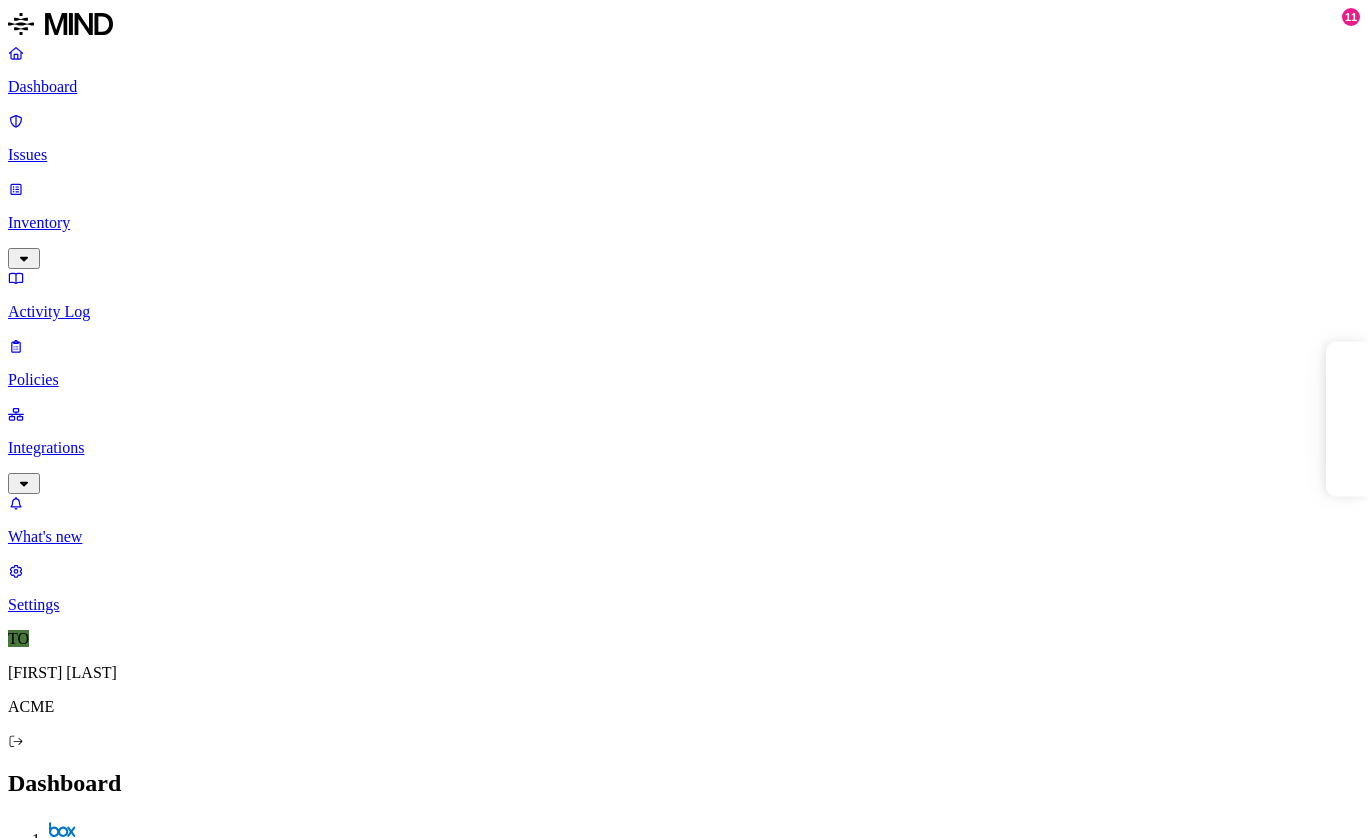 scroll, scrollTop: 0, scrollLeft: 0, axis: both 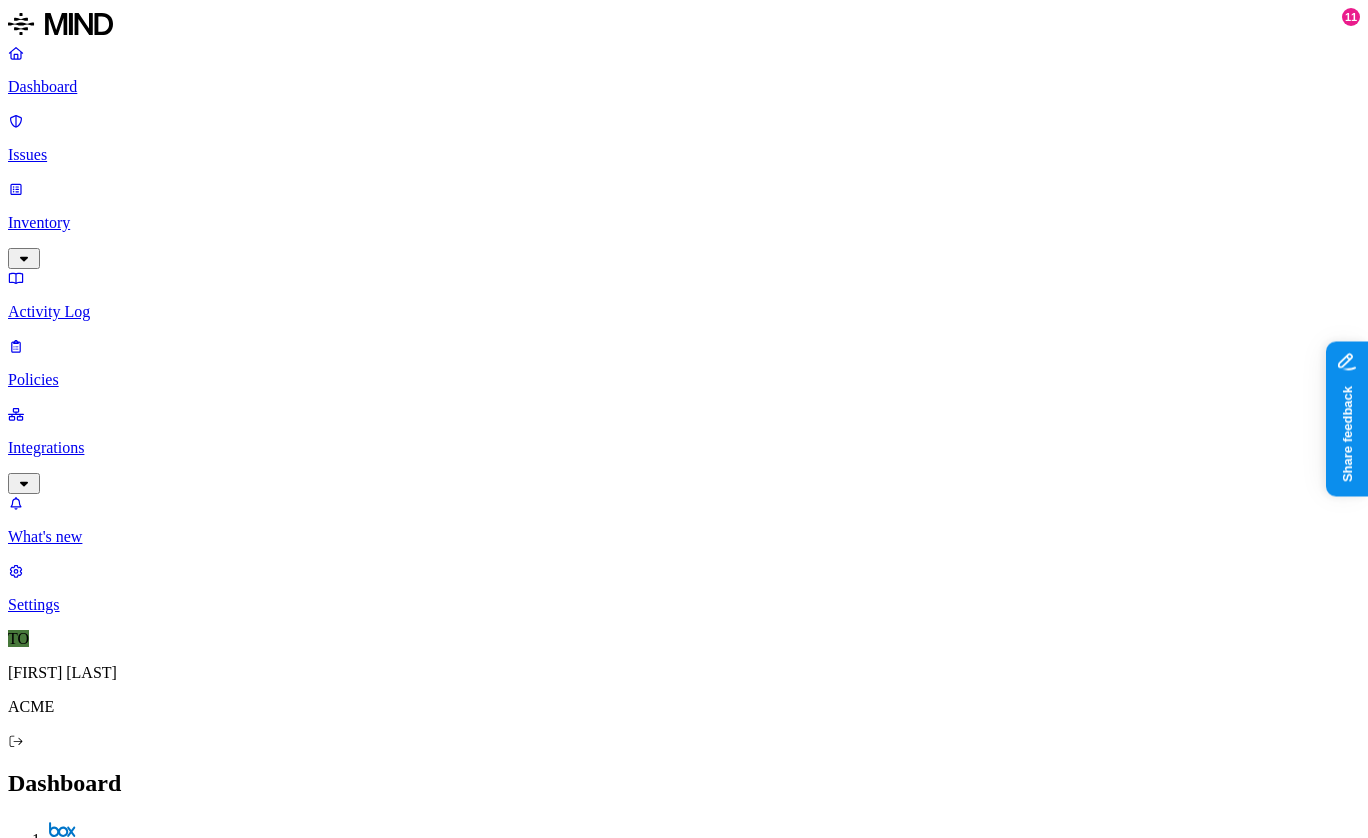 click on "Detection" at bounding box center [119, 2138] 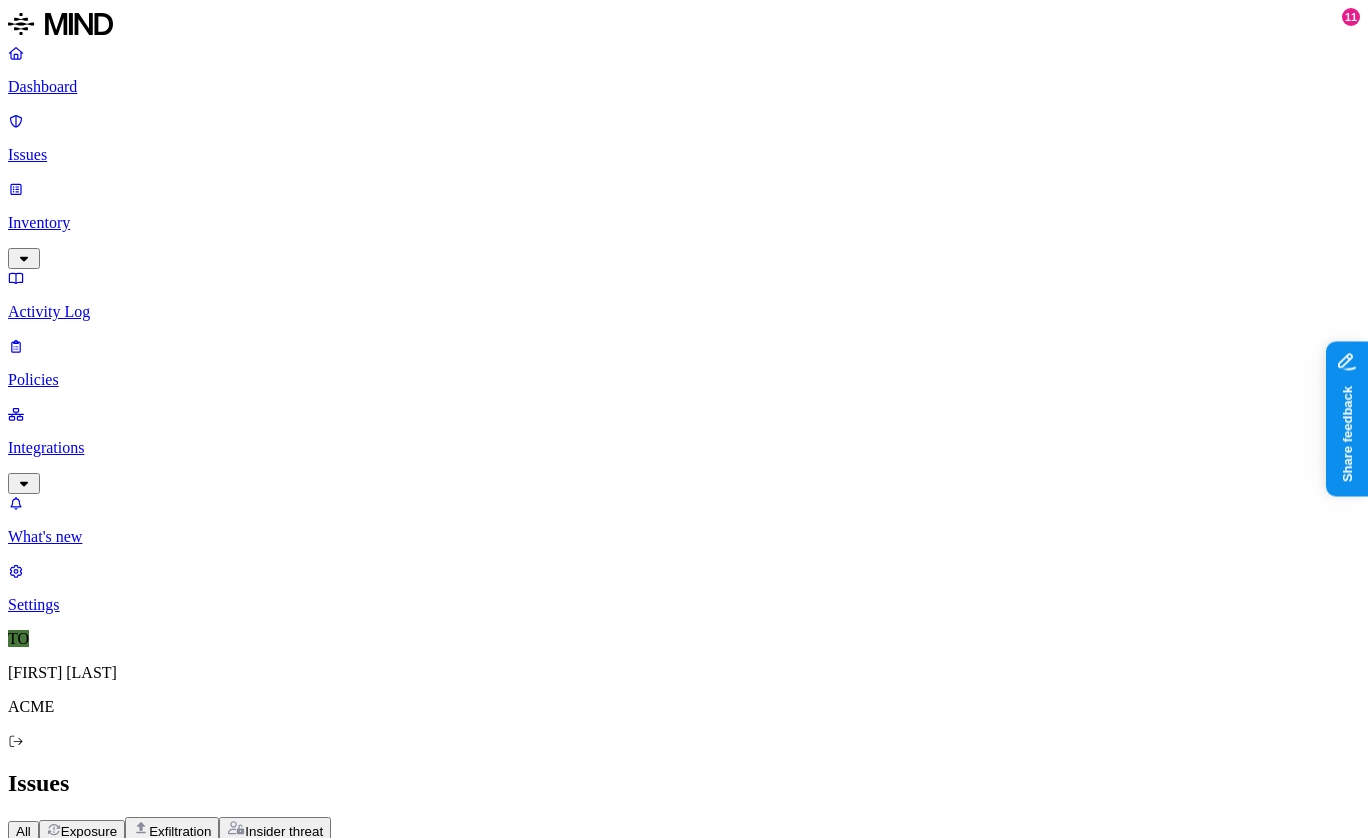 click on "CUI shared with external user" at bounding box center (147, 1015) 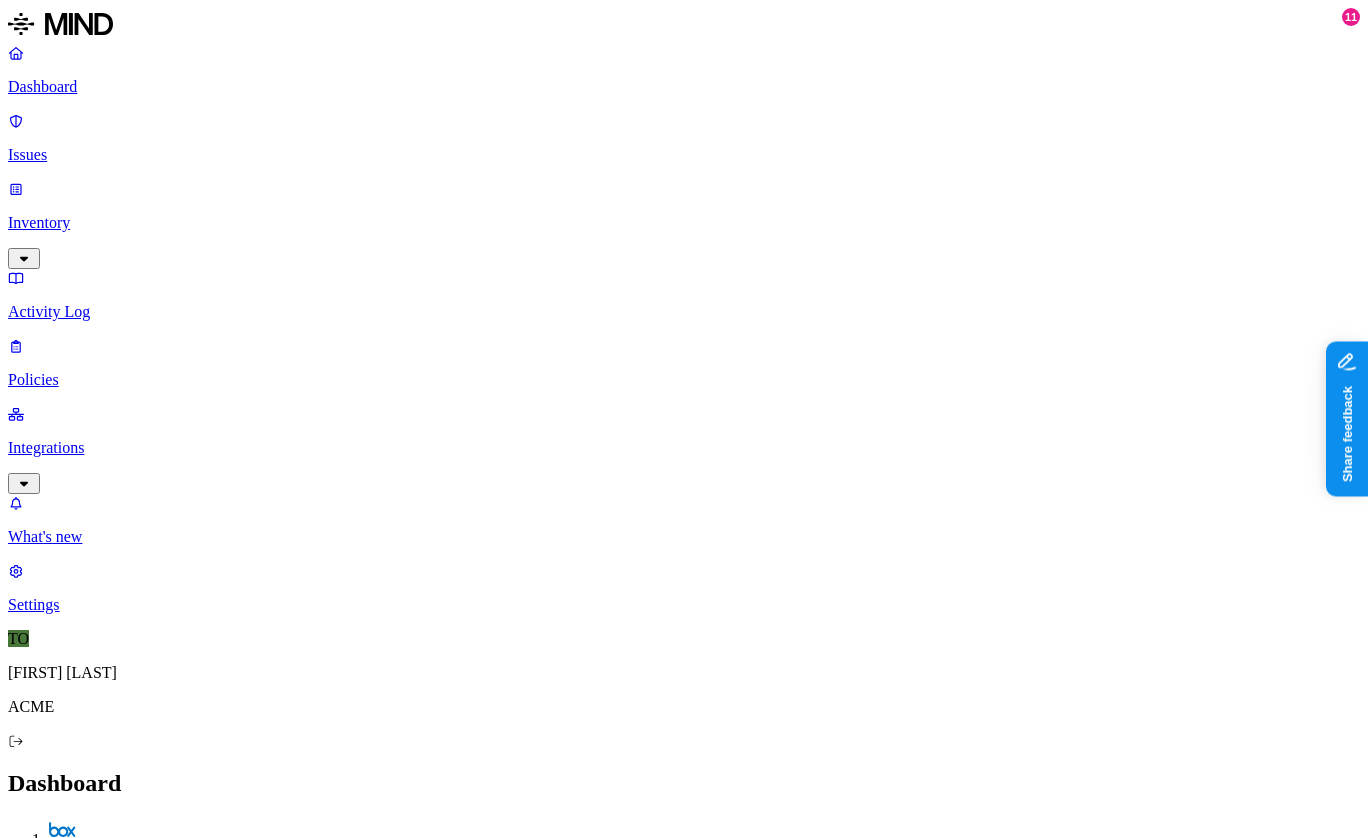 click on "Prevention" at bounding box center (195, 2138) 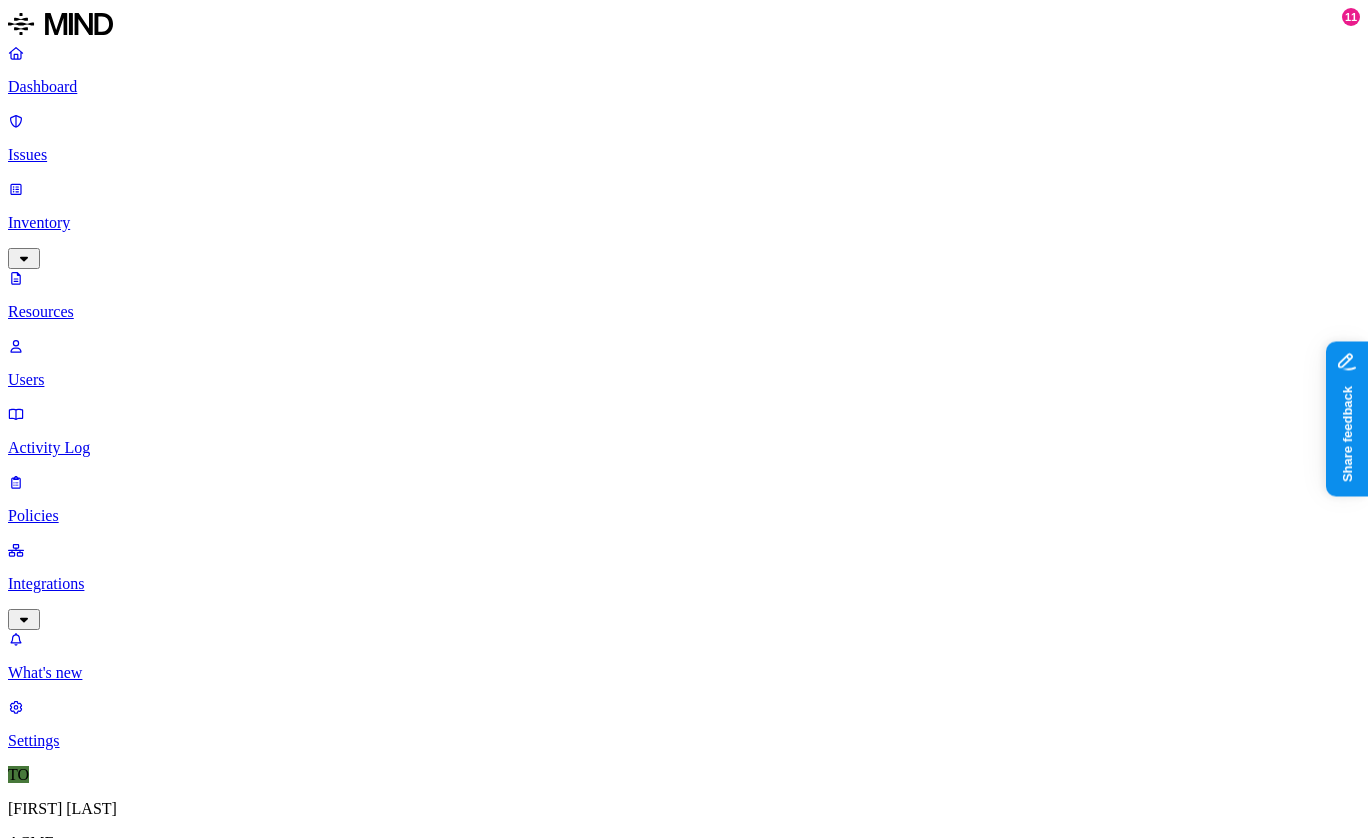 click on "Issues" at bounding box center (684, 138) 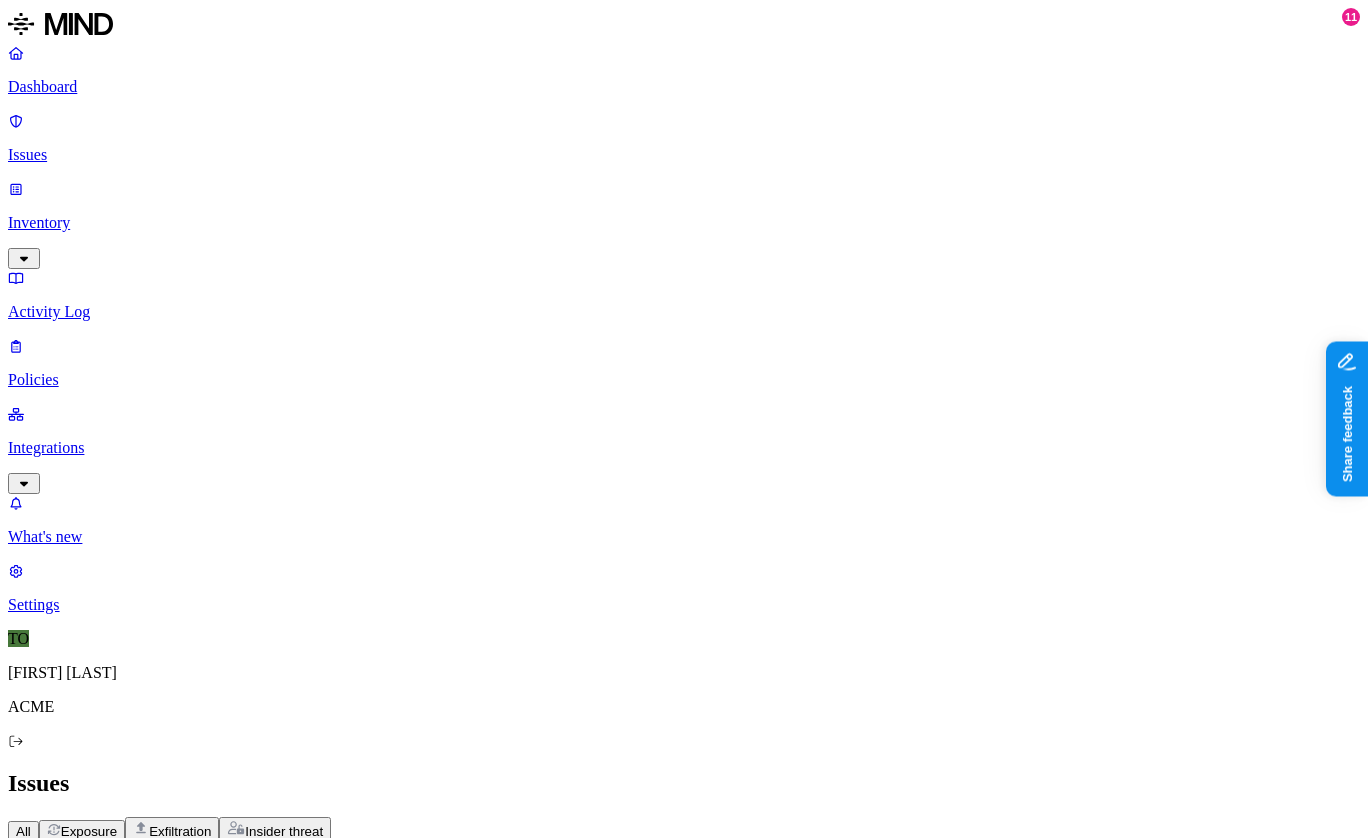 click on "Policies" at bounding box center [684, 380] 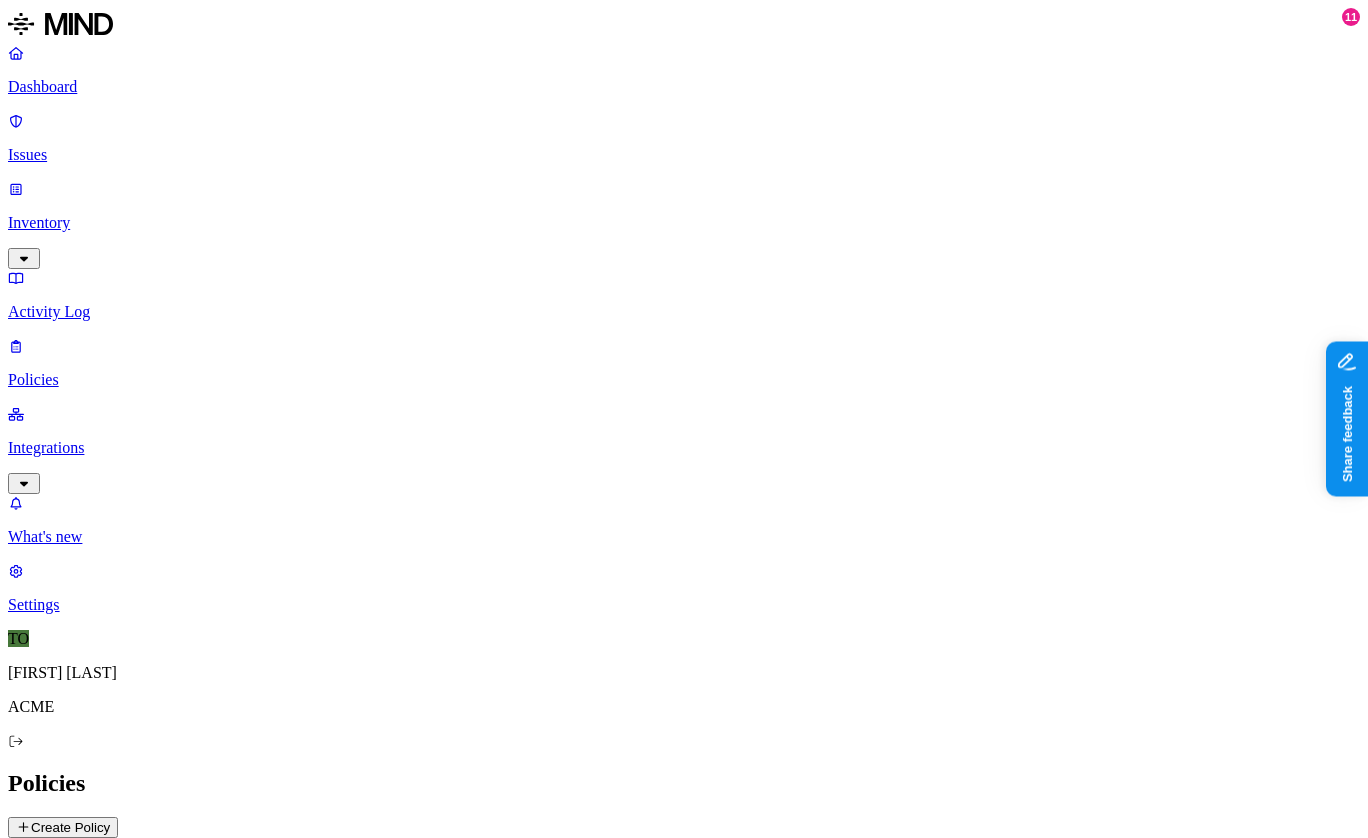click on "Environment Severity Risk category 107 Rules" at bounding box center [684, 868] 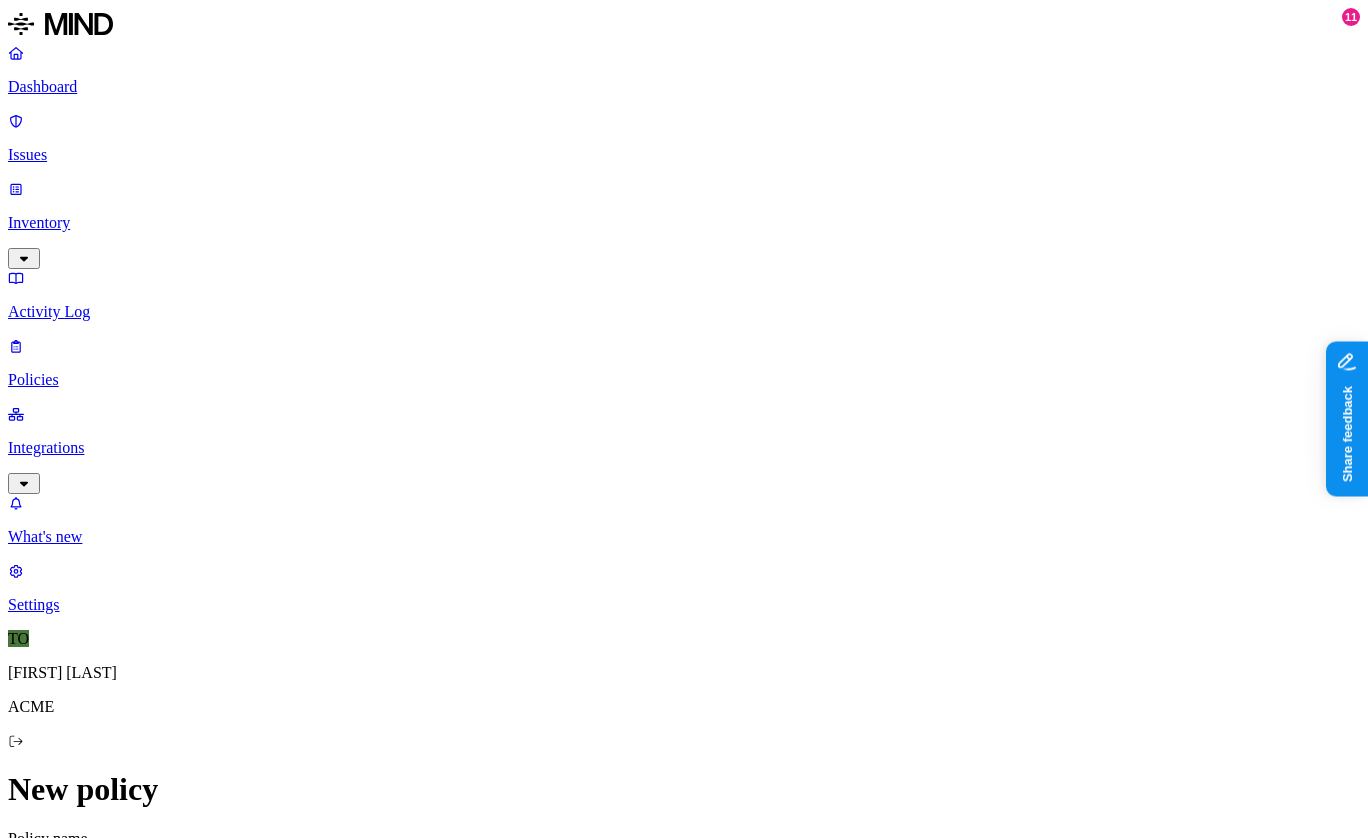 scroll, scrollTop: 280, scrollLeft: 0, axis: vertical 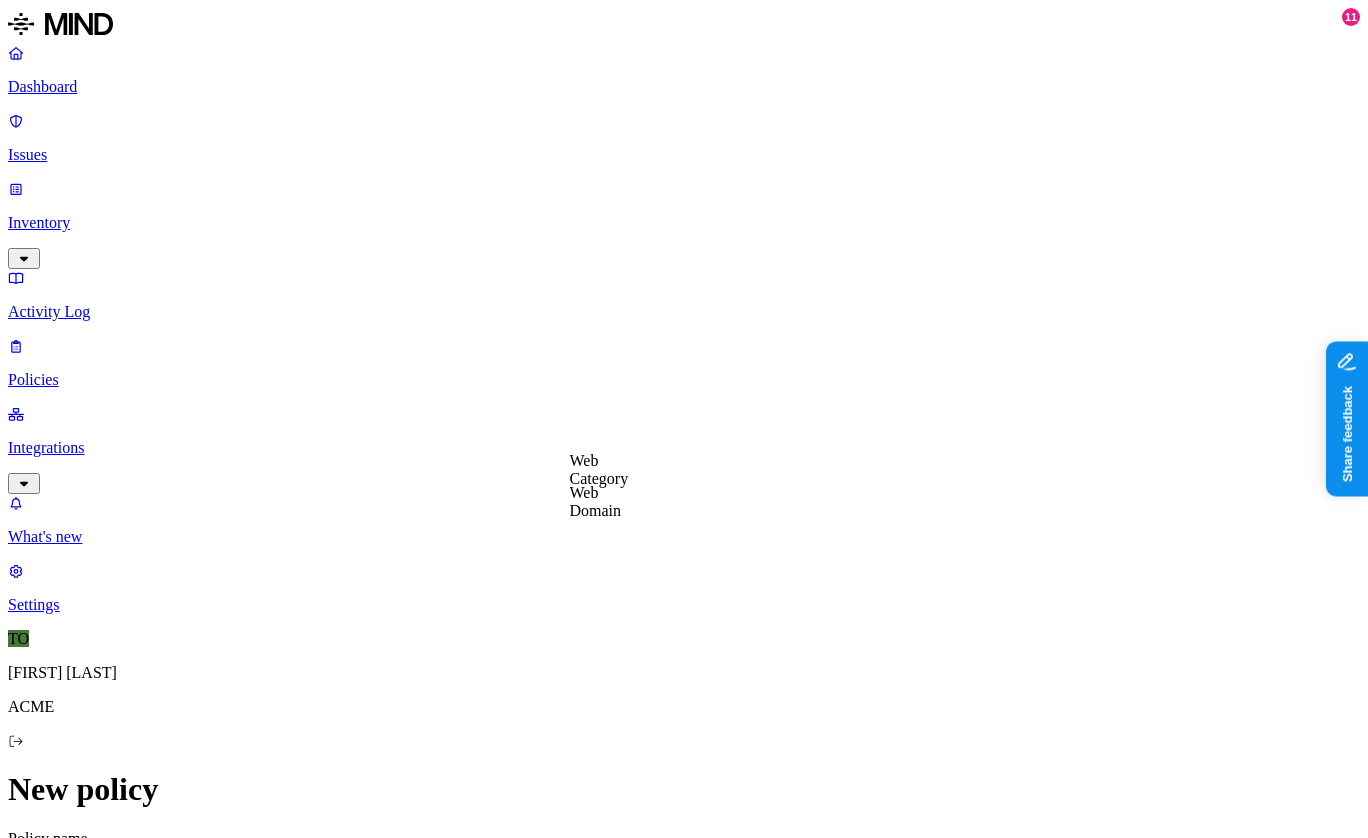 click on "Web Domain" at bounding box center (596, 501) 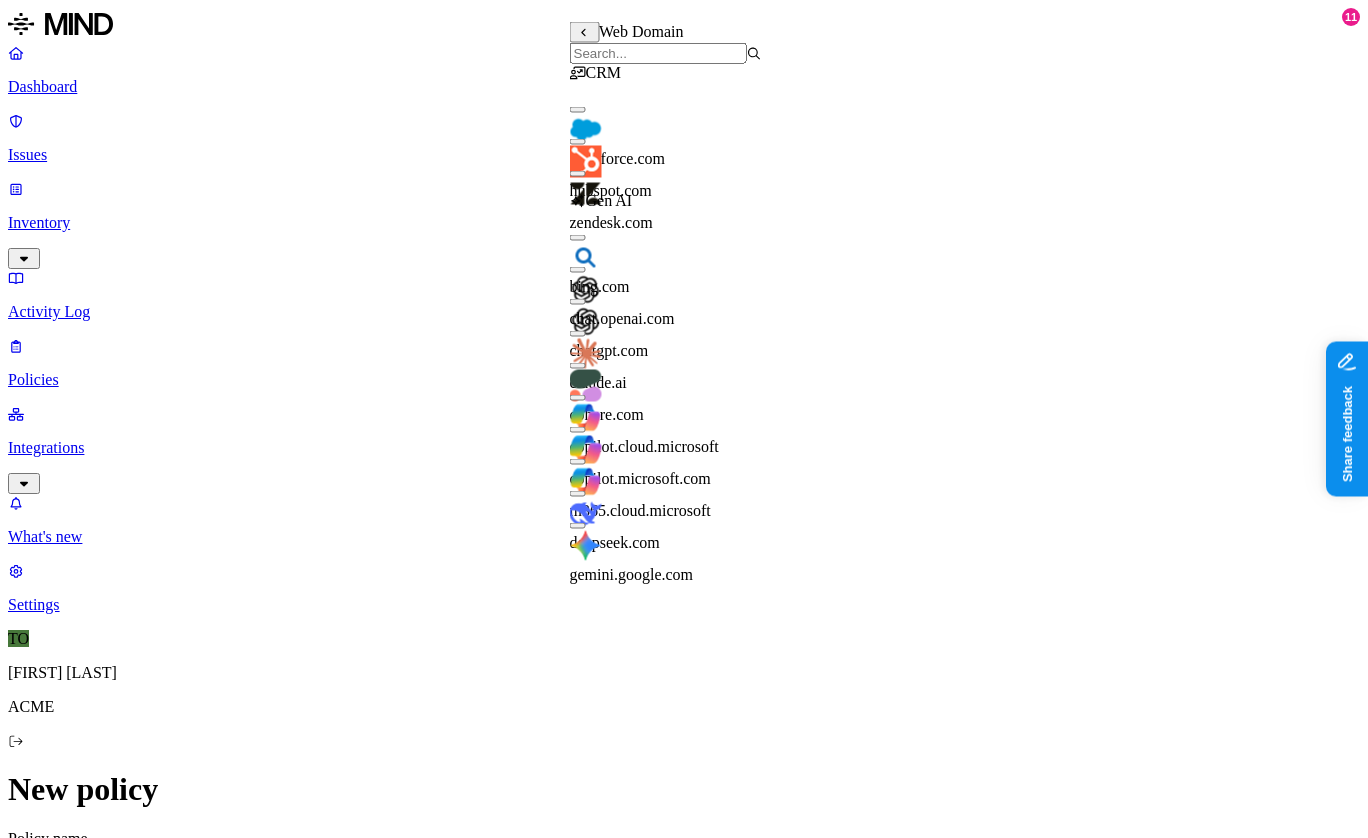click on "hubspot.com" at bounding box center (666, 164) 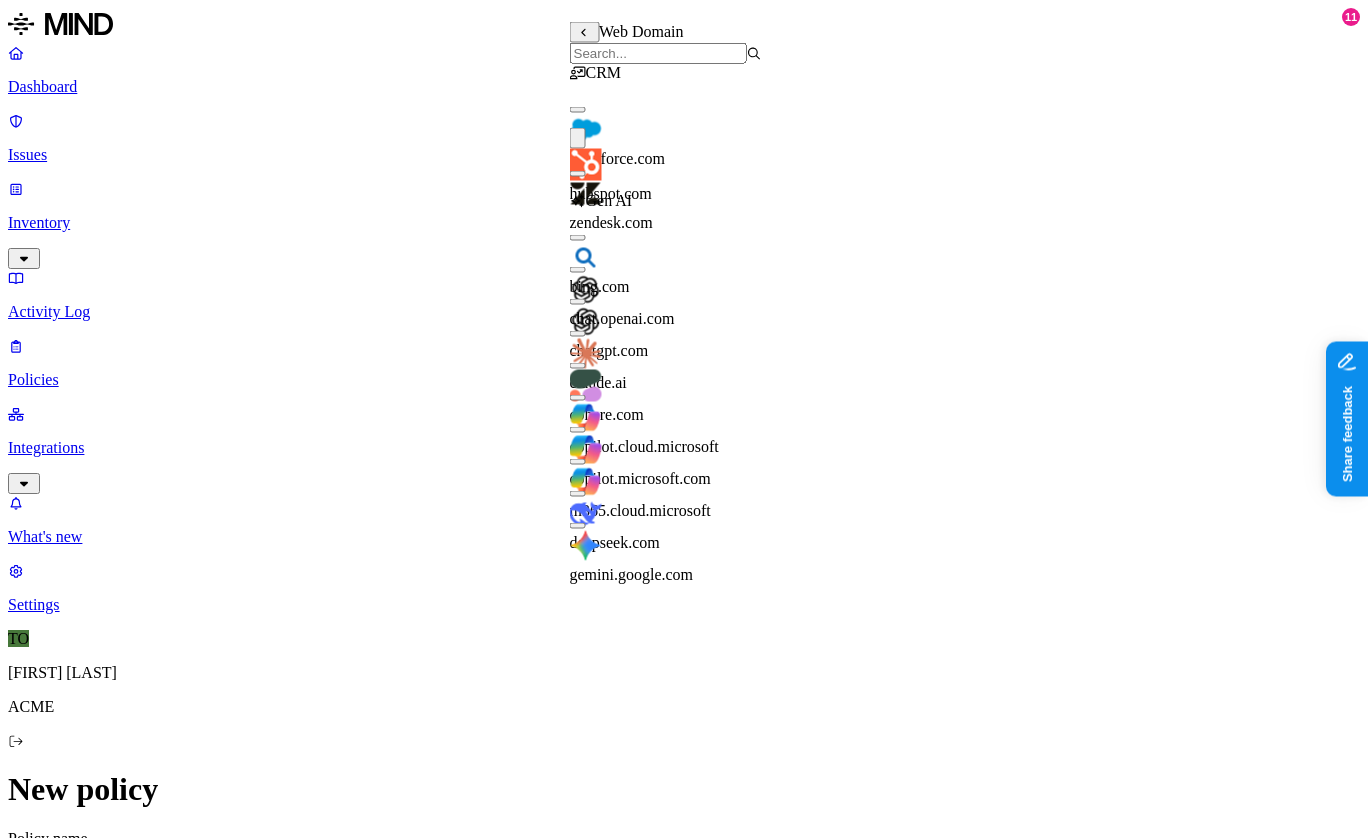 click on "salesforce.com" at bounding box center (618, 158) 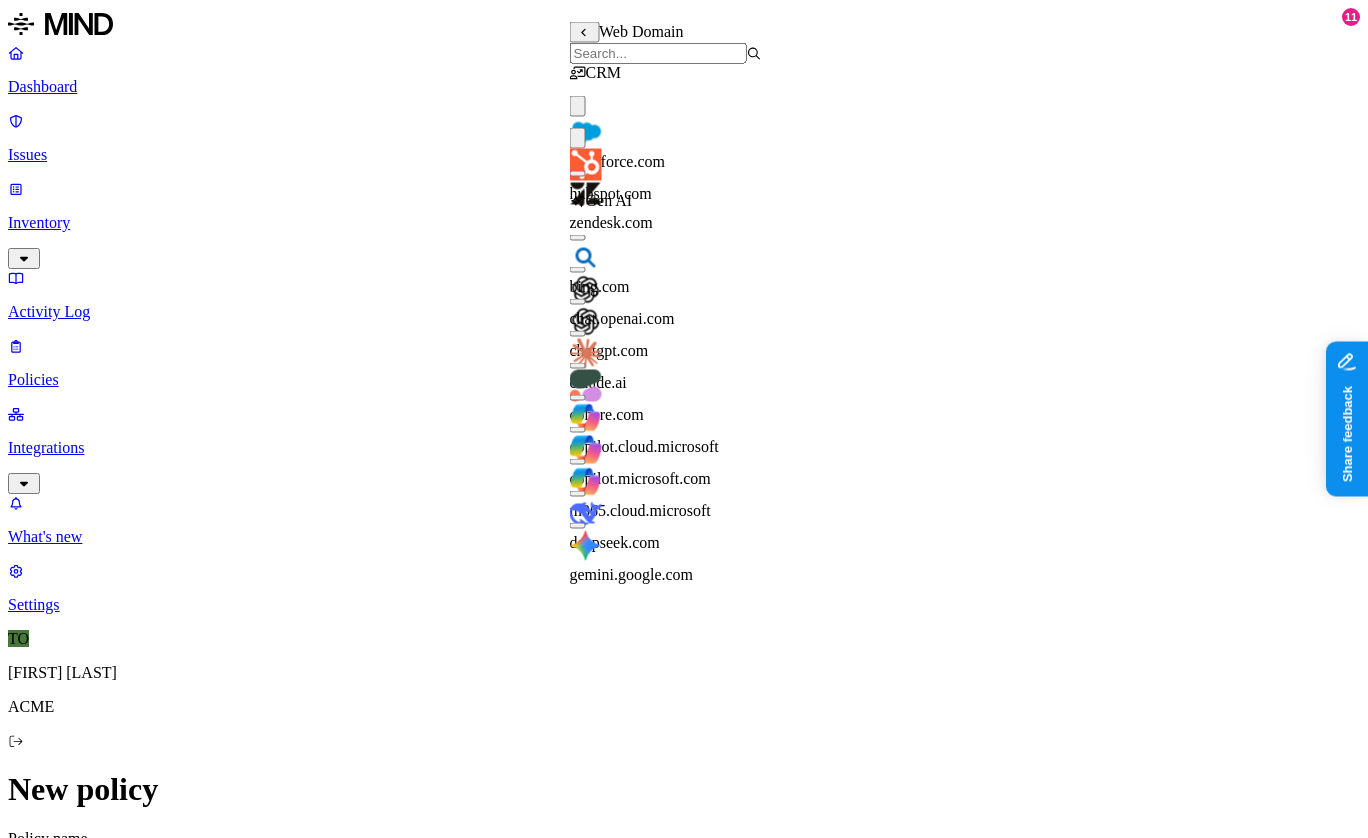 click on "New policy Policy name   Severity Select severity Low Medium High Critical   Description (Optional) Policy type Exfiltration Prevent sensitive data uploads Endpoint Exposure Detect sensitive data exposure Cloud Condition Define the data attributes, exfiltration destinations, and users that should trigger the policy.  By default, the policy will be triggered by any data uploaded to any destination by any user. For more details on condition guidelines, please refer to the   documentation DATA Any ORIGIN Anywhere TRANSFER TO Anywhere BY USER Anyone Action Default action Default action for all users and groups who violate the policy. Block with override BlockDeny all uploads. Block with overrideDeny all uploads with an option to upload anyway. MonitorAllow uploads and create a new issue. AllowAllow all uploads. Exceptions You can add exceptions for specific users or groups. Exceptions are evaluated from the top. Add Exception Notifications Method None None Maya Raz prod-164.westus prod-82.westus test-avigail" at bounding box center (684, 1437) 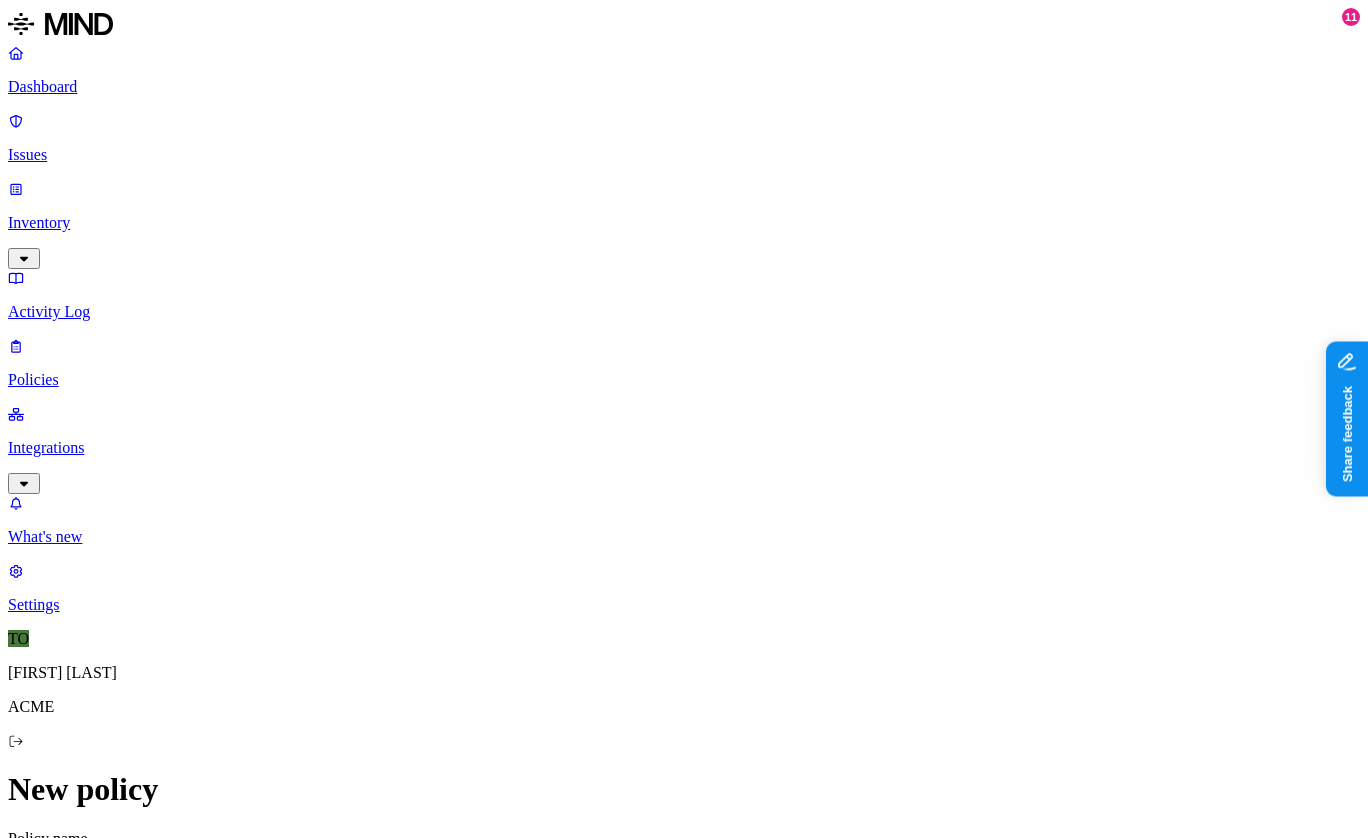 click 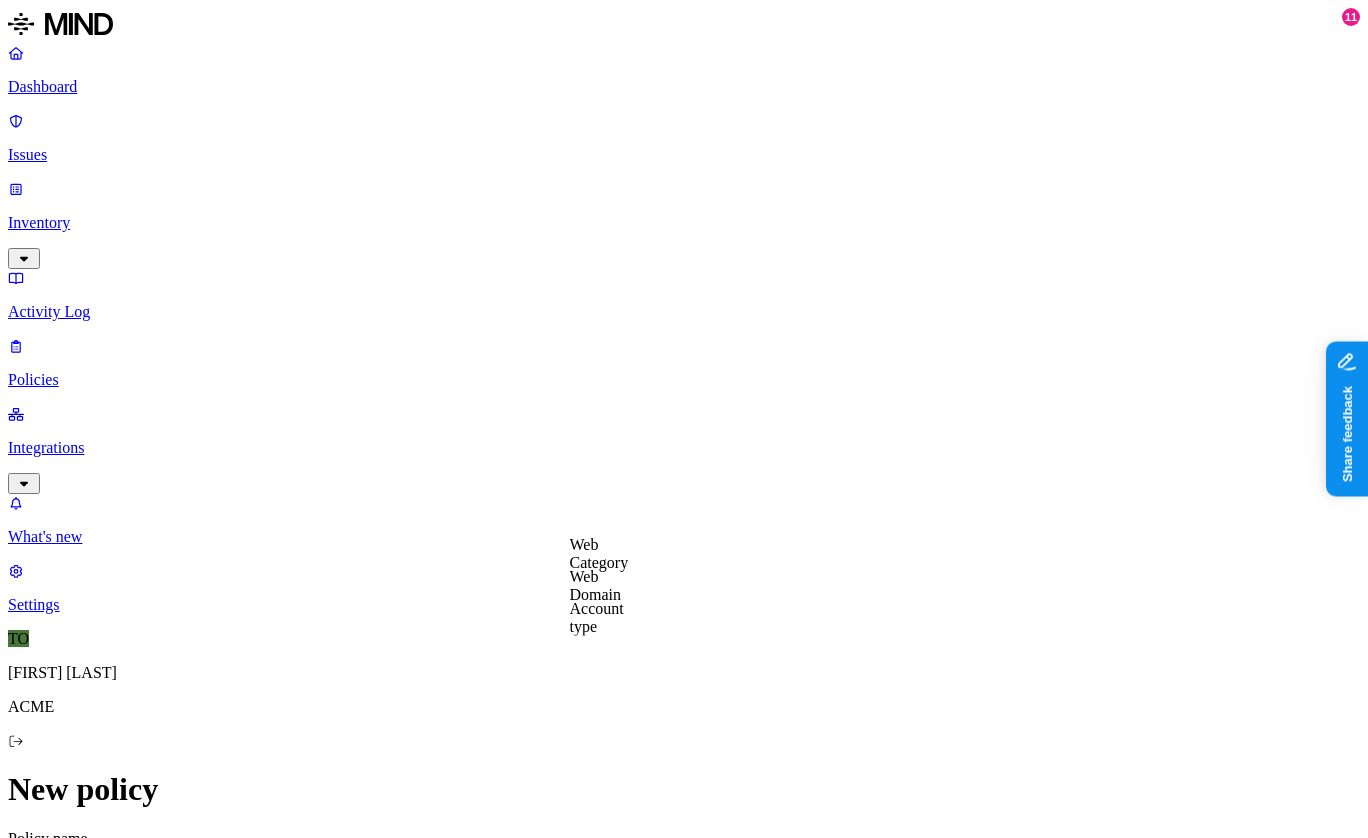 click on "Web Domain" at bounding box center [596, 585] 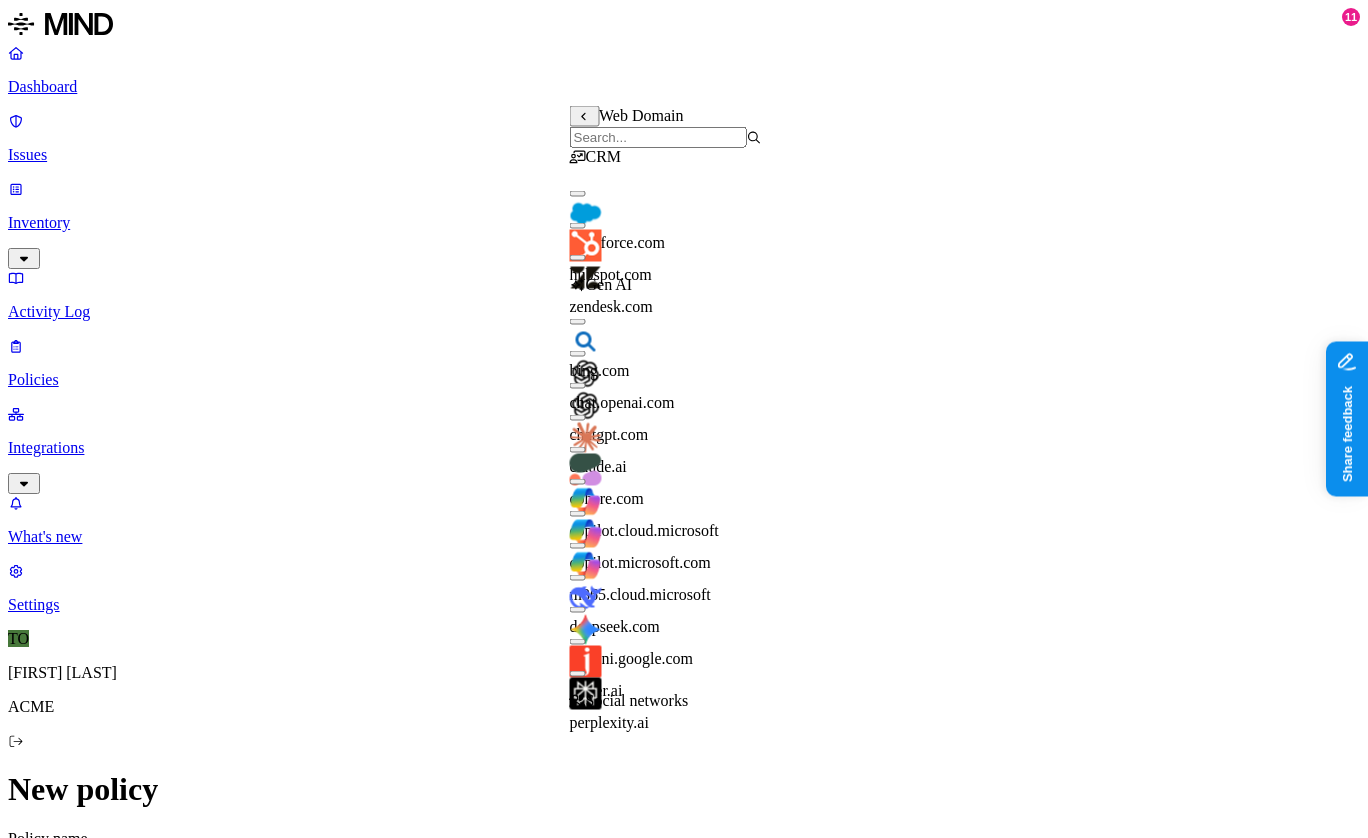 scroll, scrollTop: 108, scrollLeft: 0, axis: vertical 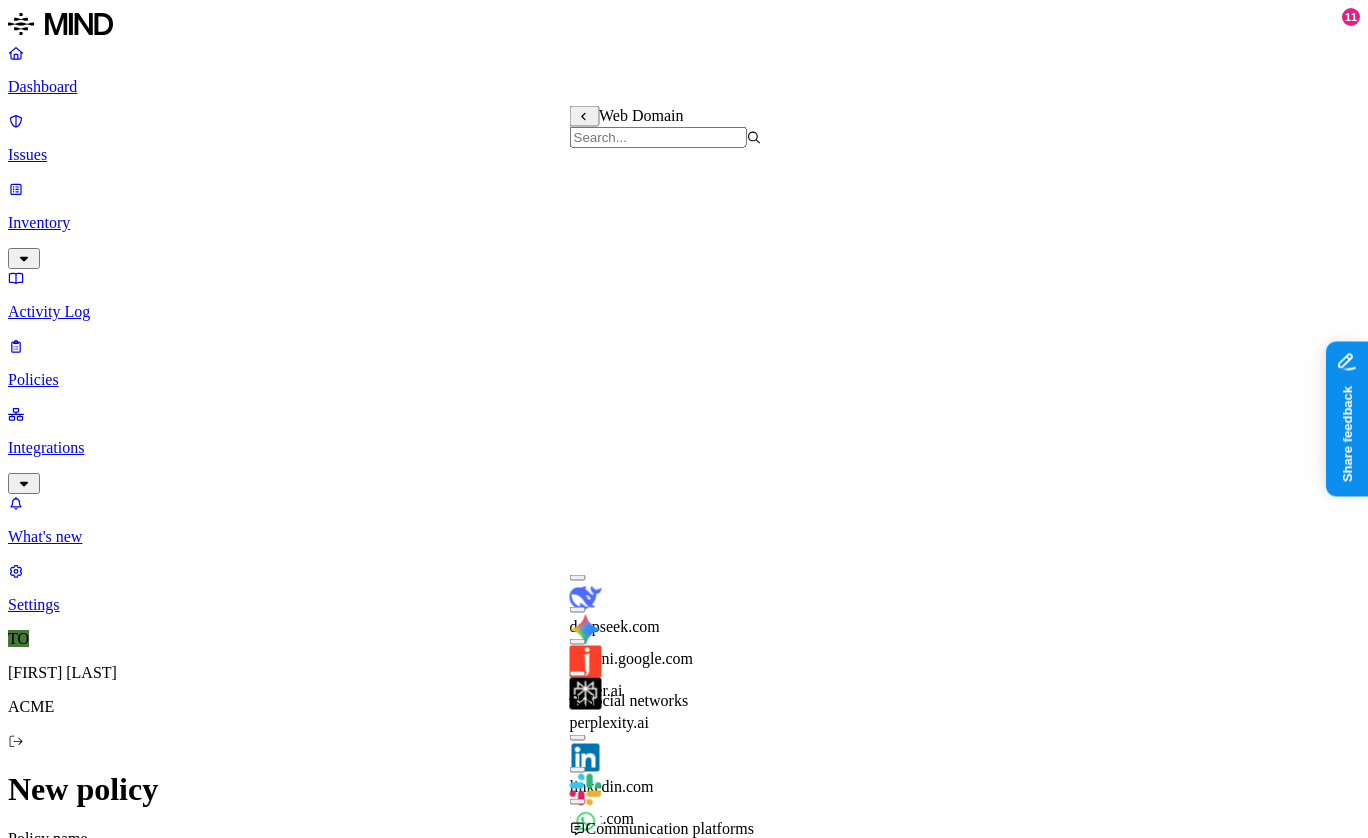 click on "mail.google.com" at bounding box center [624, 914] 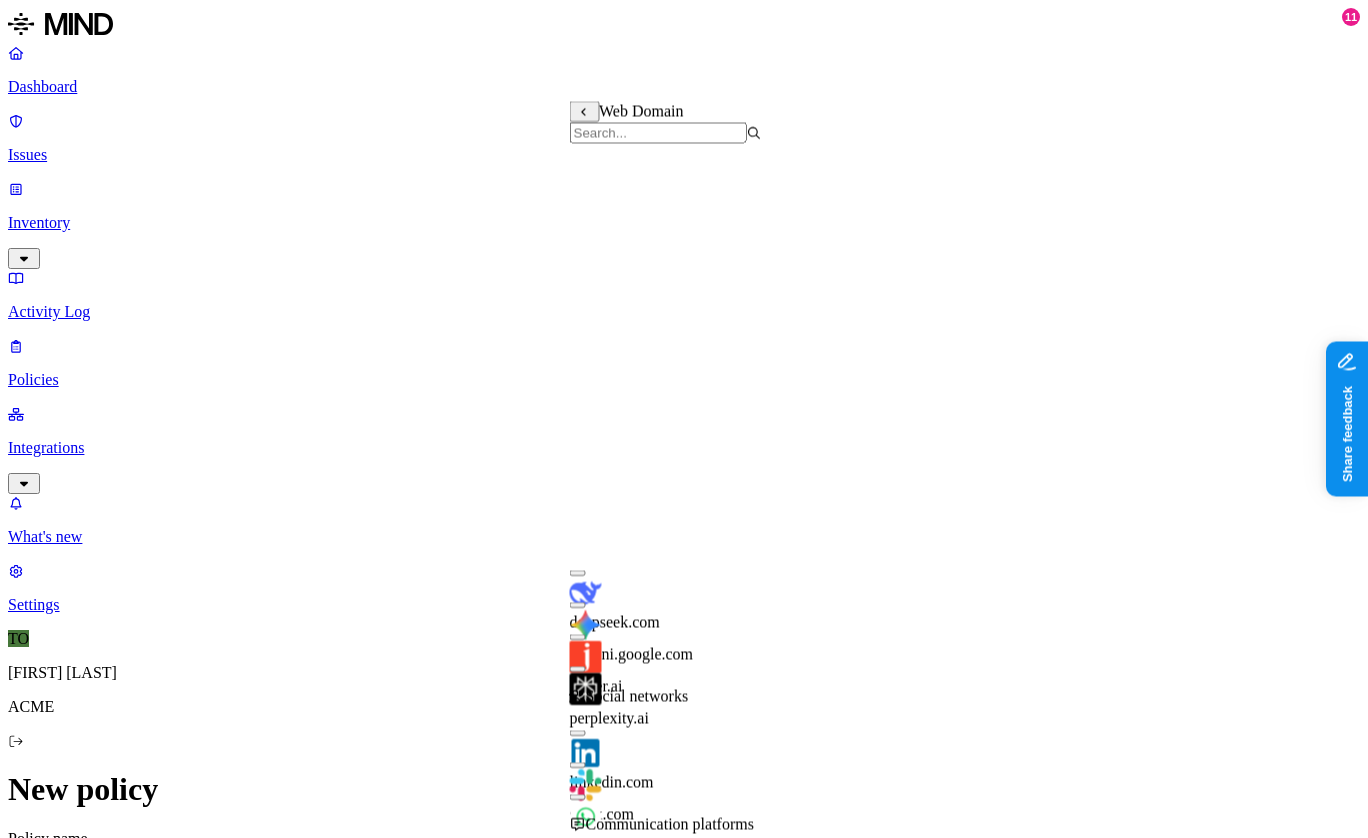 scroll, scrollTop: 526, scrollLeft: 0, axis: vertical 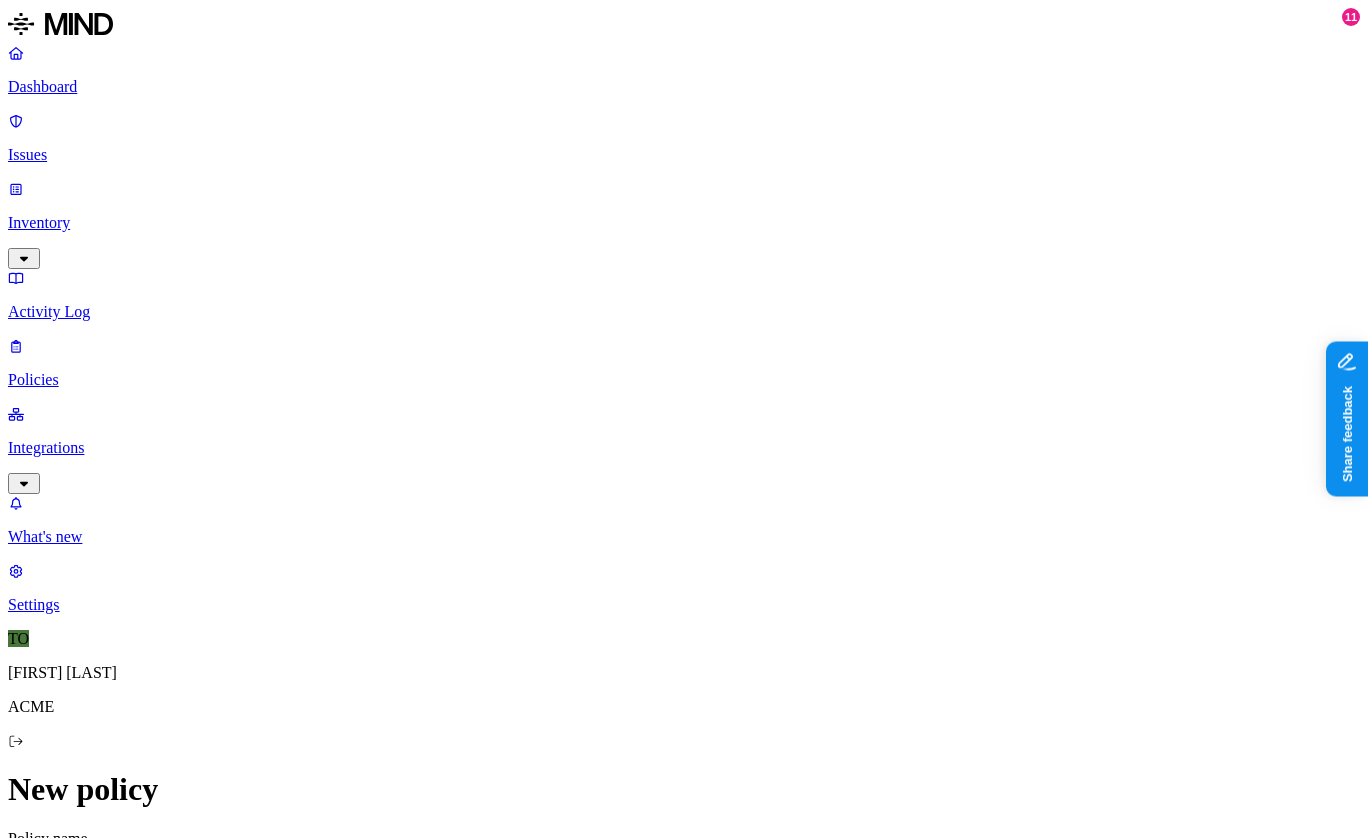 click at bounding box center [31, 1697] 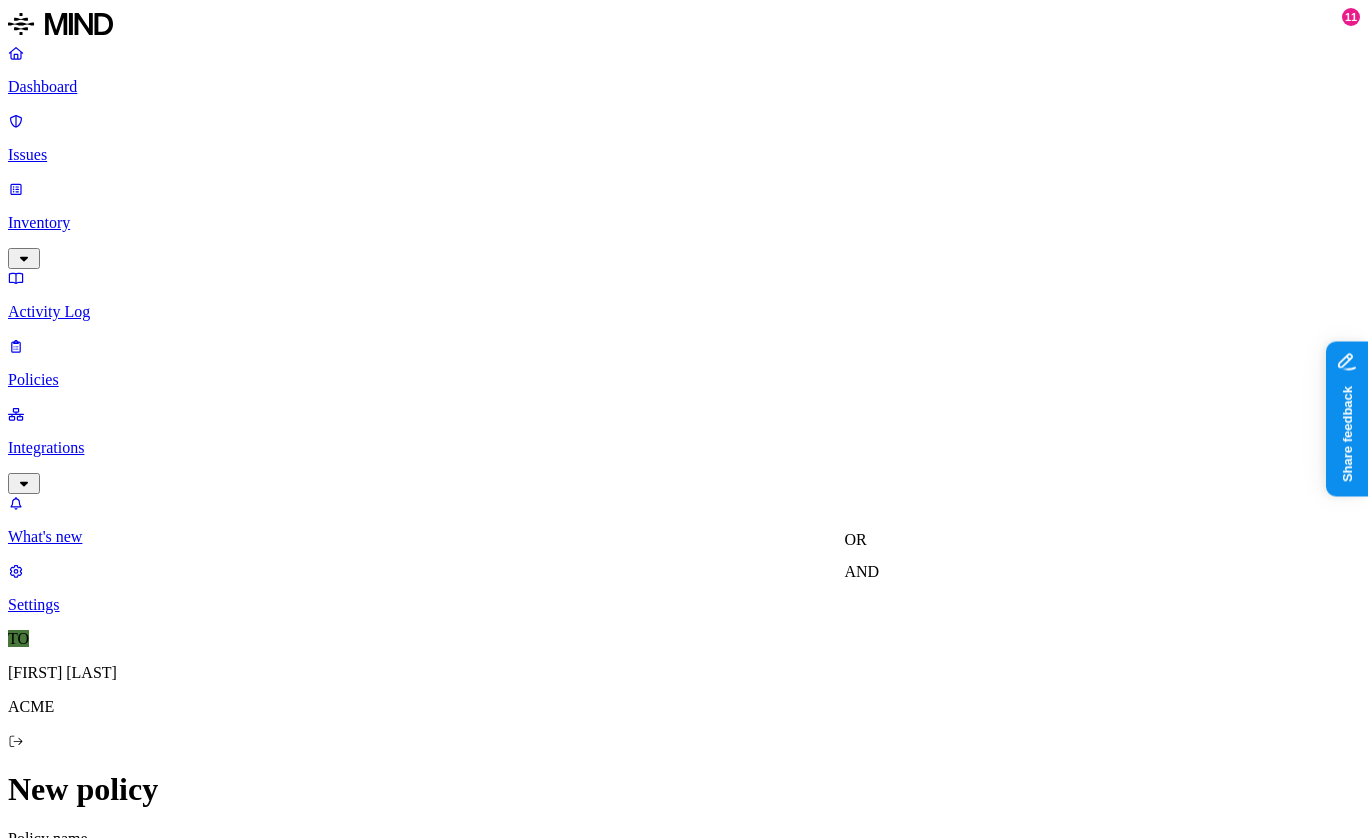 click on "AND" at bounding box center [862, 571] 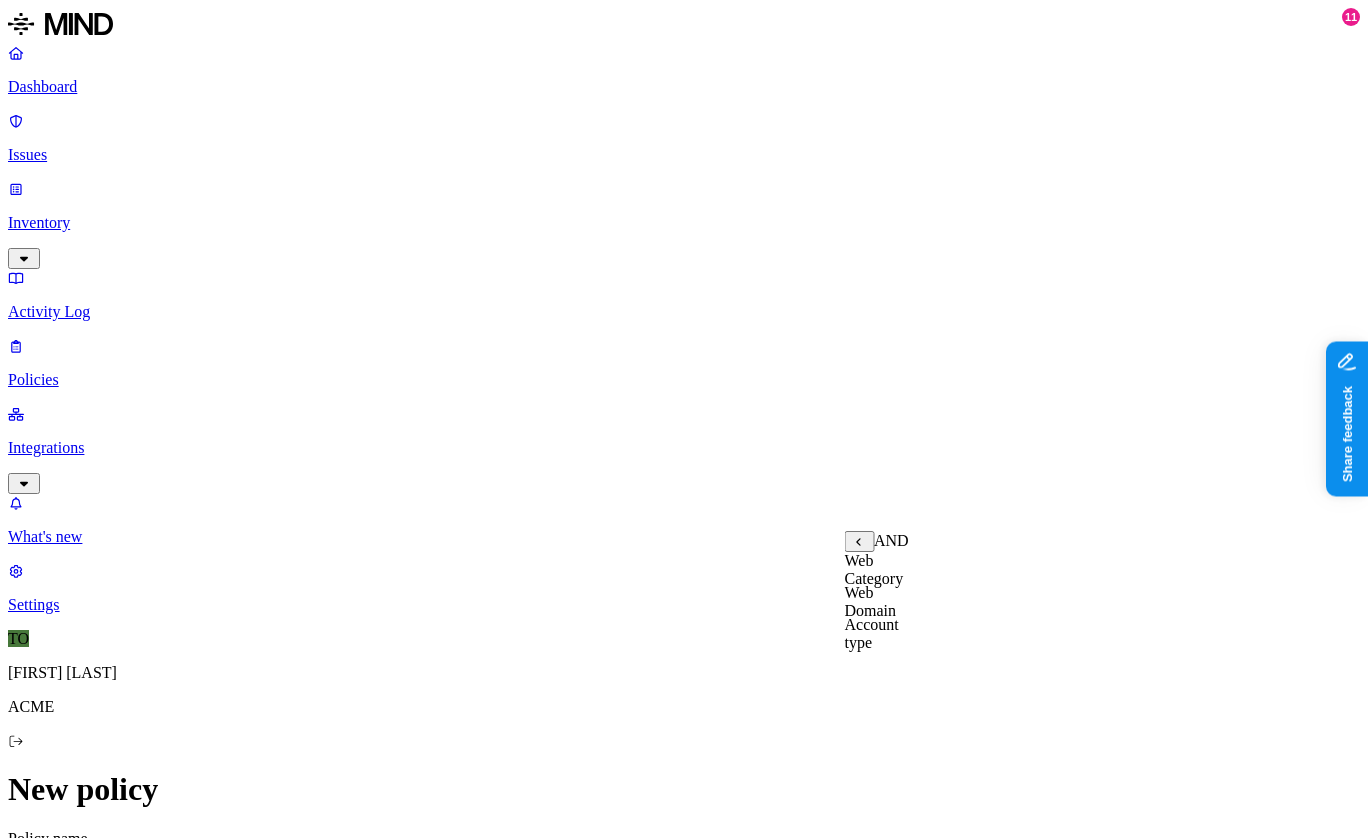 click on "Account type" at bounding box center [872, 633] 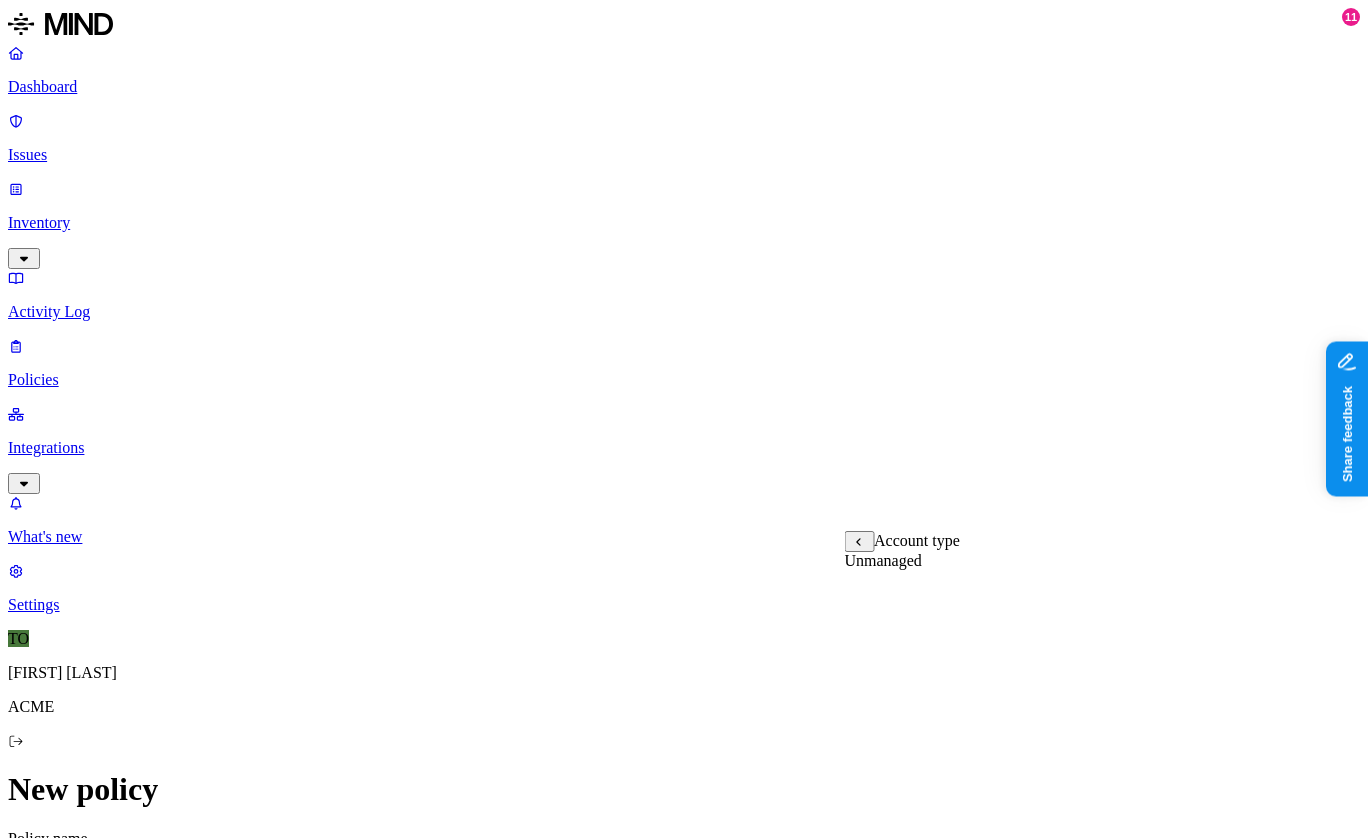 click on "Unmanaged" at bounding box center [883, 560] 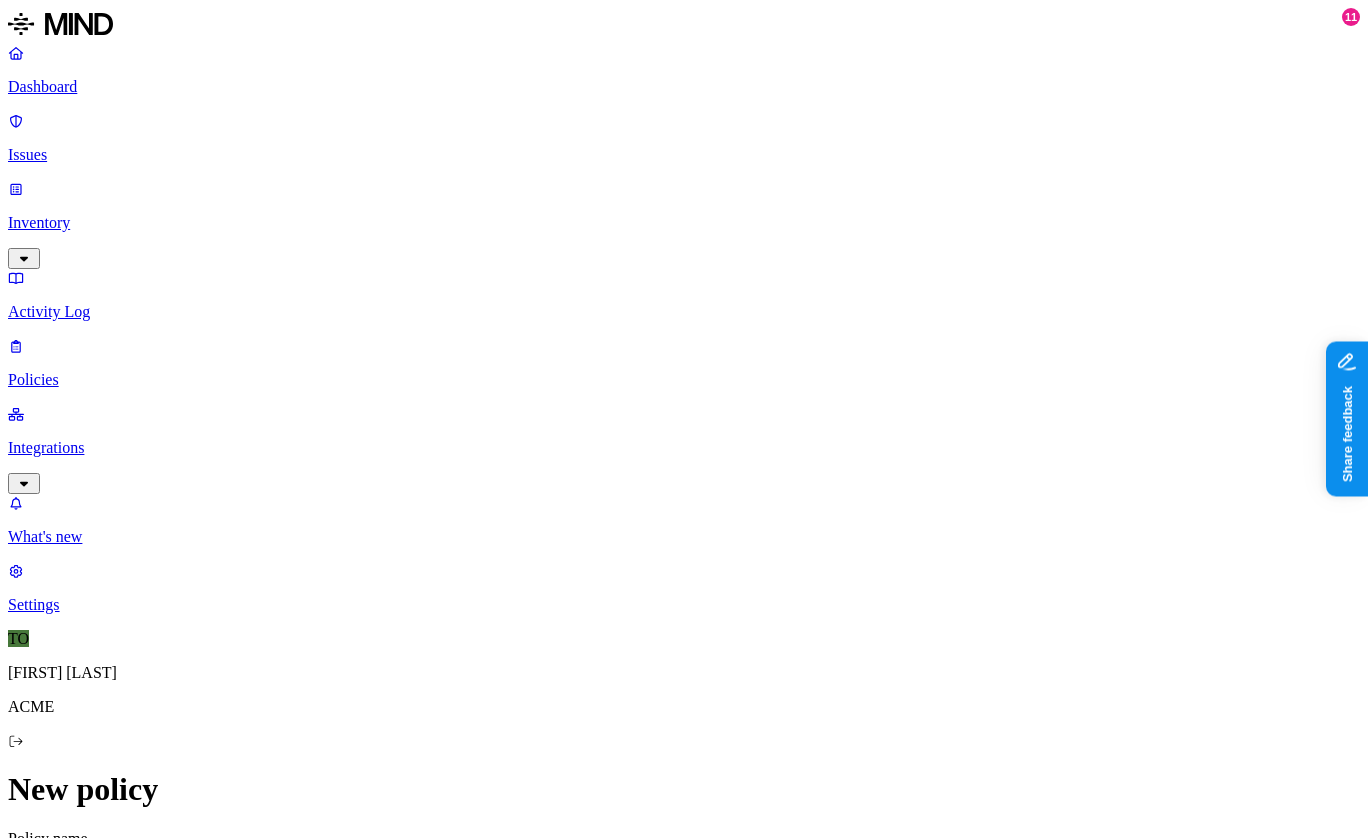 click on "New policy Policy name   Severity Select severity Low Medium High Critical   Description (Optional) Policy type Exfiltration Prevent sensitive data uploads Endpoint Exposure Detect sensitive data exposure Cloud Condition Define the data attributes, exfiltration destinations, and users that should trigger the policy.  By default, the policy will be triggered by any data uploaded to any destination by any user. For more details on condition guidelines, please refer to the   documentation DATA Any ORIGIN Web Domain is any of hubspot.com, salesforce.com TRANSFER TO Web Domain is any of chatgpt.com, mail.google.com AND Account type is Unmanaged BY USER Anyone Action Default action Default action for all users and groups who violate the policy. Block with override BlockDeny all uploads. Block with overrideDeny all uploads with an option to upload anyway. MonitorAllow uploads and create a new issue. AllowAllow all uploads. Exceptions Add Exception Notifications Method None None [FIRST] [LAST] prod-[NUMBER].westus email test" at bounding box center (684, 1572) 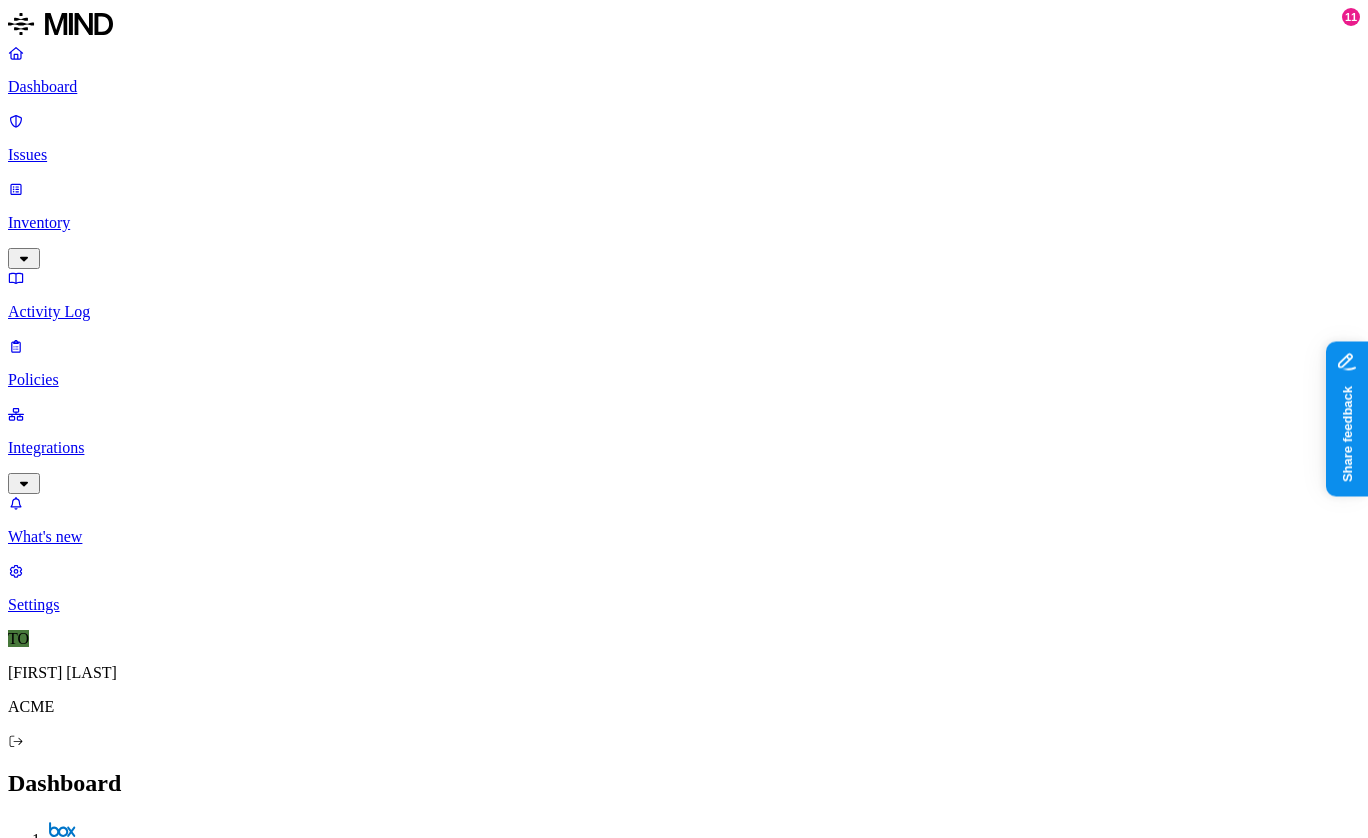 click on "Inventory" at bounding box center (684, 223) 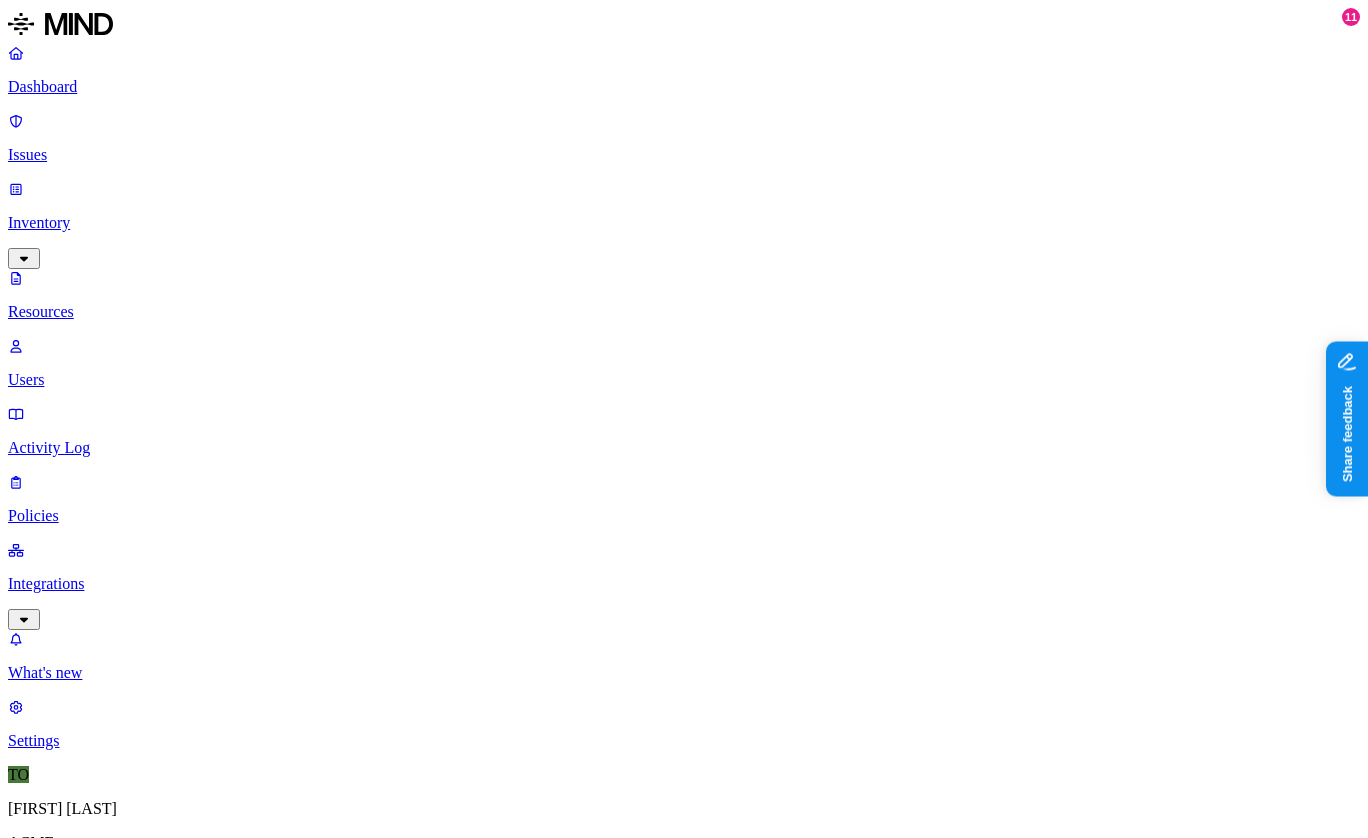 click on "Users" at bounding box center [684, 380] 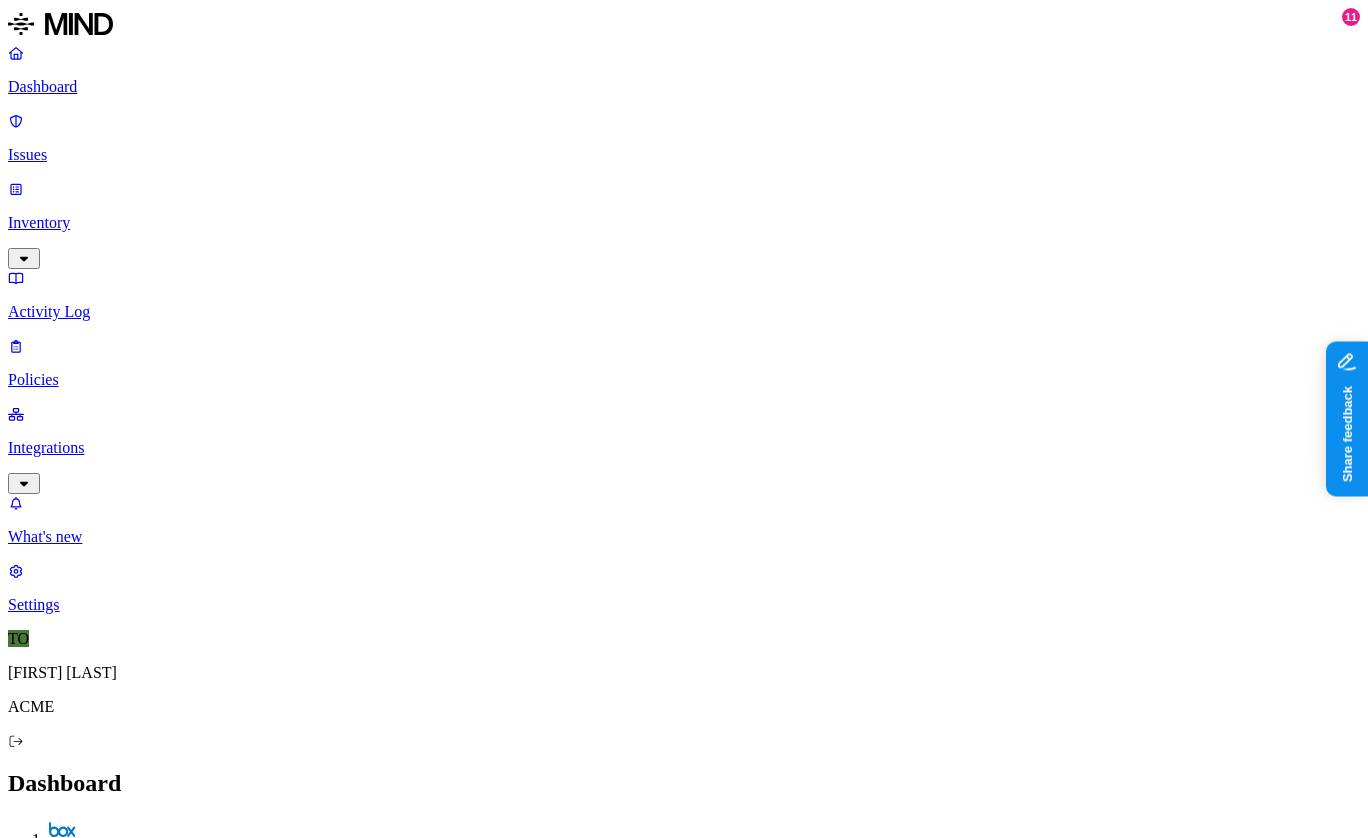click on "Dashboard Issues Inventory Activity Log Policies Integrations What's new 11 Settings" at bounding box center (684, 329) 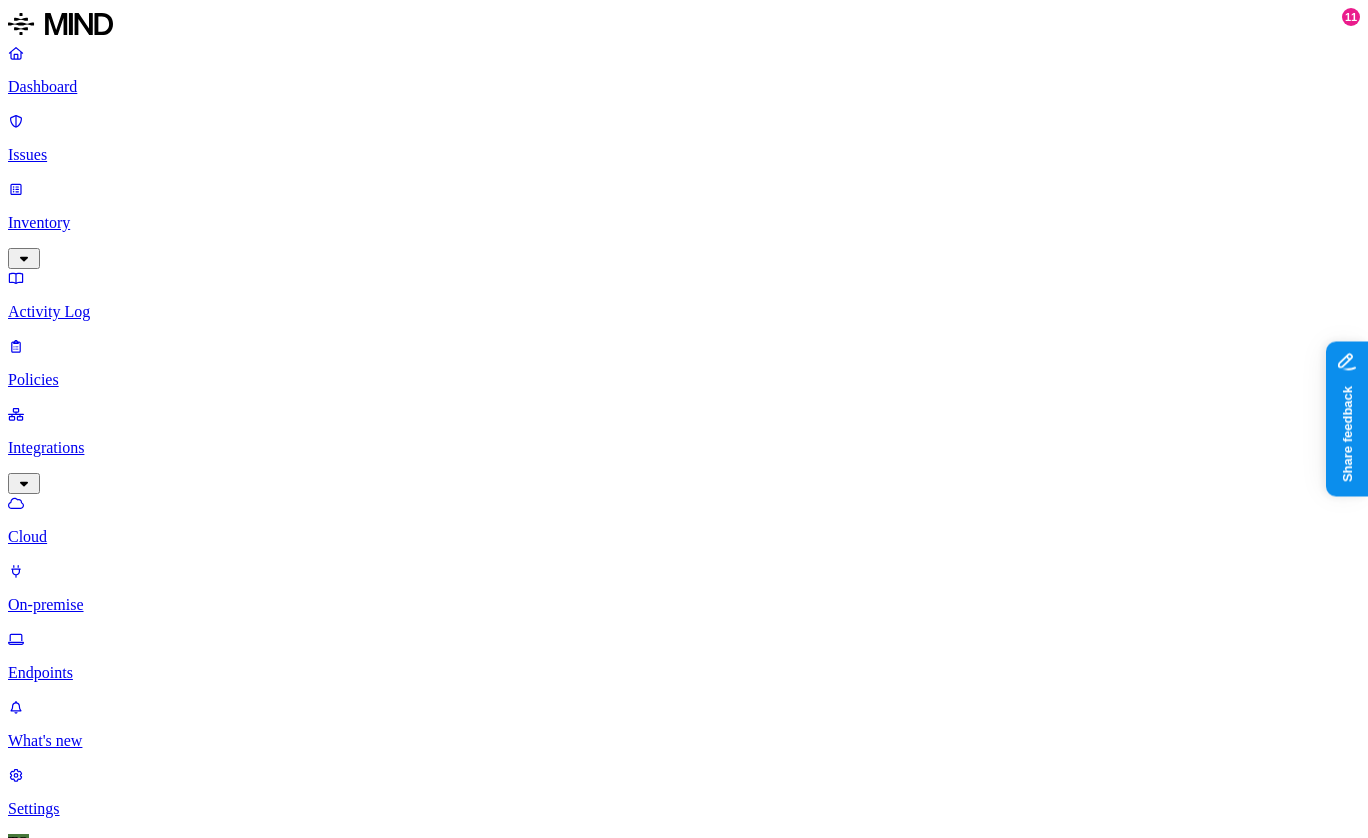 click on "Dashboard" at bounding box center [684, 87] 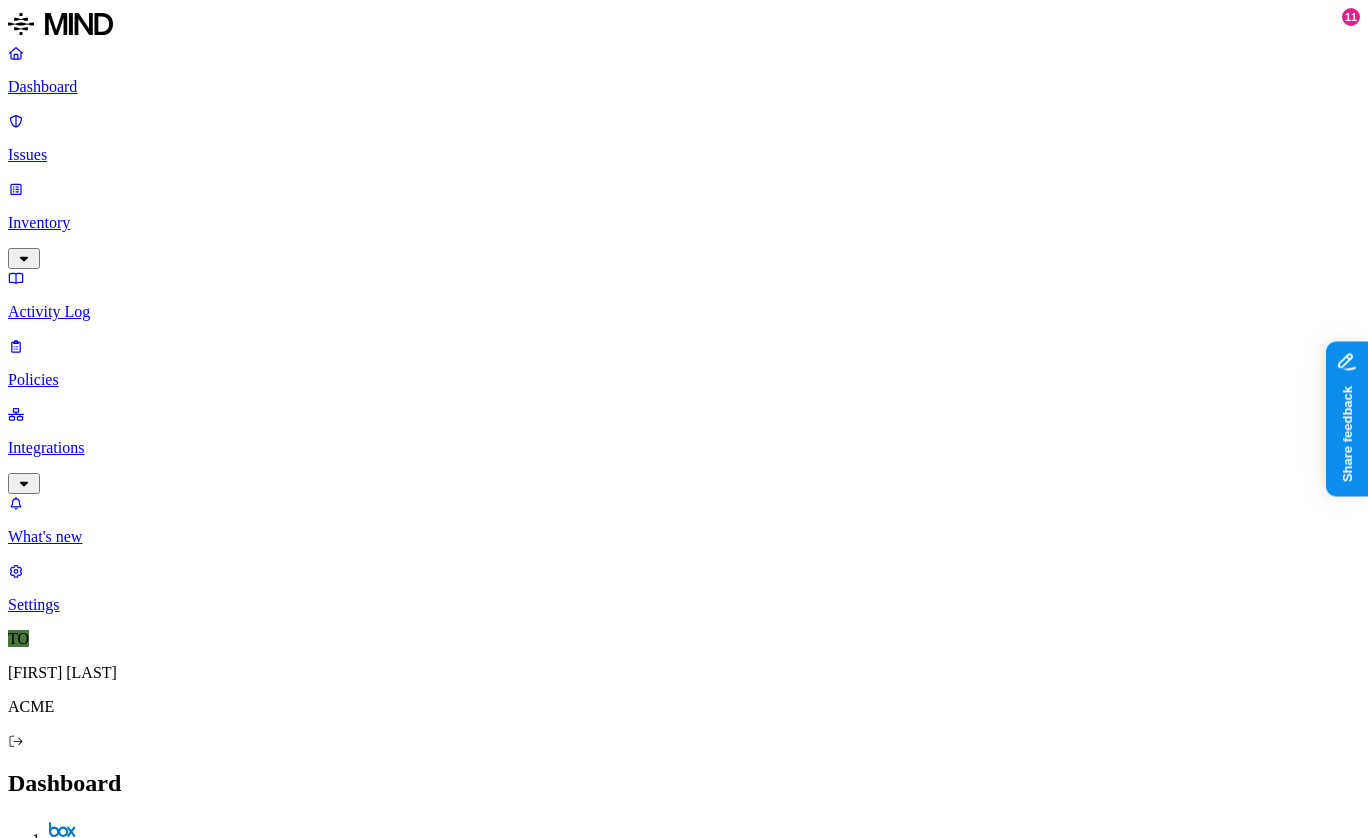 scroll, scrollTop: 2, scrollLeft: 0, axis: vertical 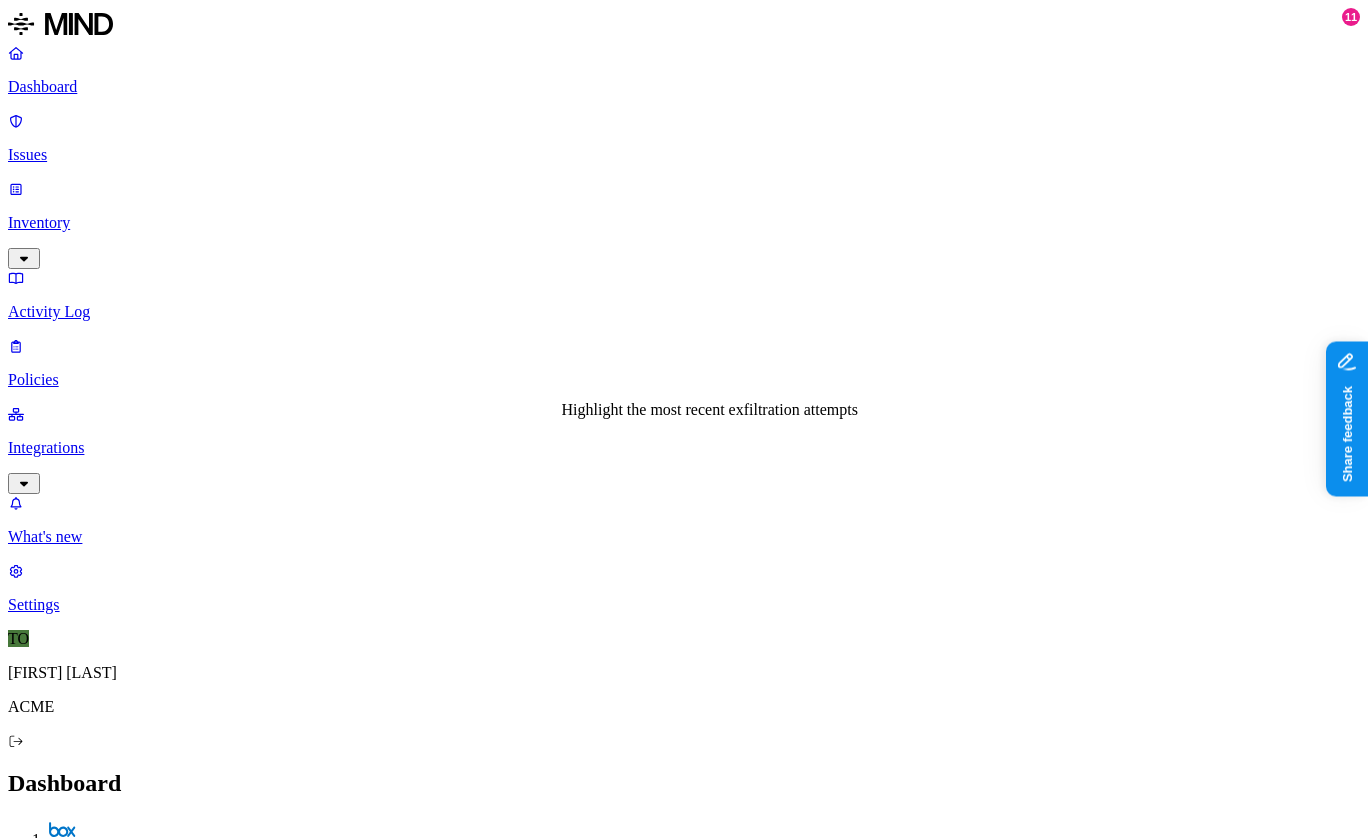 click on "chatgpt.com" at bounding box center [684, 5143] 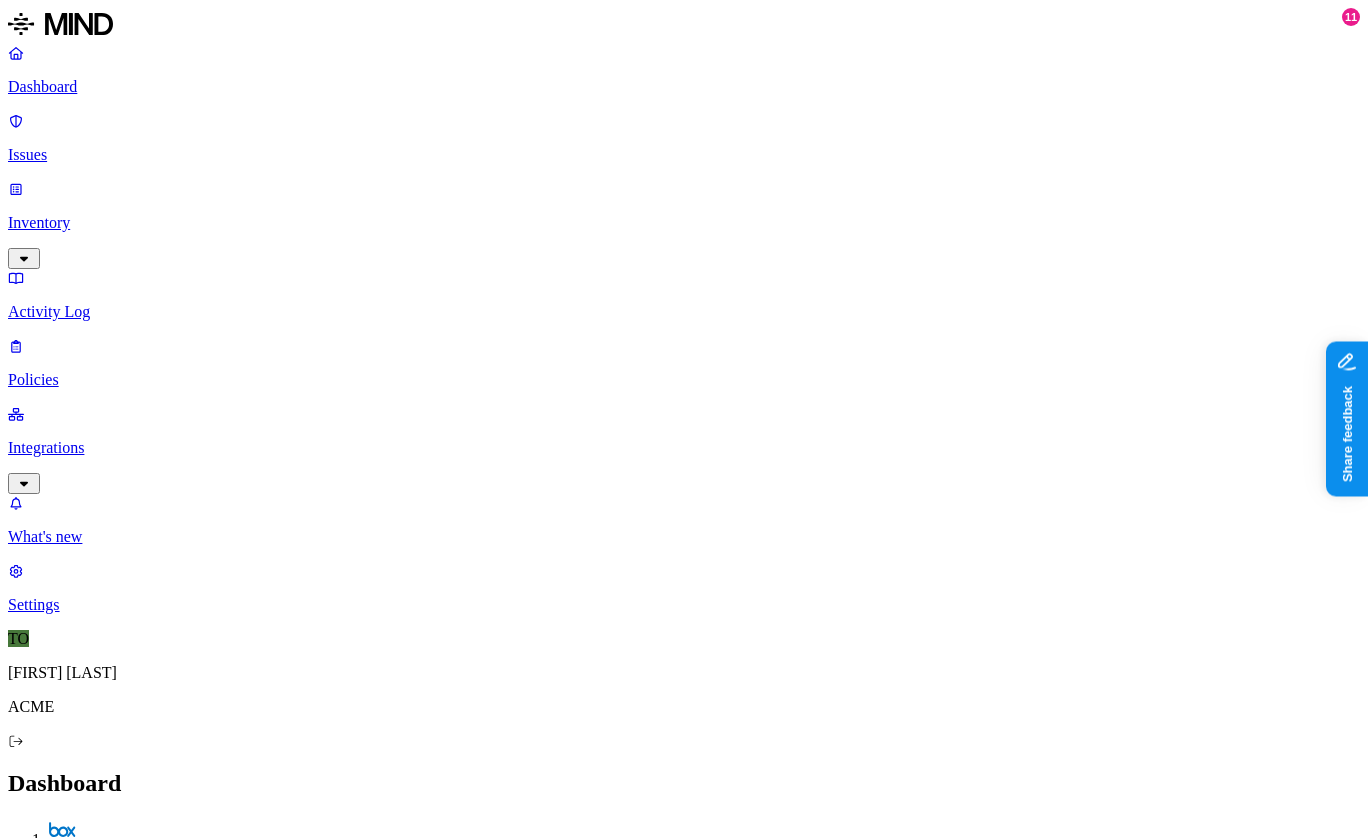 scroll, scrollTop: 272, scrollLeft: 0, axis: vertical 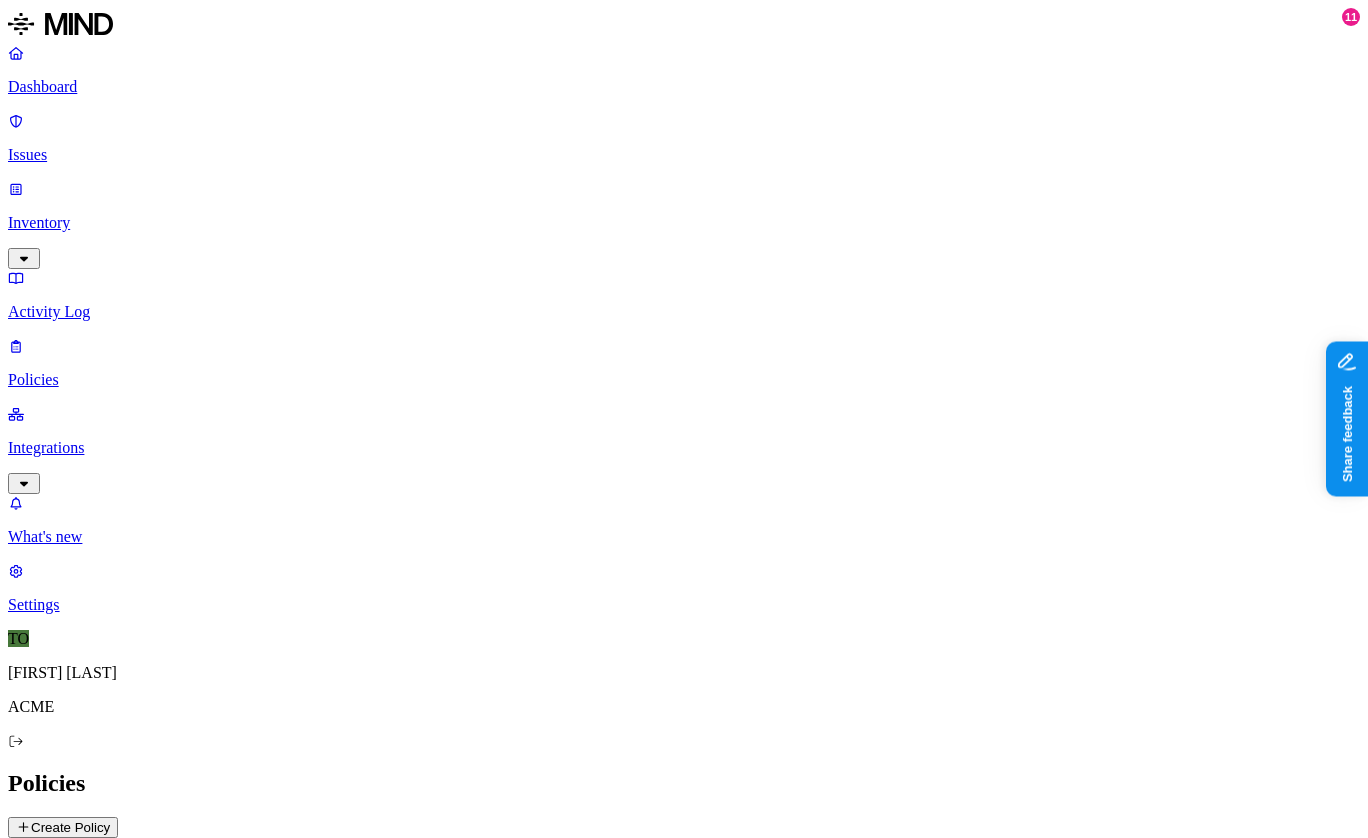 click on "Create Policy" at bounding box center (63, 827) 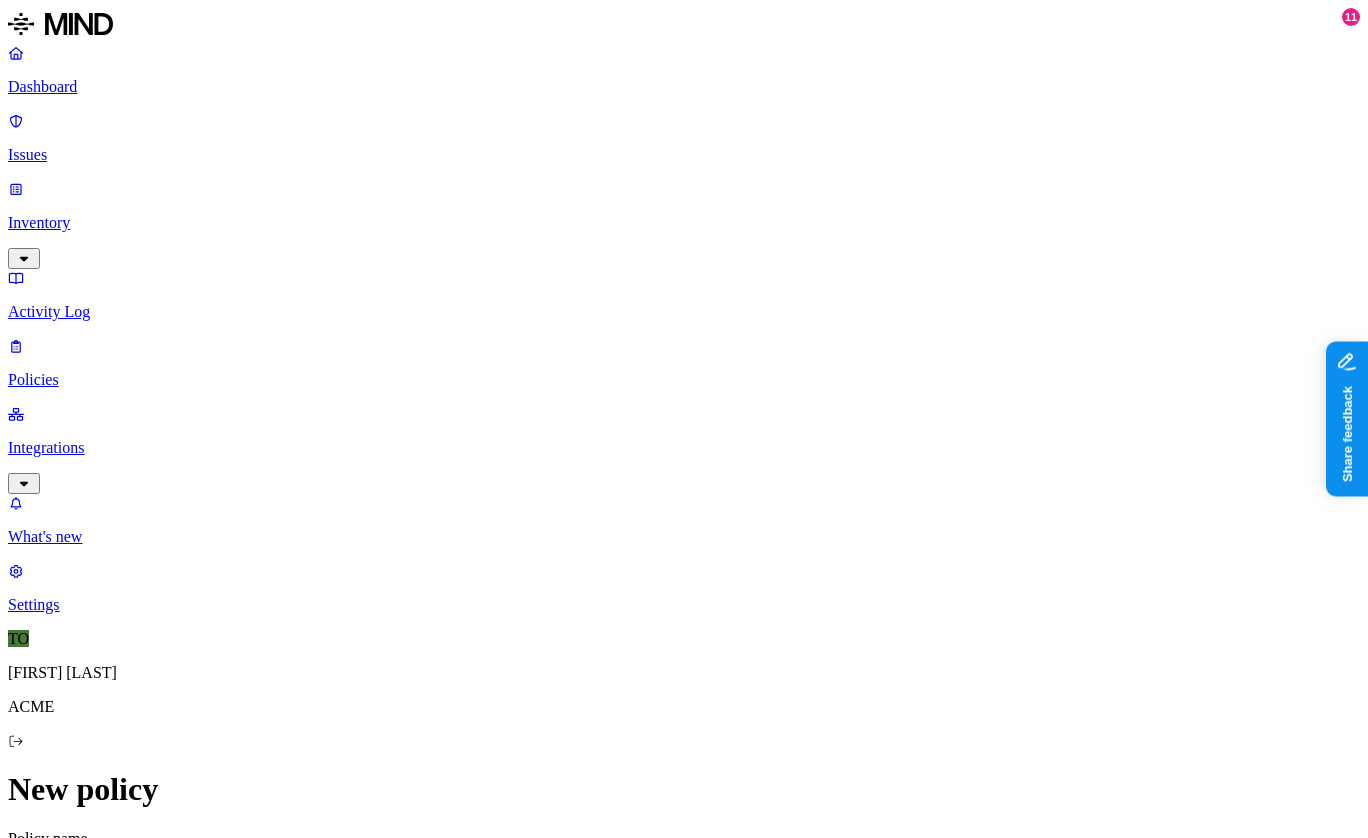 click on "Exposure Detect sensitive data exposure Cloud" at bounding box center [684, 1153] 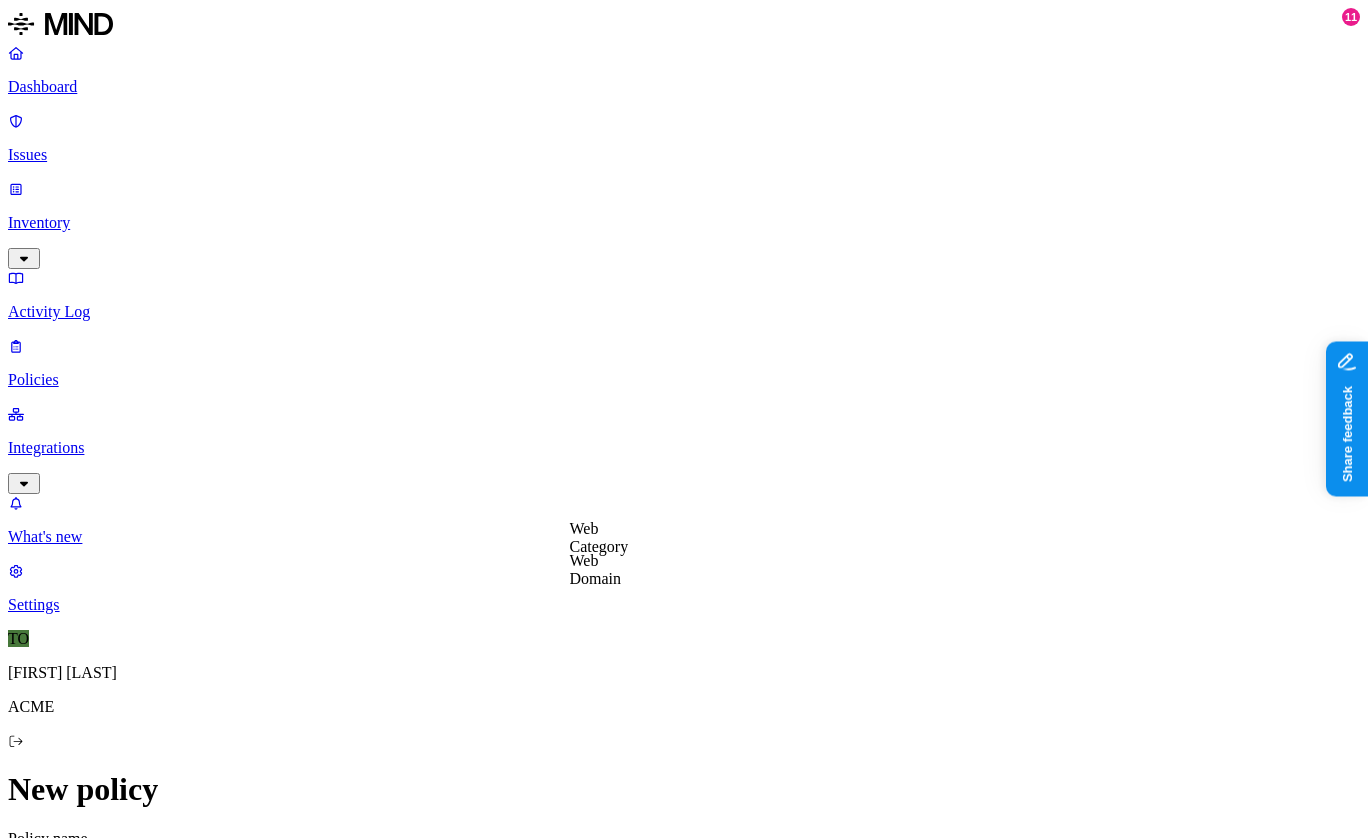 click on "DATA Any ORIGIN Anywhere TRANSFER TO Anywhere BY USER Anyone" at bounding box center [684, 1498] 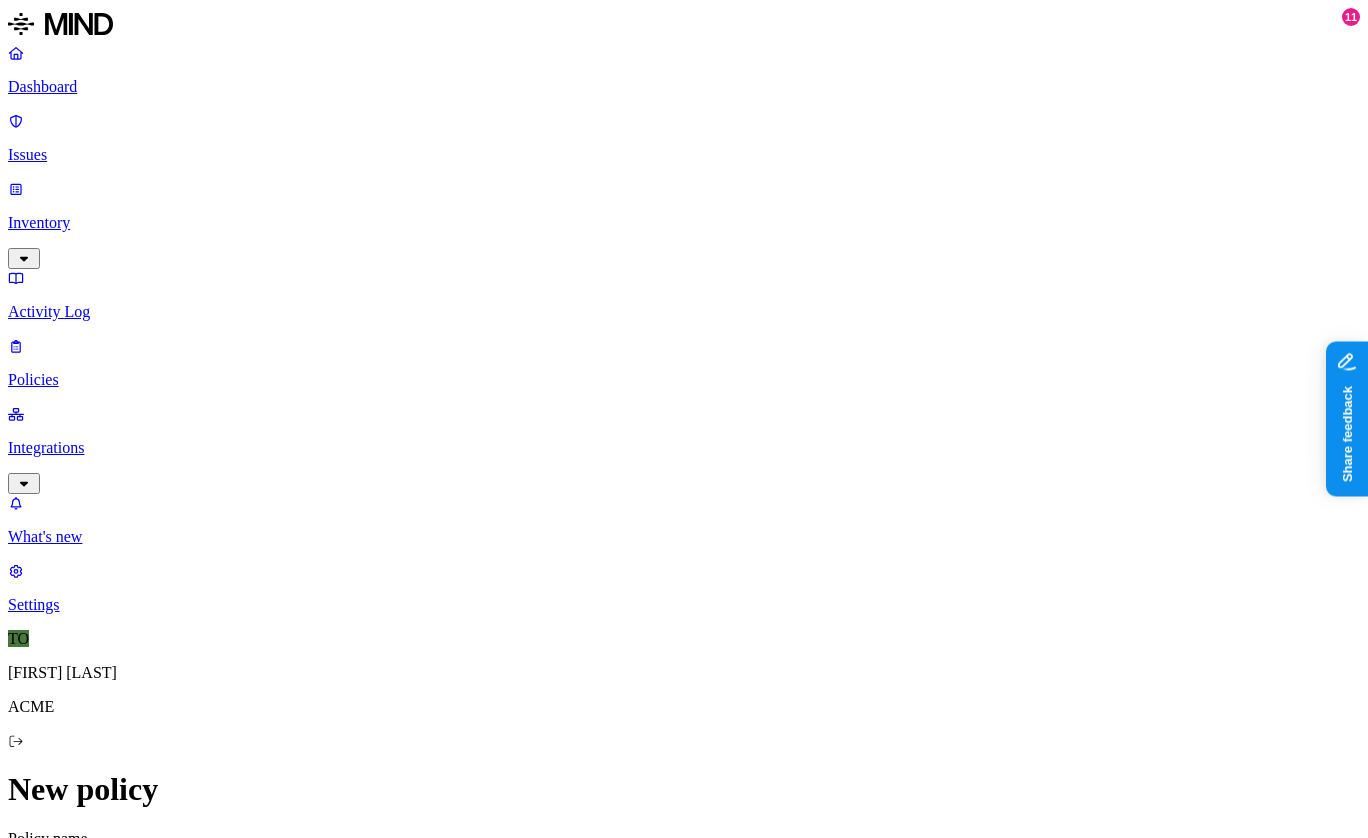 click 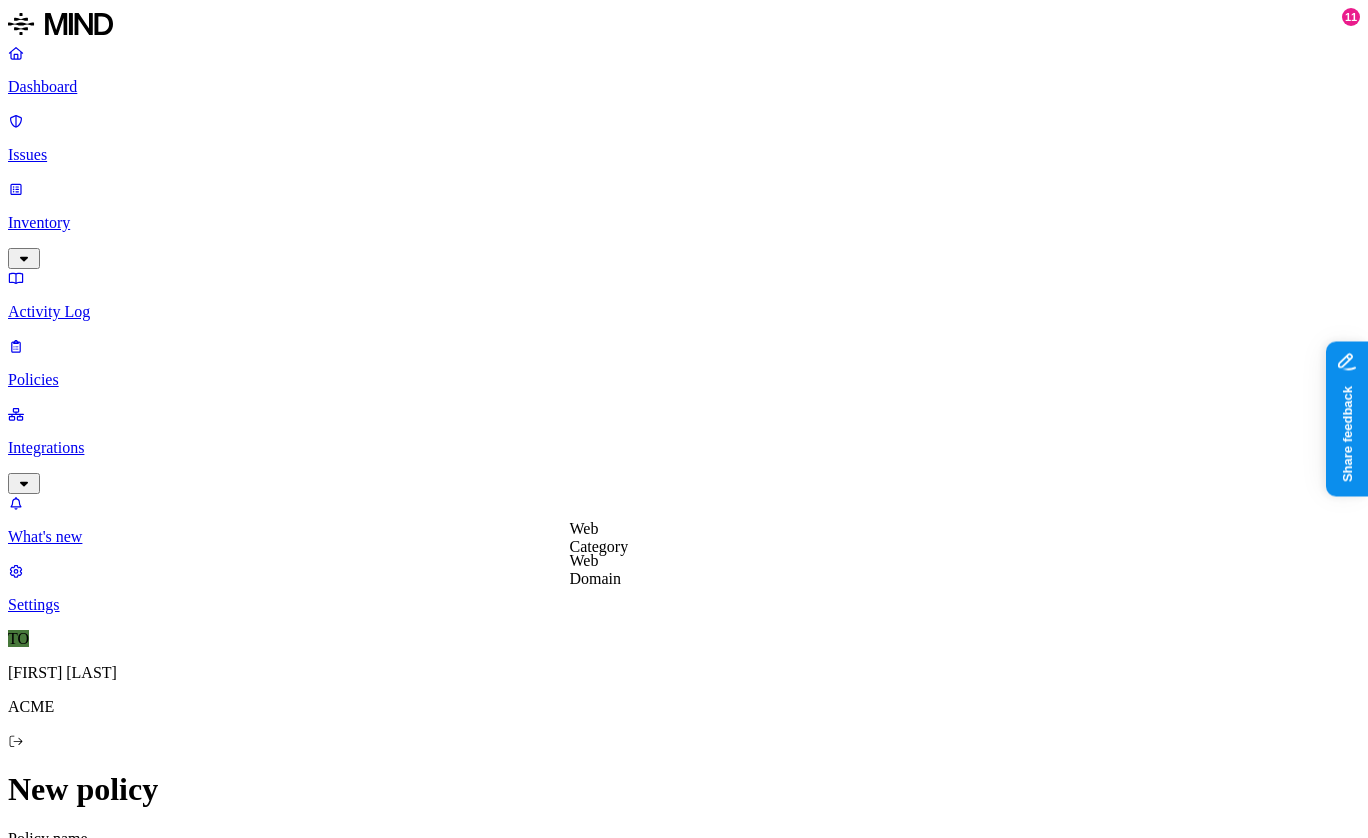 click on "DATA Any ORIGIN Anywhere TRANSFER TO Anywhere BY USER Anyone" at bounding box center (684, 1498) 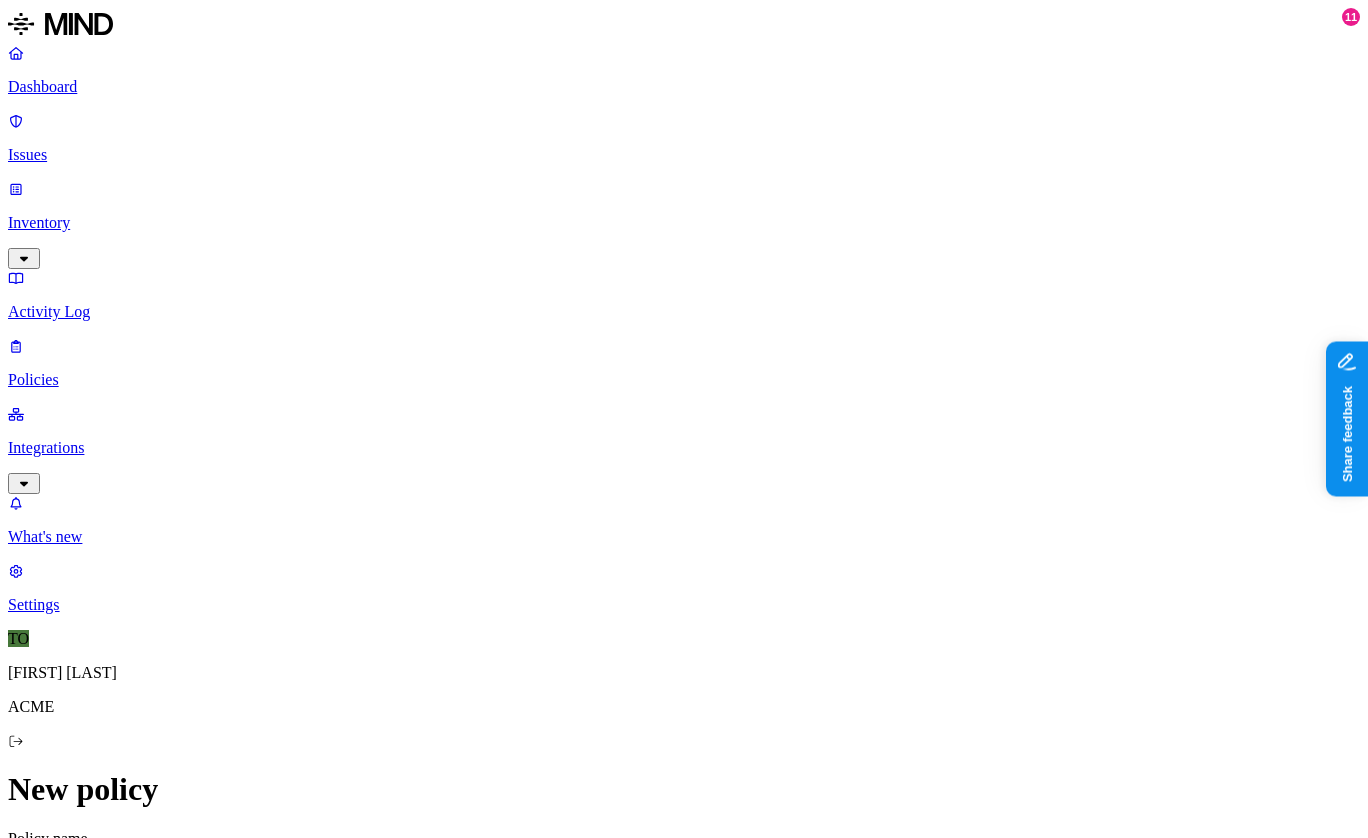 click at bounding box center (31, 1484) 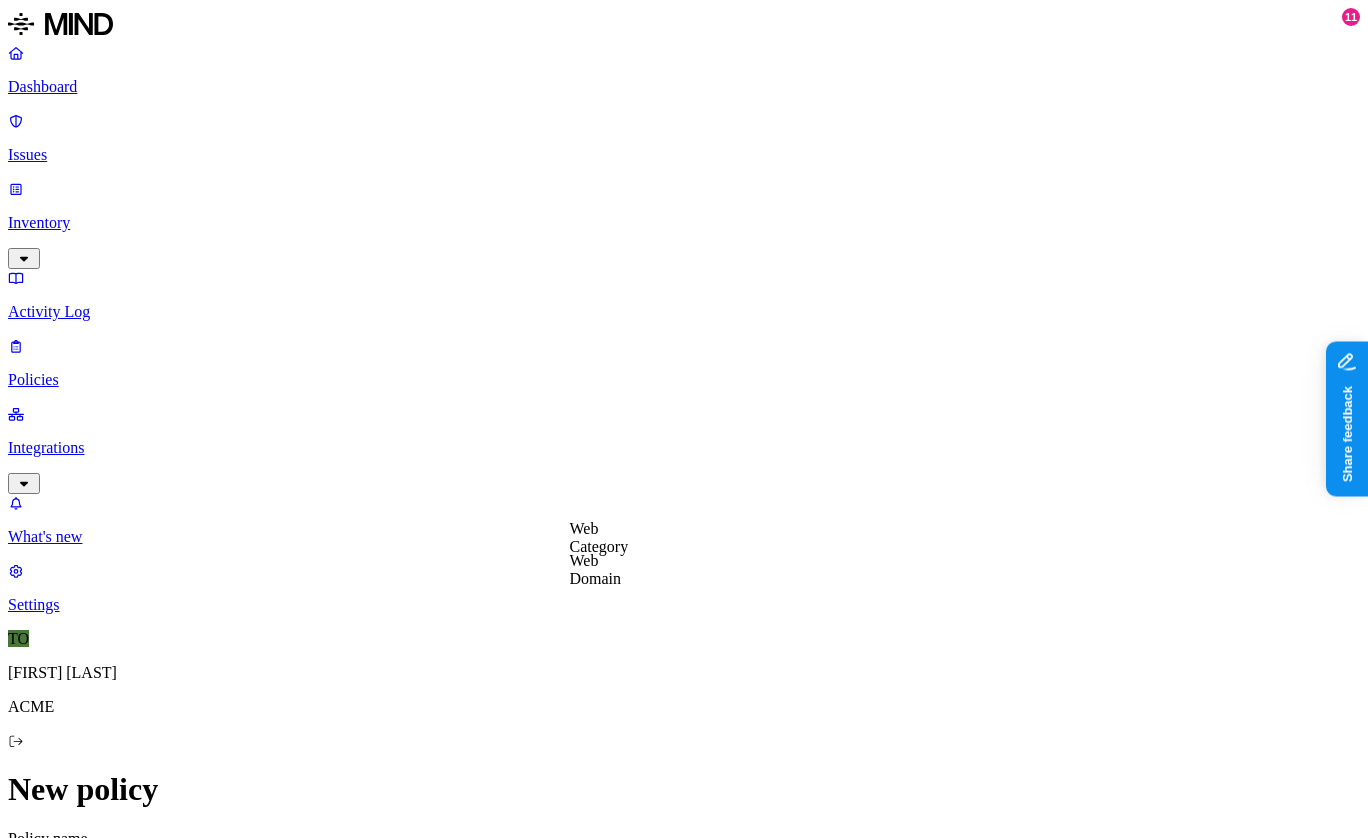 click on "Web Domain" at bounding box center (596, 569) 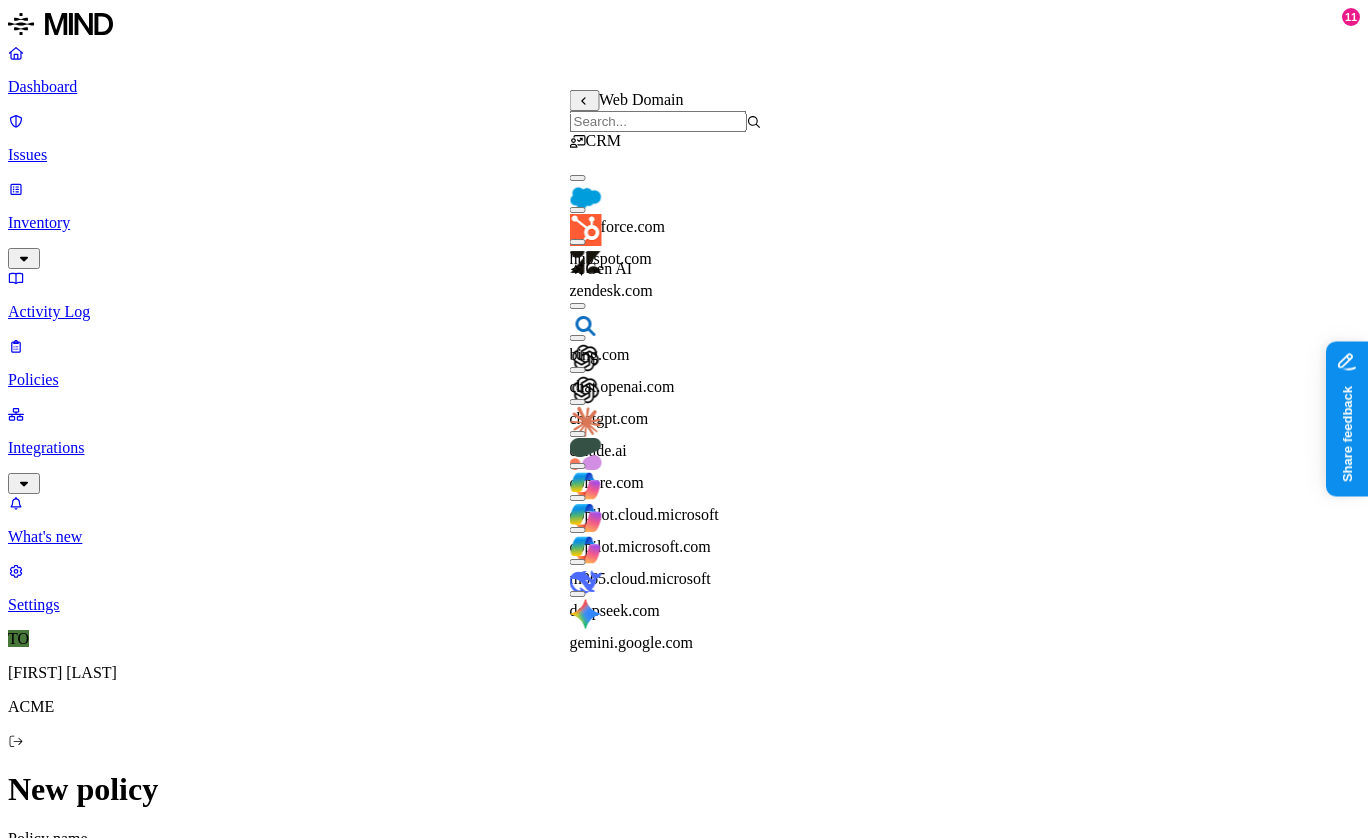 click on "salesforce.com" at bounding box center (618, 226) 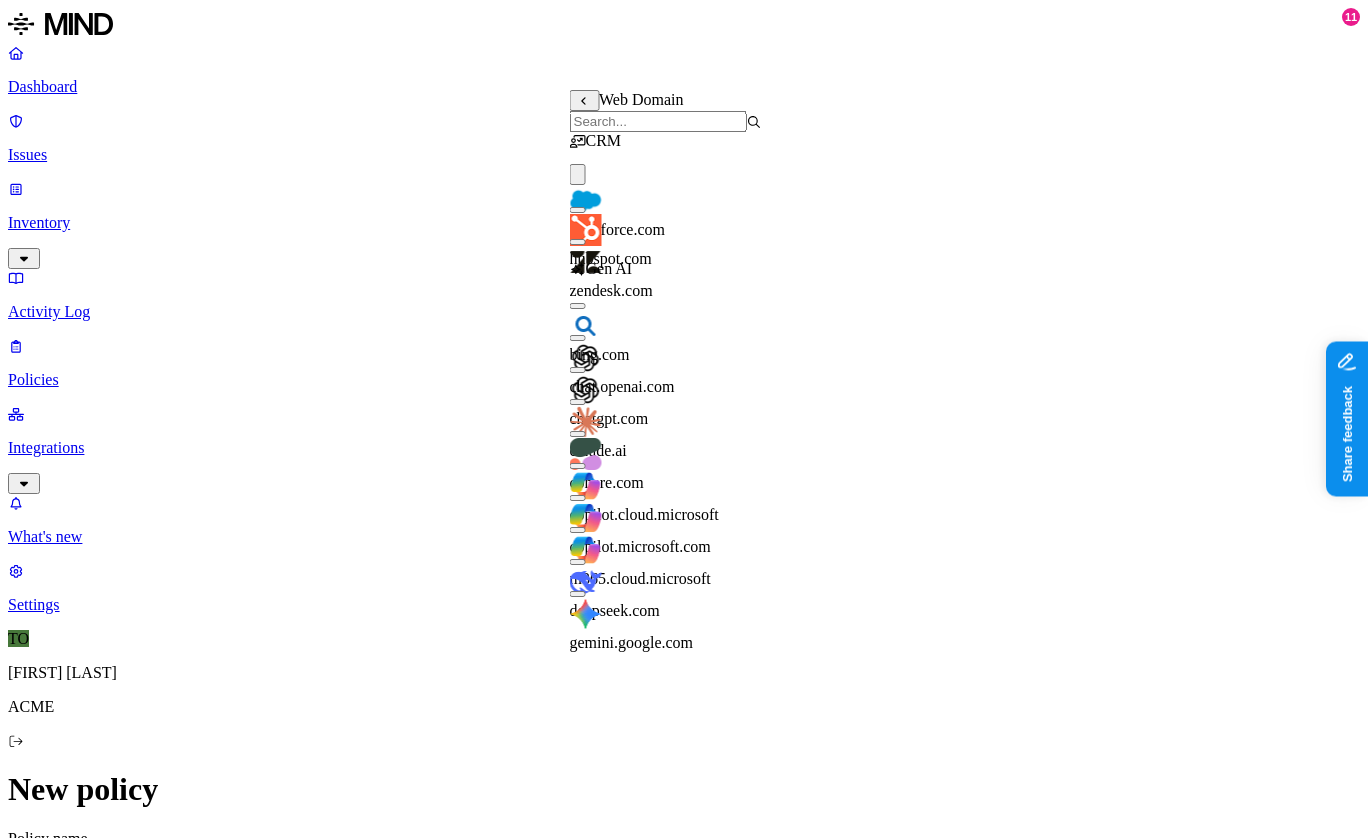 click on "zendesk.com" at bounding box center [666, 264] 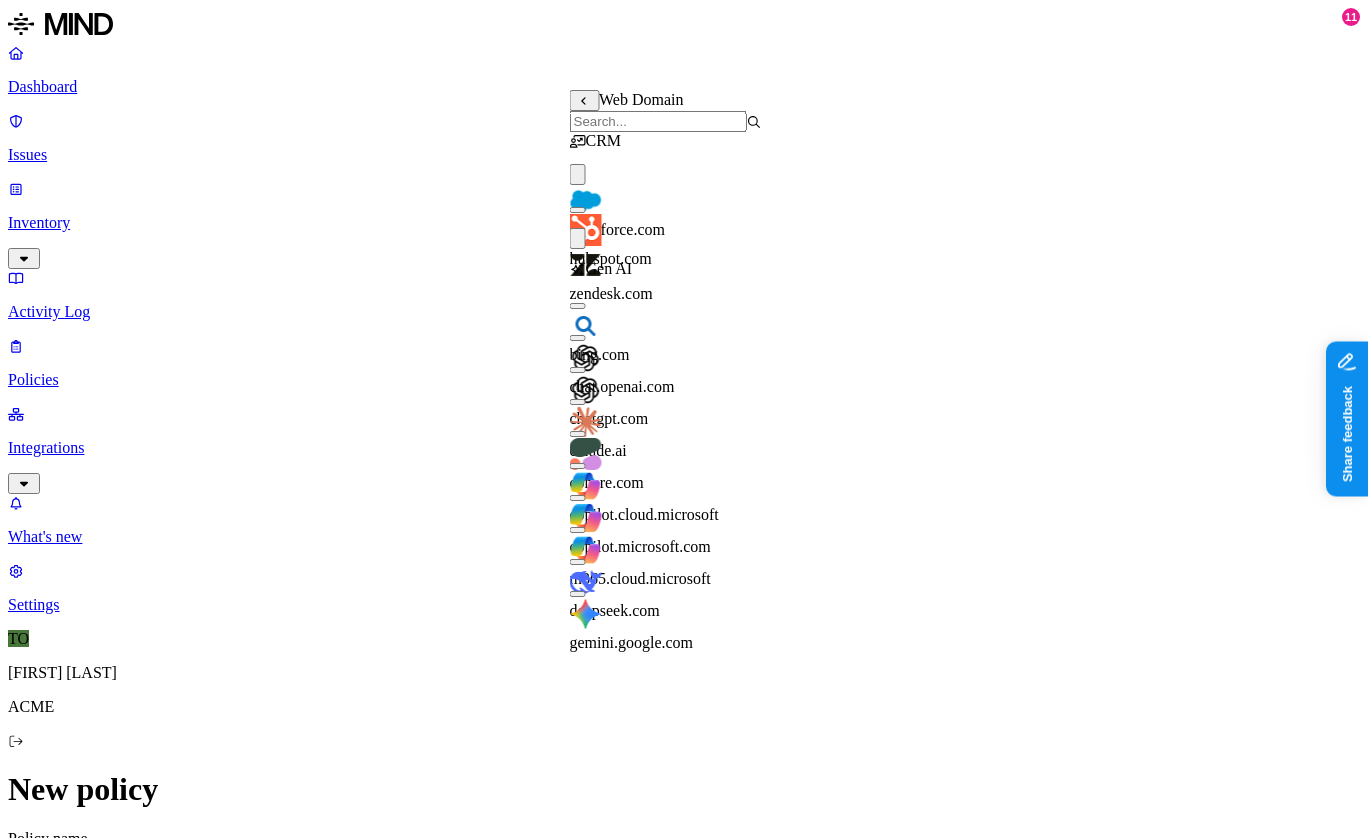 click on "hubspot.com" at bounding box center [611, 258] 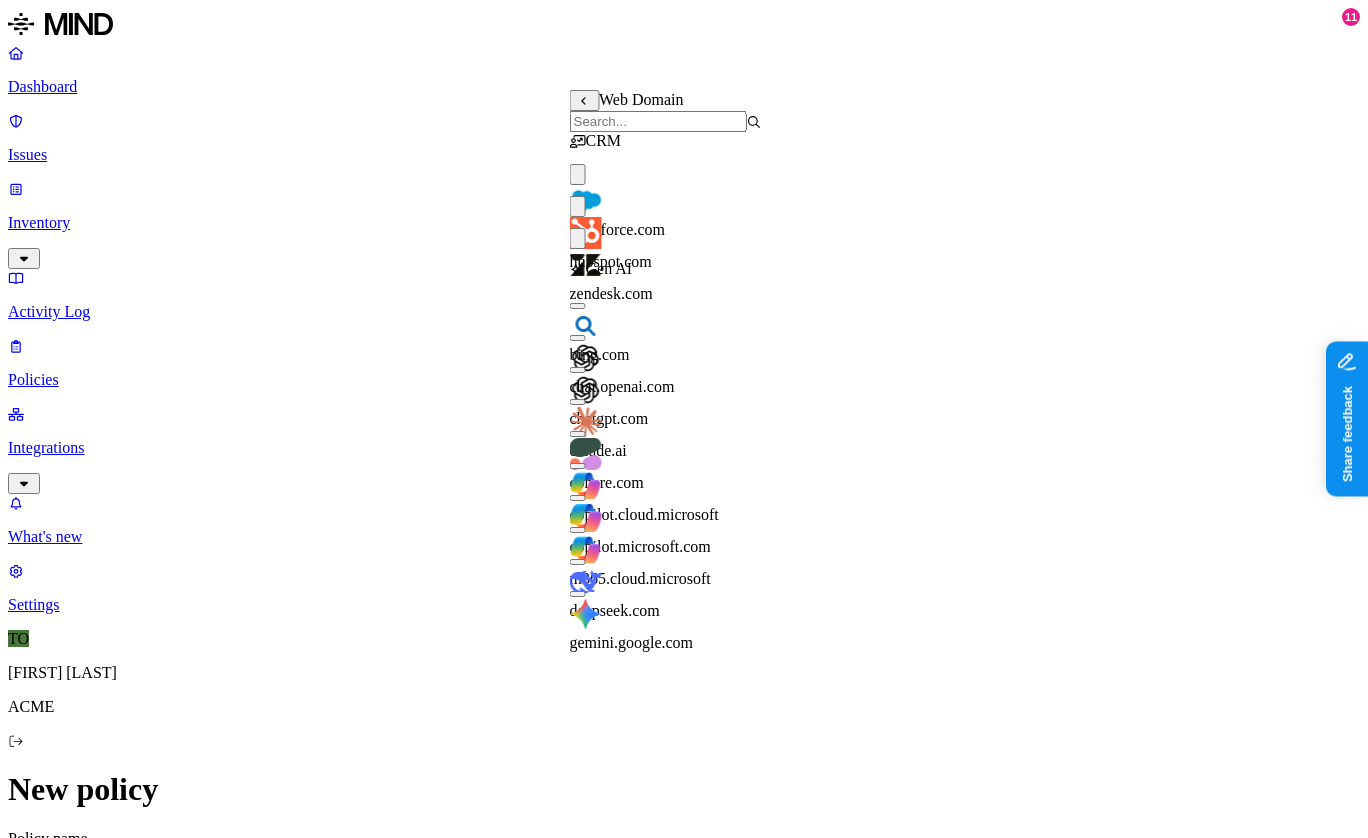 click on "DATA Any ORIGIN Anywhere TRANSFER TO Anywhere BY USER Anyone" at bounding box center (684, 1498) 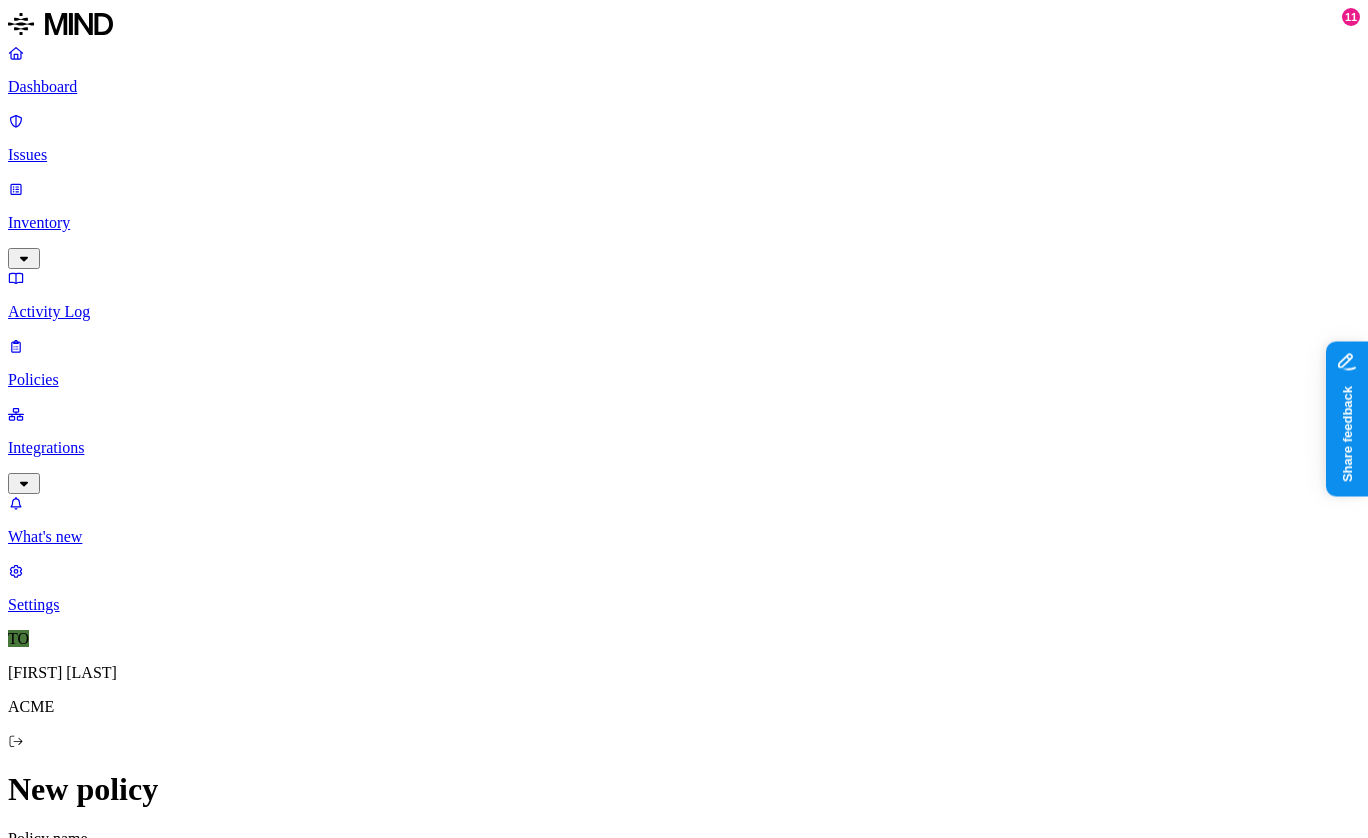 click at bounding box center (31, 1640) 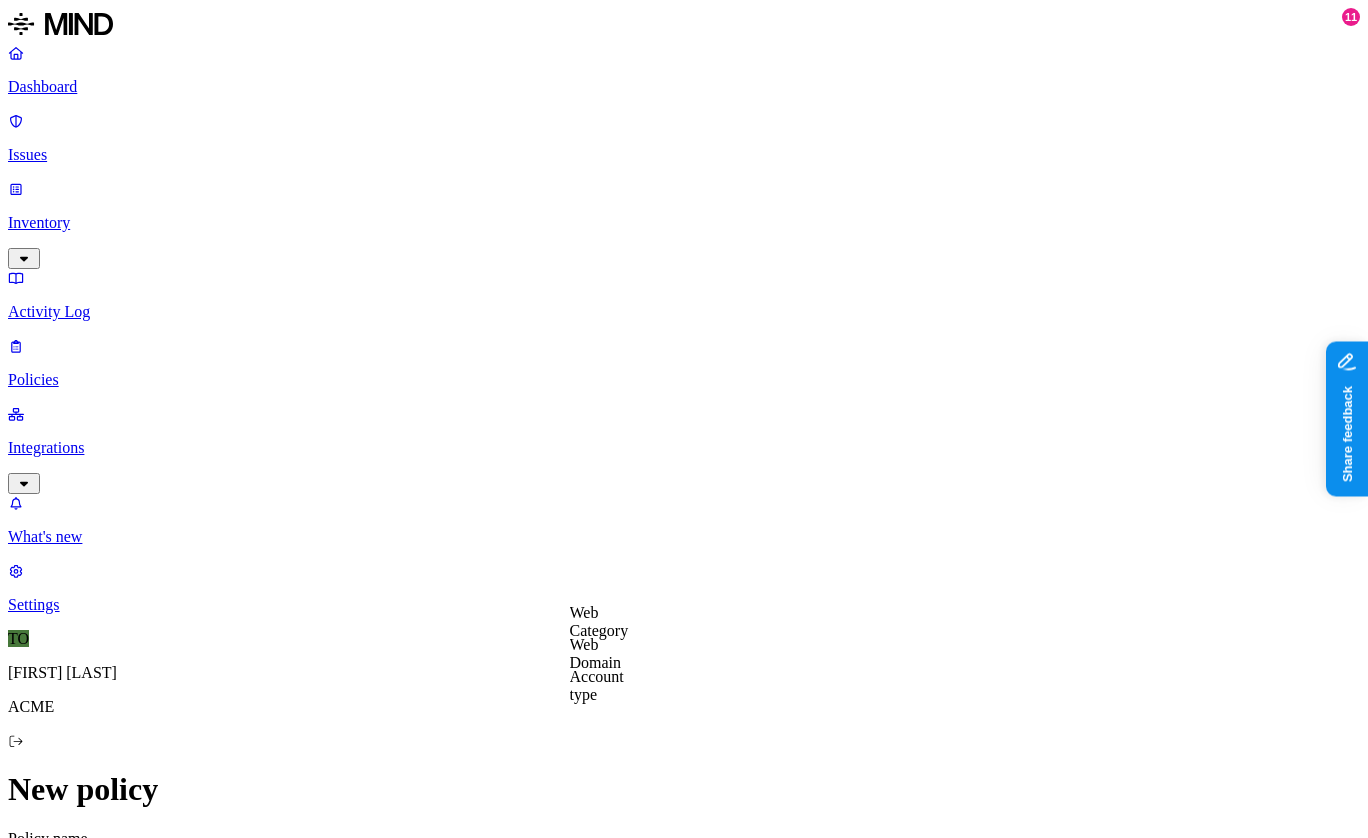 click on "Web Domain" at bounding box center (596, 653) 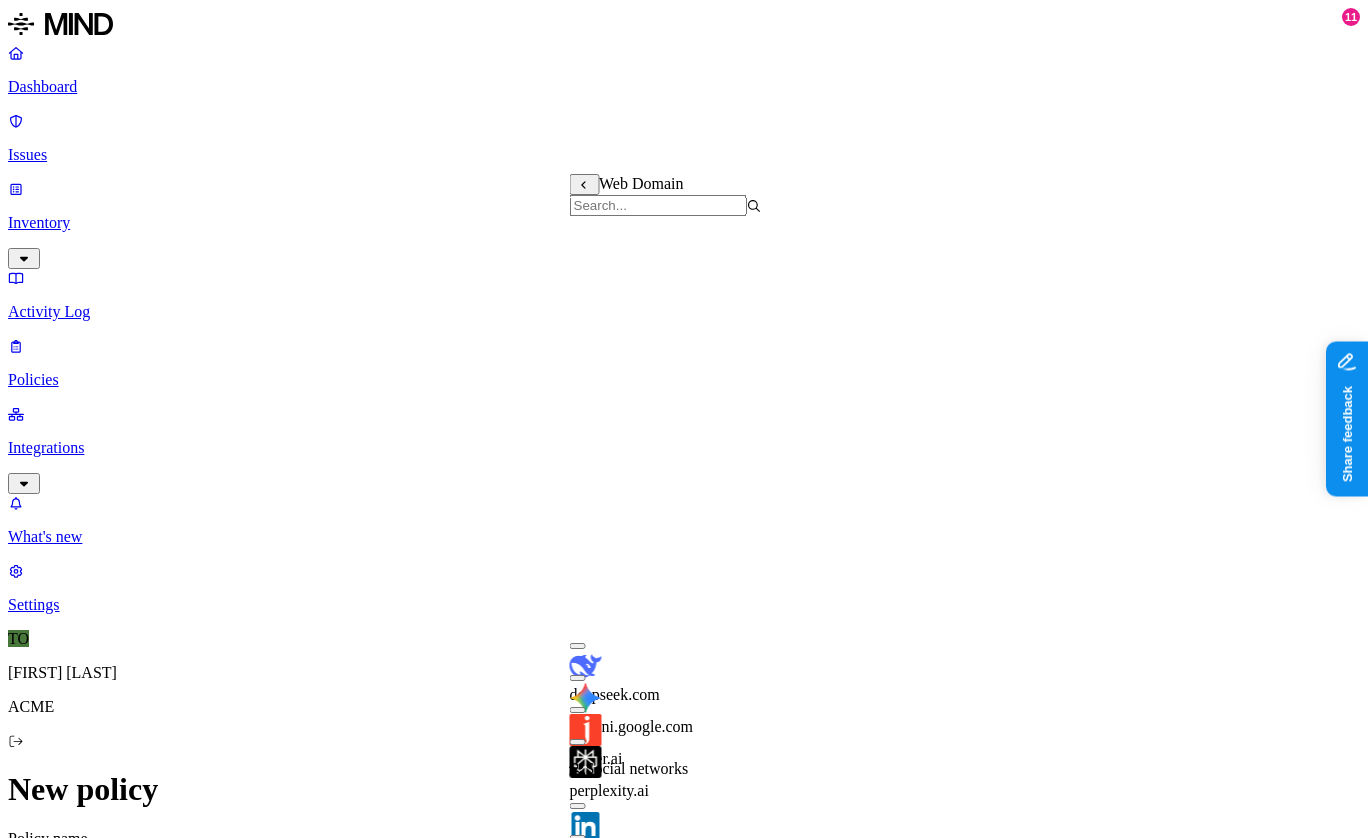 scroll, scrollTop: 590, scrollLeft: 0, axis: vertical 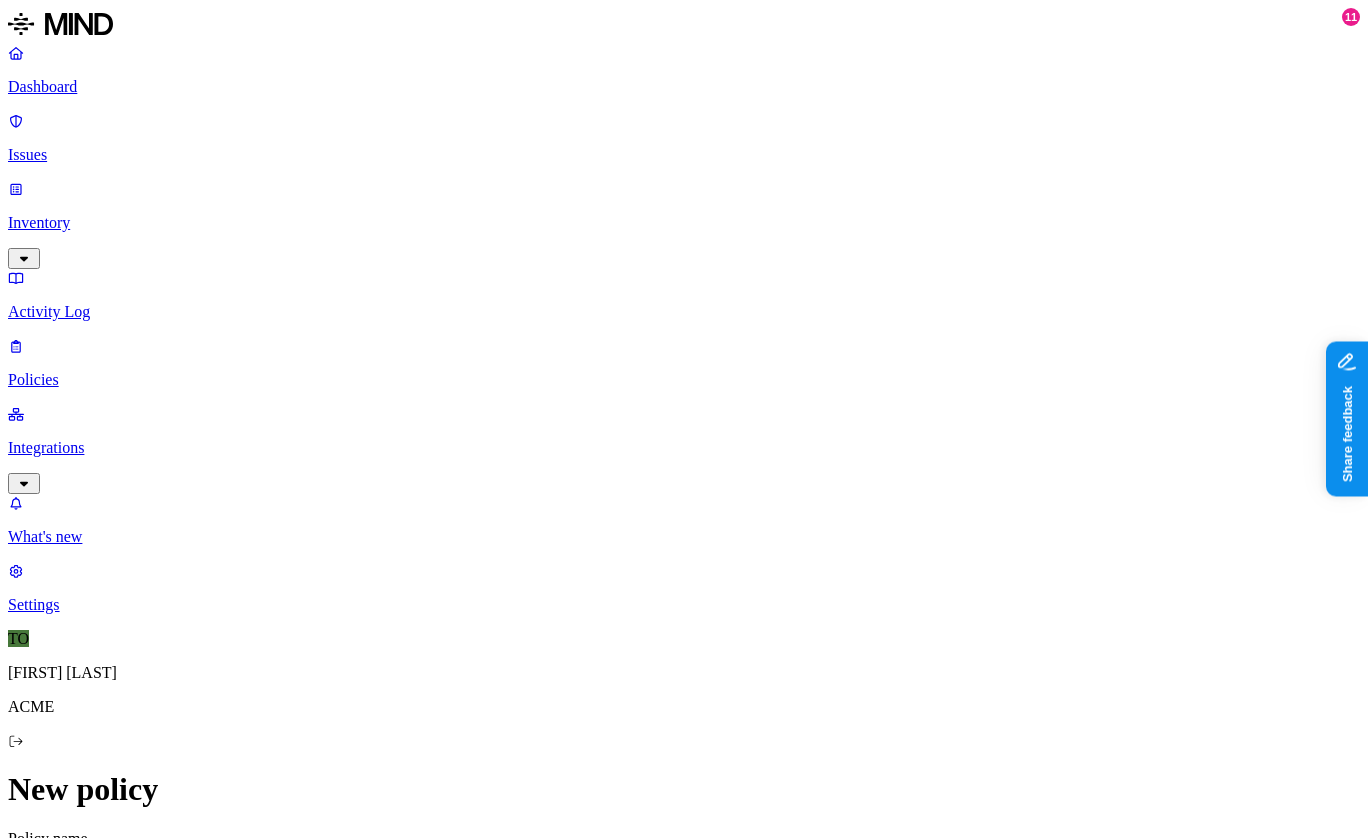 click 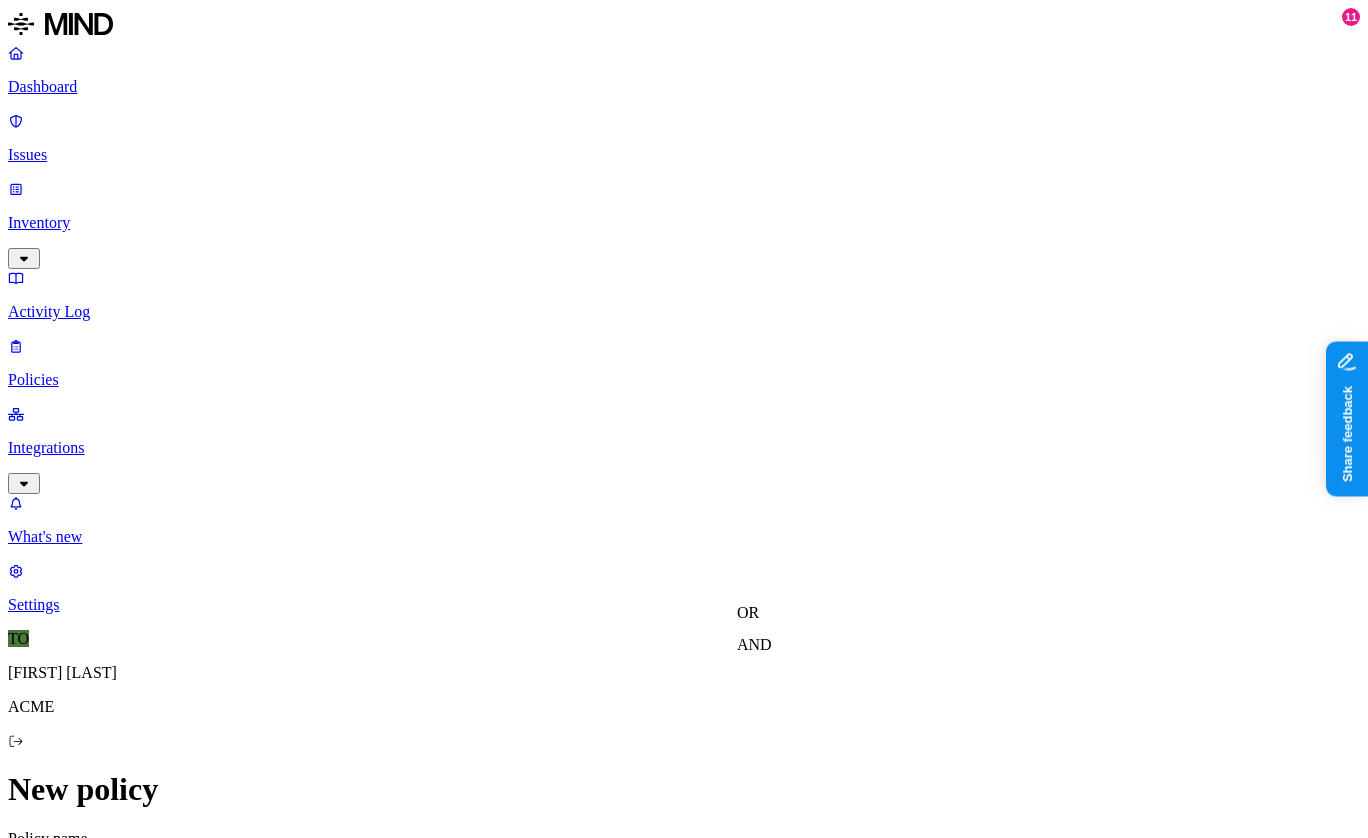 click on "AND" at bounding box center [754, 644] 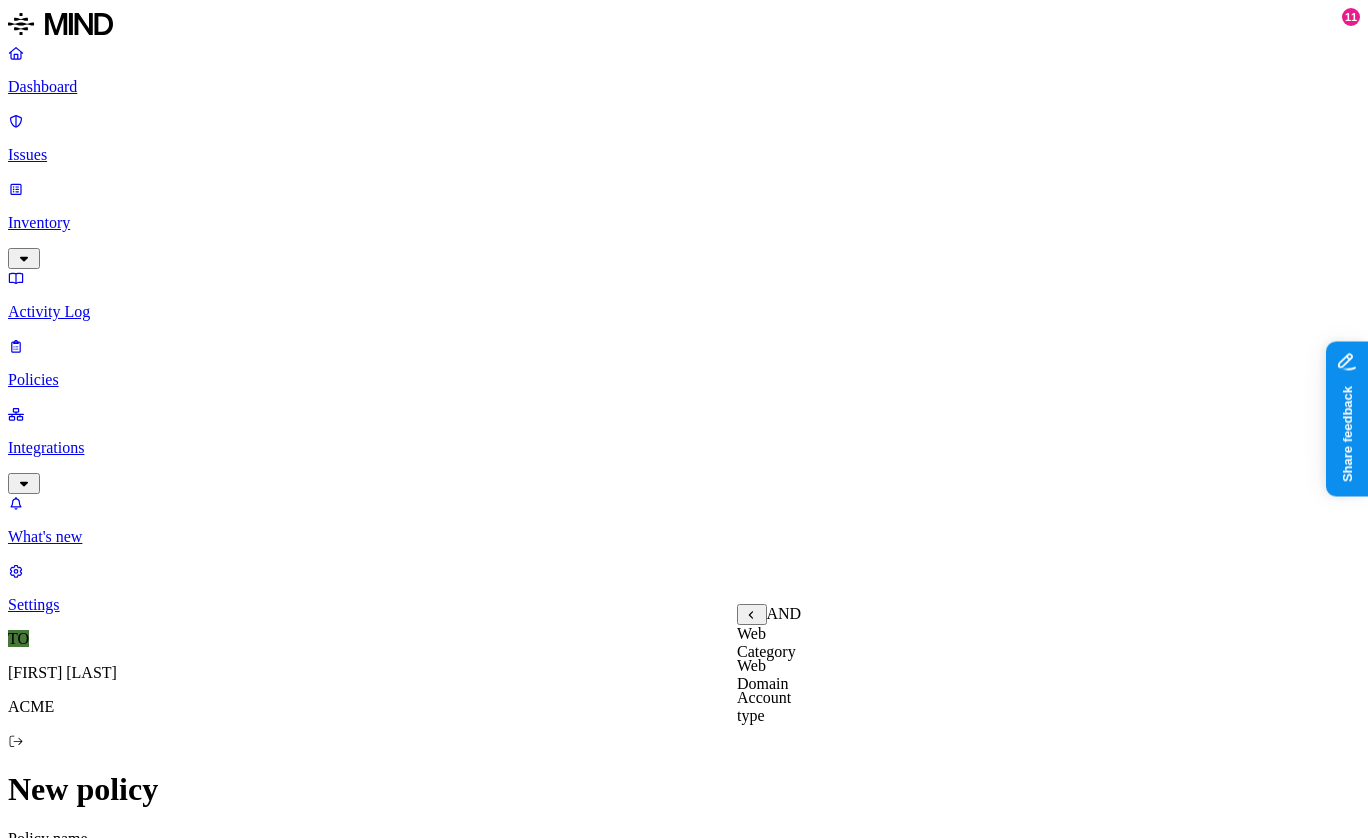 click on "Account type" at bounding box center (764, 706) 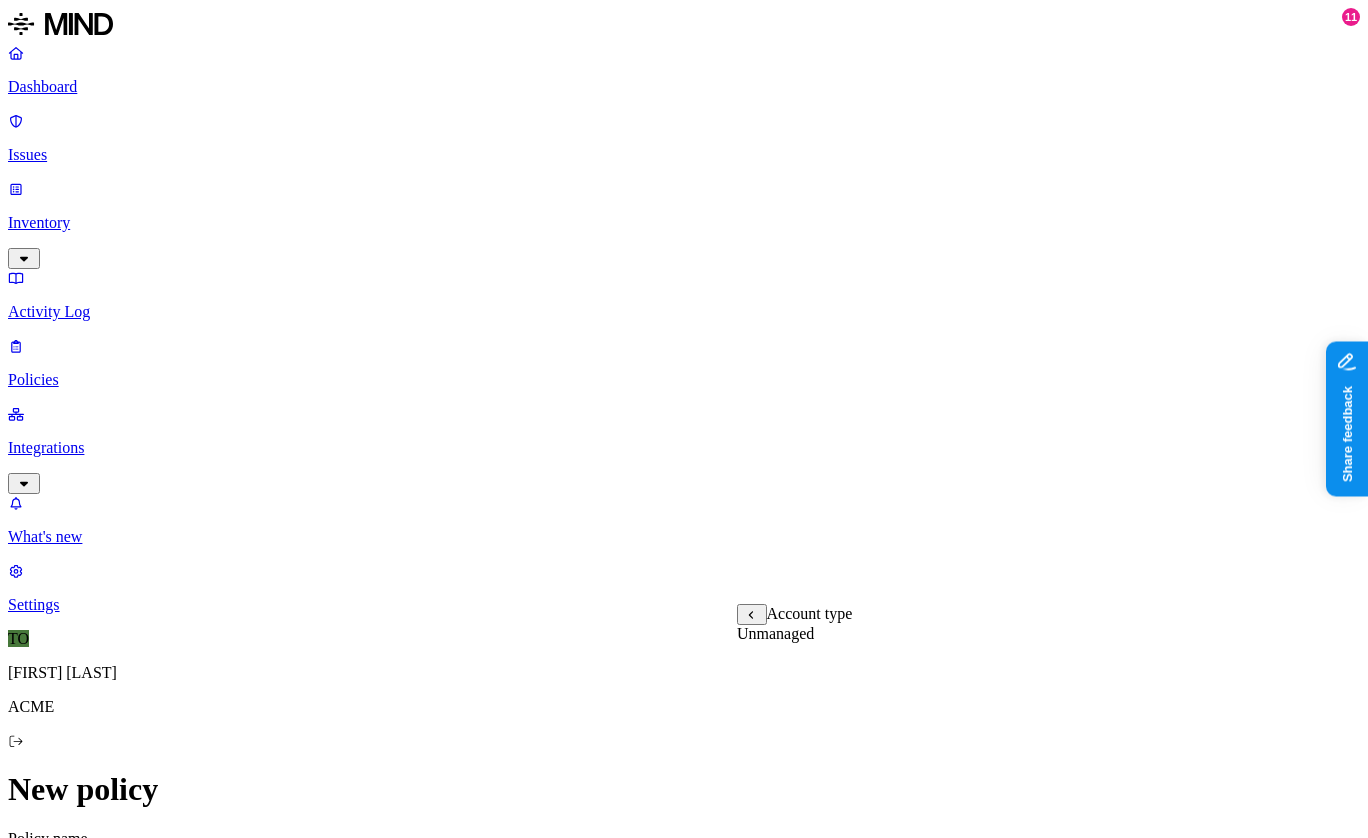 click on "Policy name   Severity Select severity Low Medium High Critical   Description (Optional) Policy type Exfiltration Prevent sensitive data uploads Endpoint Exposure Detect sensitive data exposure Cloud Condition Define the data attributes, exfiltration destinations, and users that should trigger the policy.  By default, the policy will be triggered by any data uploaded to any destination by any user. For more details on condition guidelines, please refer to the   documentation DATA Any ORIGIN Web Domain is any of hubspot.com, salesforce.com, zendesk.com TRANSFER TO Web Domain is mail.google.com BY USER Anyone Action Default action Default action for all users and groups who violate the policy. Block with override BlockDeny all uploads. Block with overrideDeny all uploads with an option to upload anyway. MonitorAllow uploads and create a new issue. AllowAllow all uploads. Exceptions You can add exceptions for specific users or groups. Exceptions are evaluated from the top. Add Exception Notifications Method" at bounding box center [684, 1524] 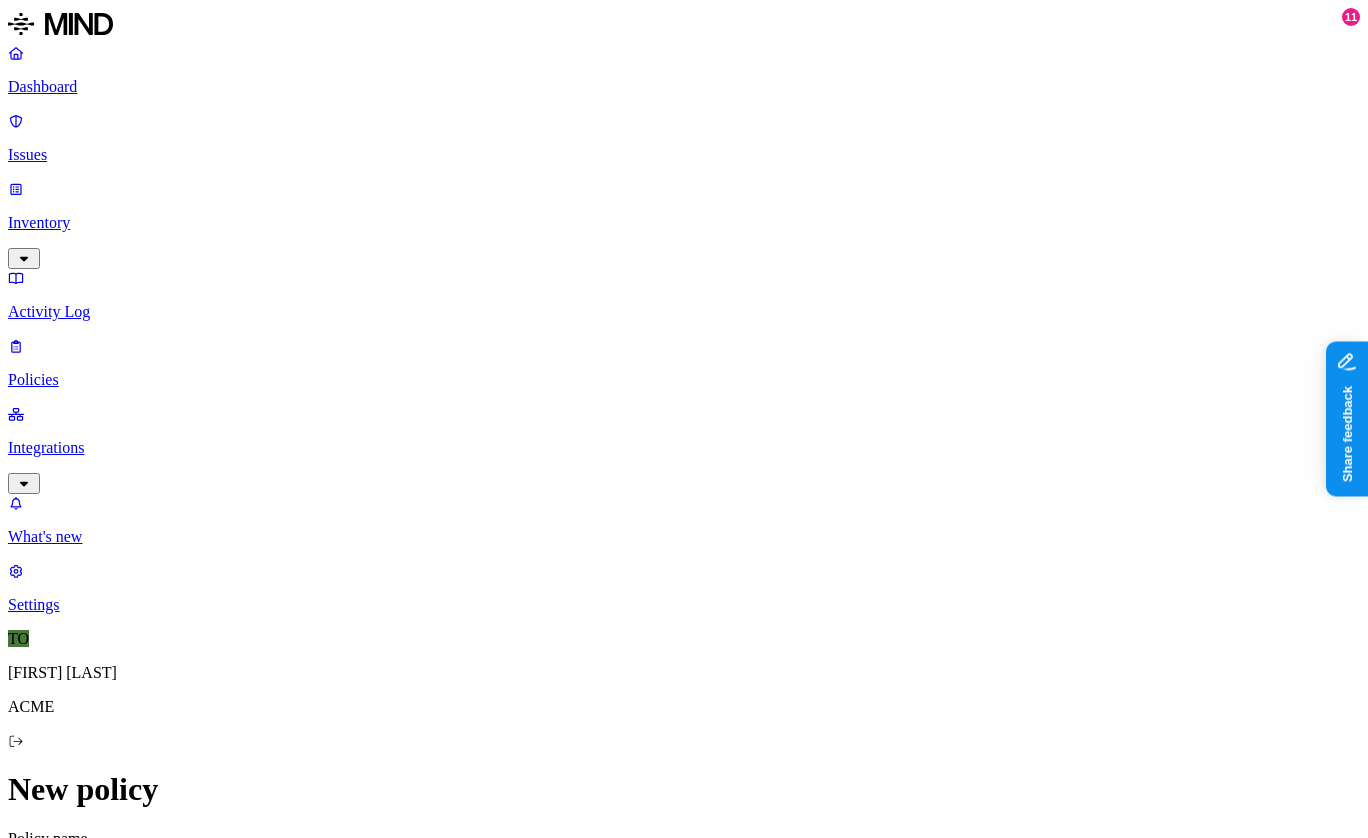 click at bounding box center (31, 1697) 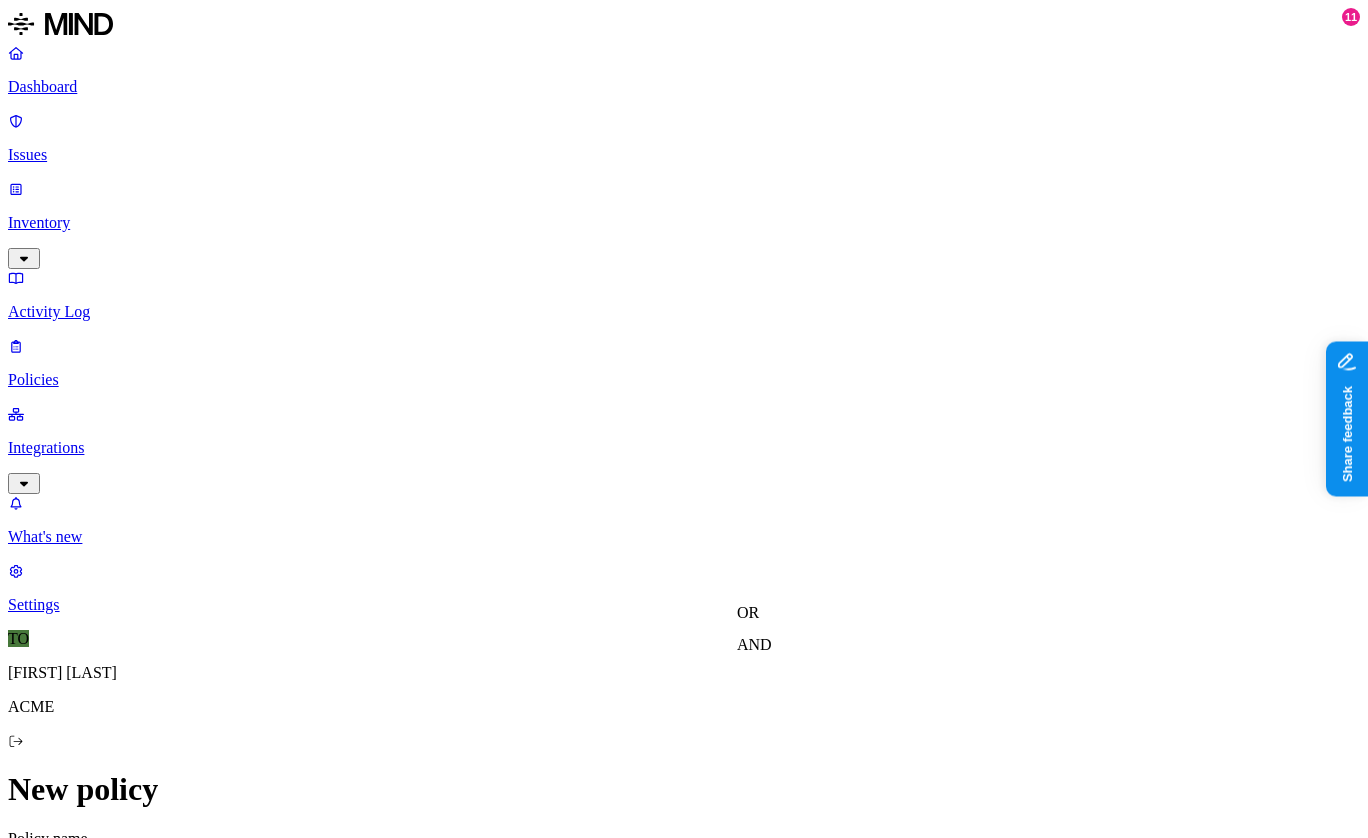 click on "AND" at bounding box center [754, 644] 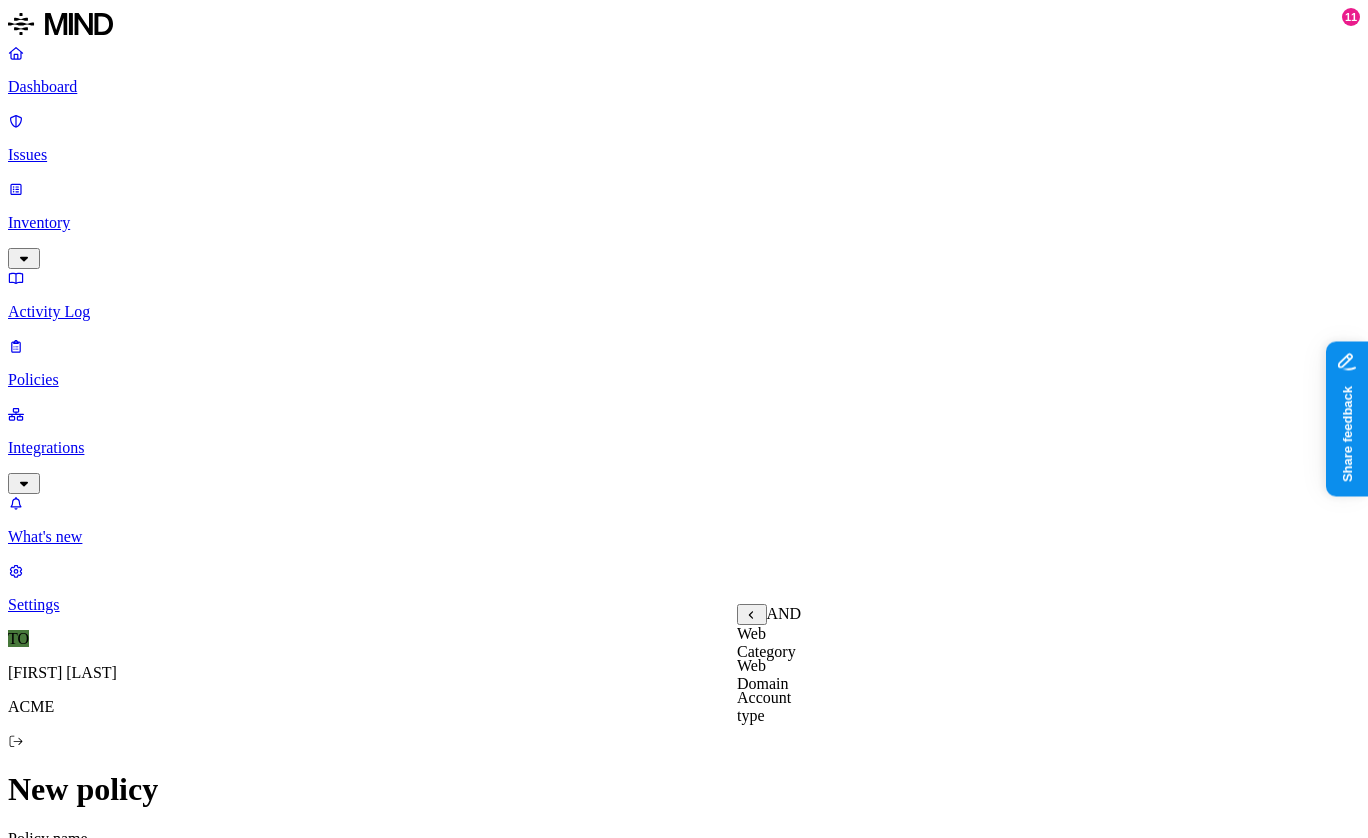 click on "Account type" at bounding box center [764, 706] 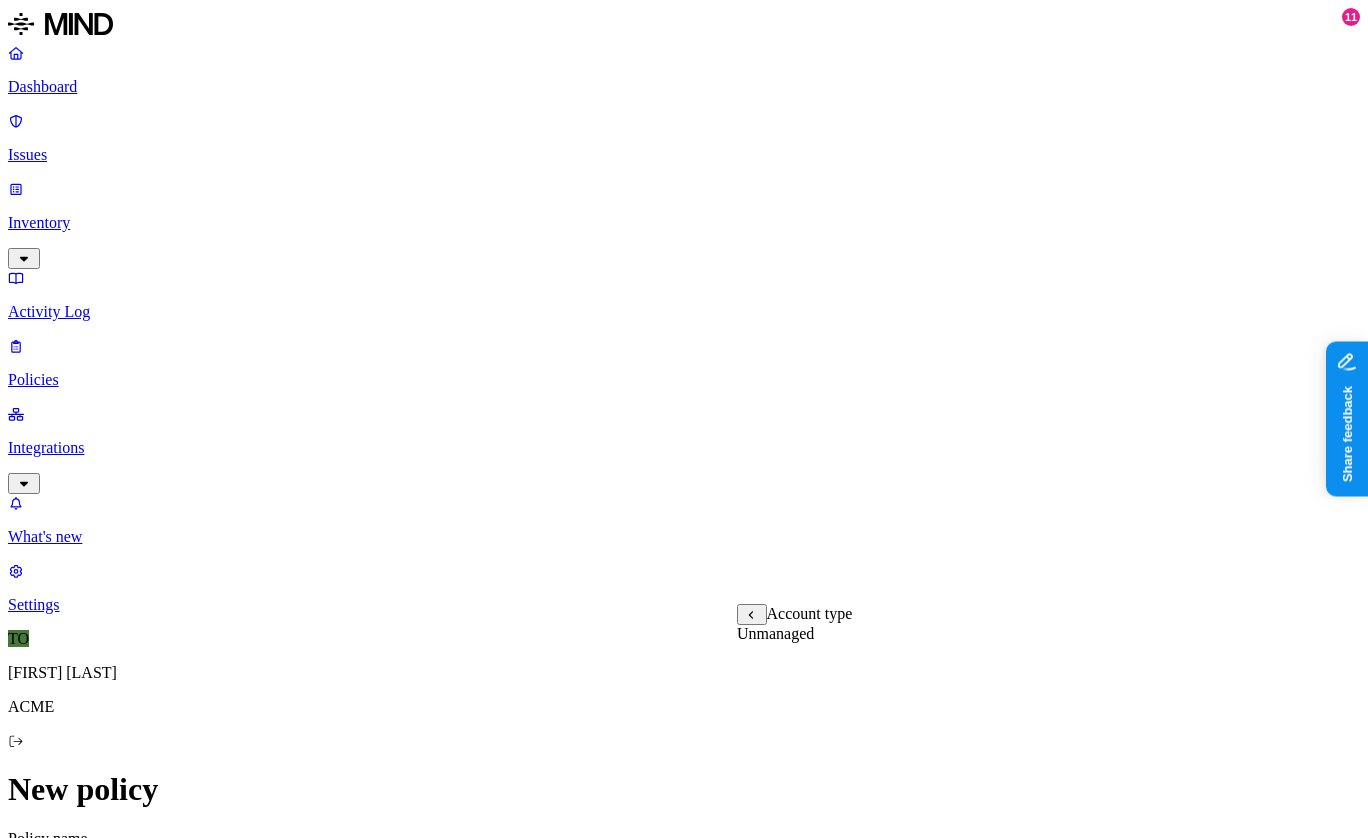 click on "Unmanaged" at bounding box center (775, 633) 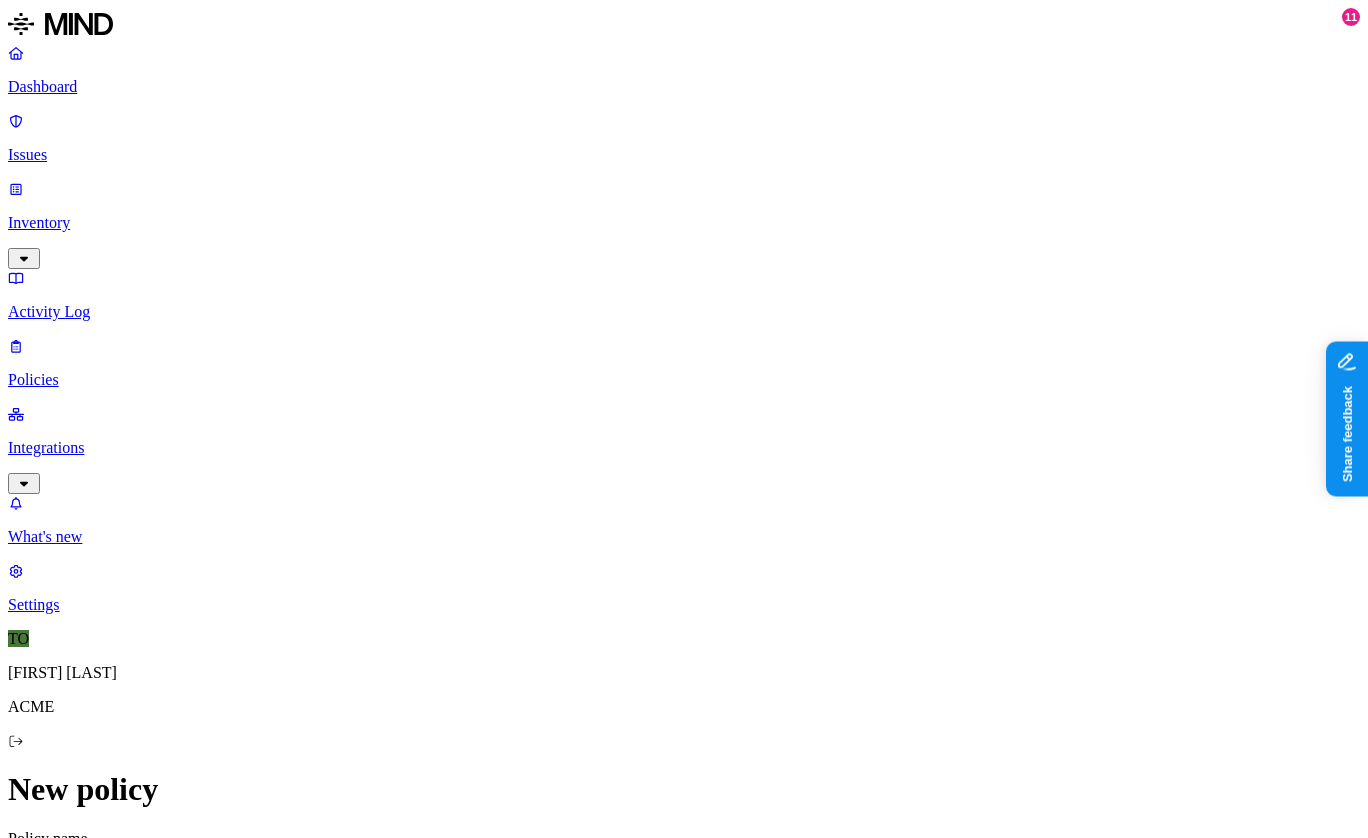 scroll, scrollTop: 842, scrollLeft: 0, axis: vertical 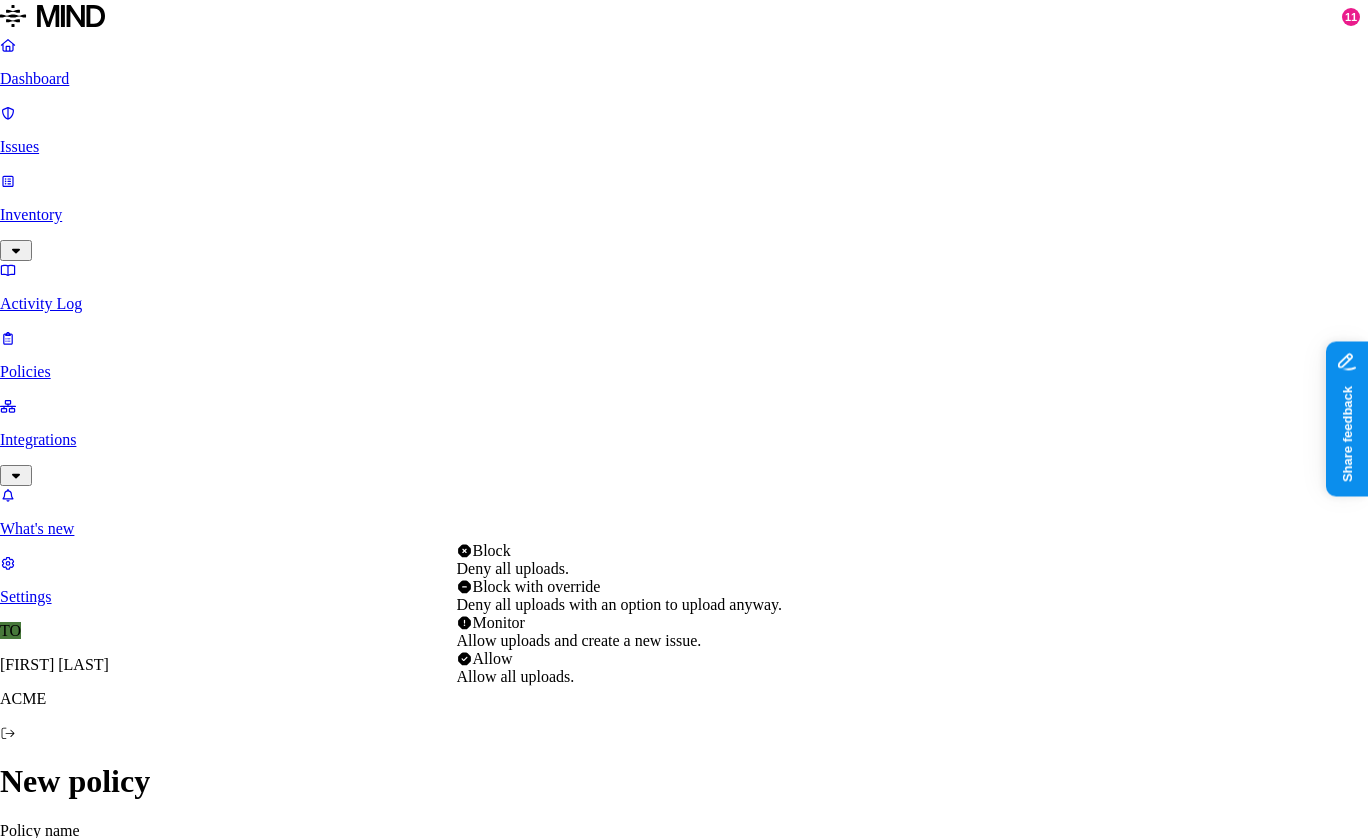 click on "Block Deny all uploads." at bounding box center [620, 560] 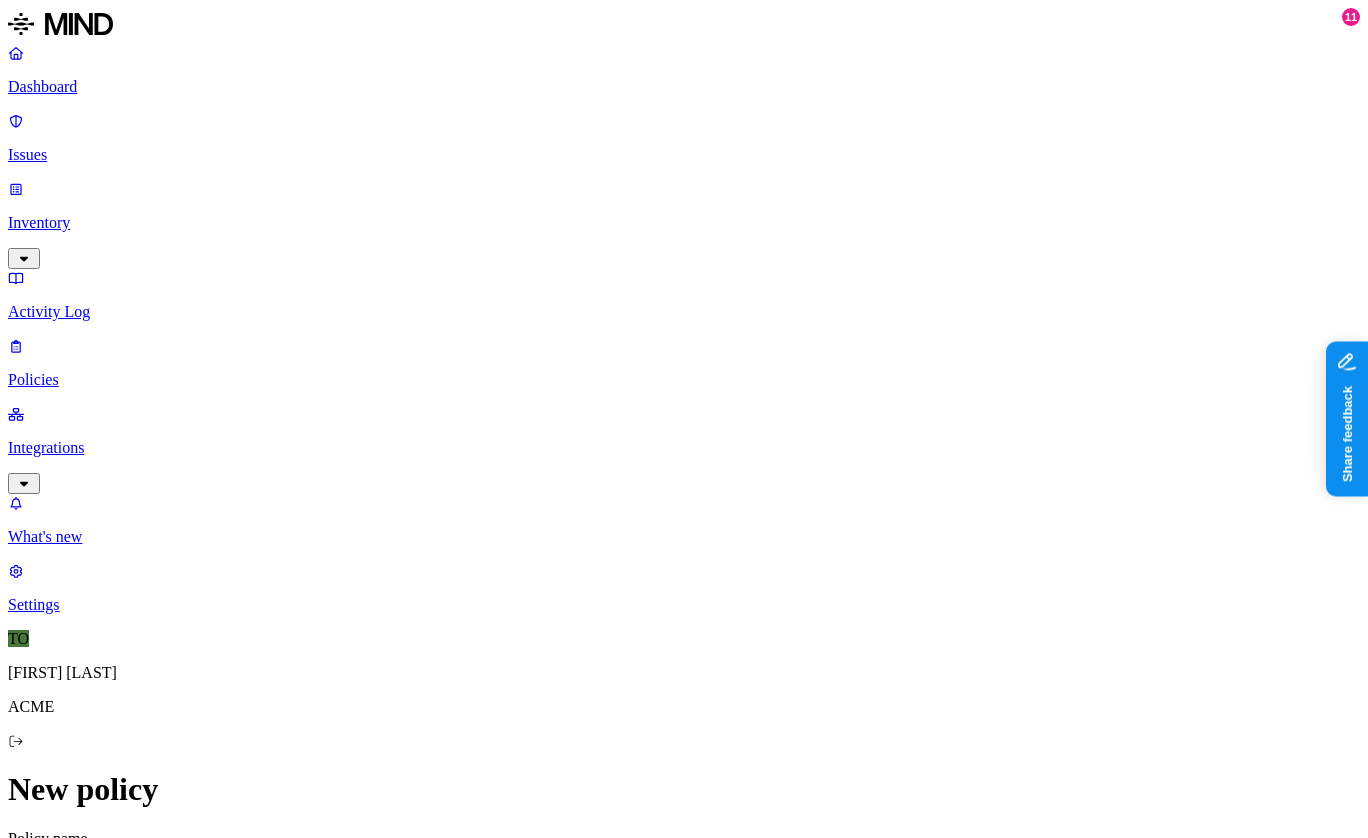 scroll, scrollTop: 1173, scrollLeft: 0, axis: vertical 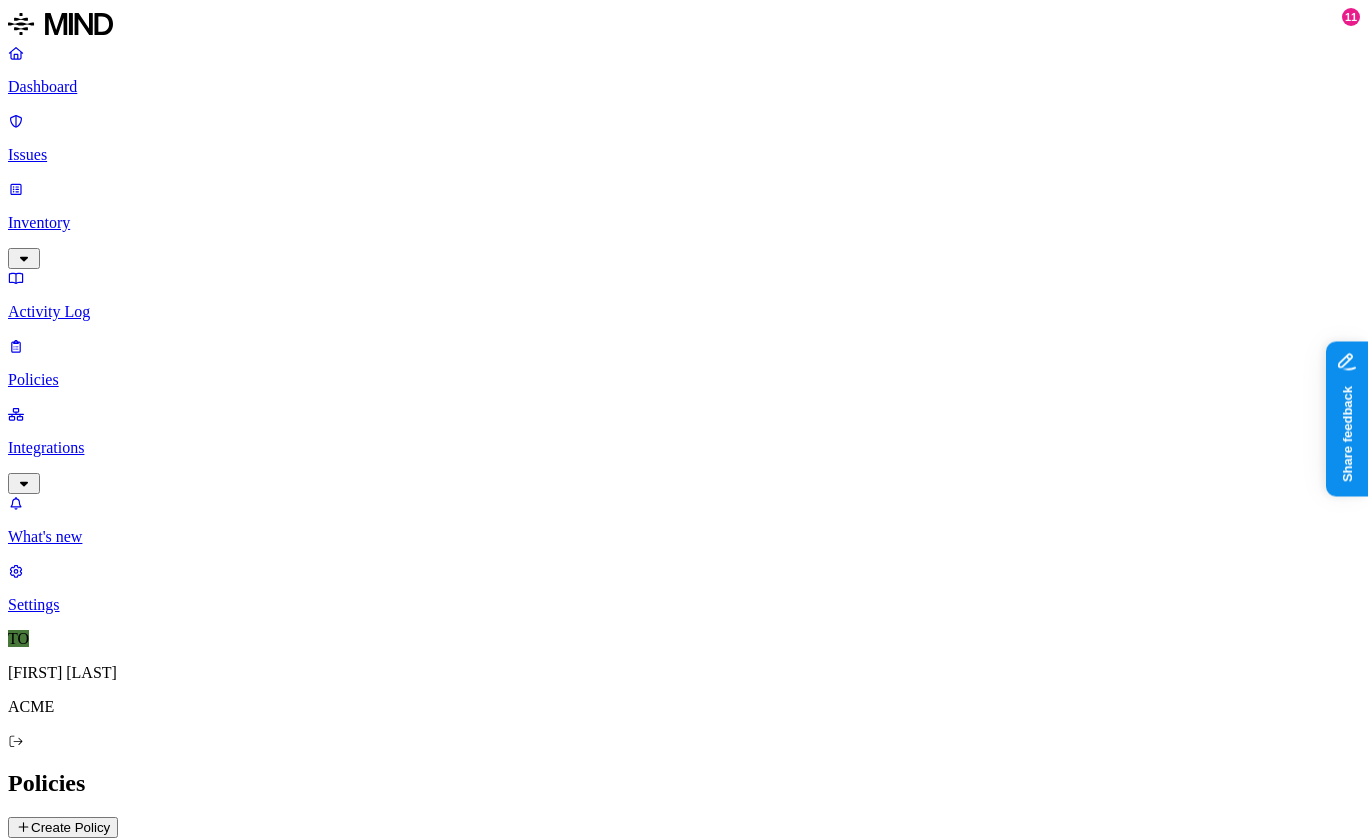 click on "Create Policy" at bounding box center [63, 827] 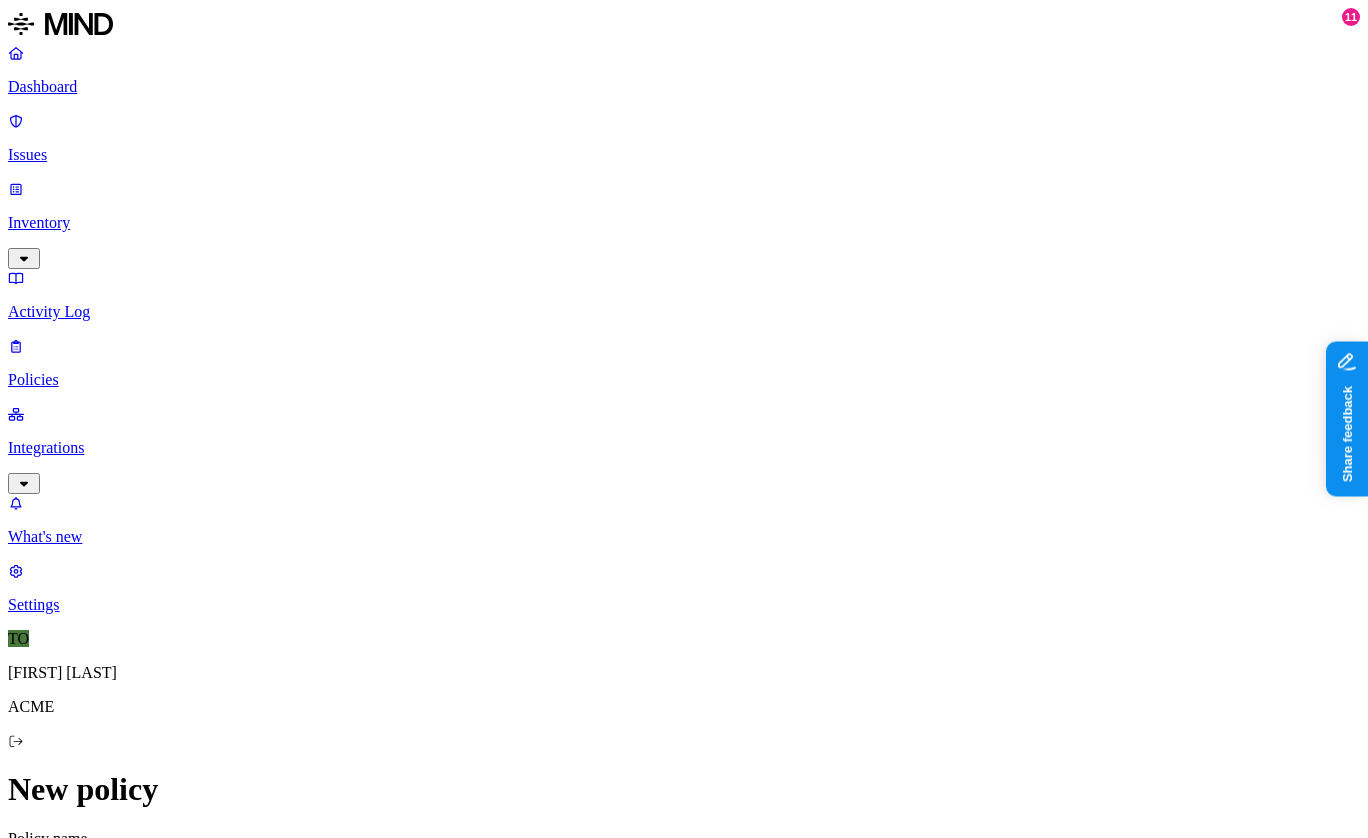 click on "Exposure" at bounding box center (38, 1152) 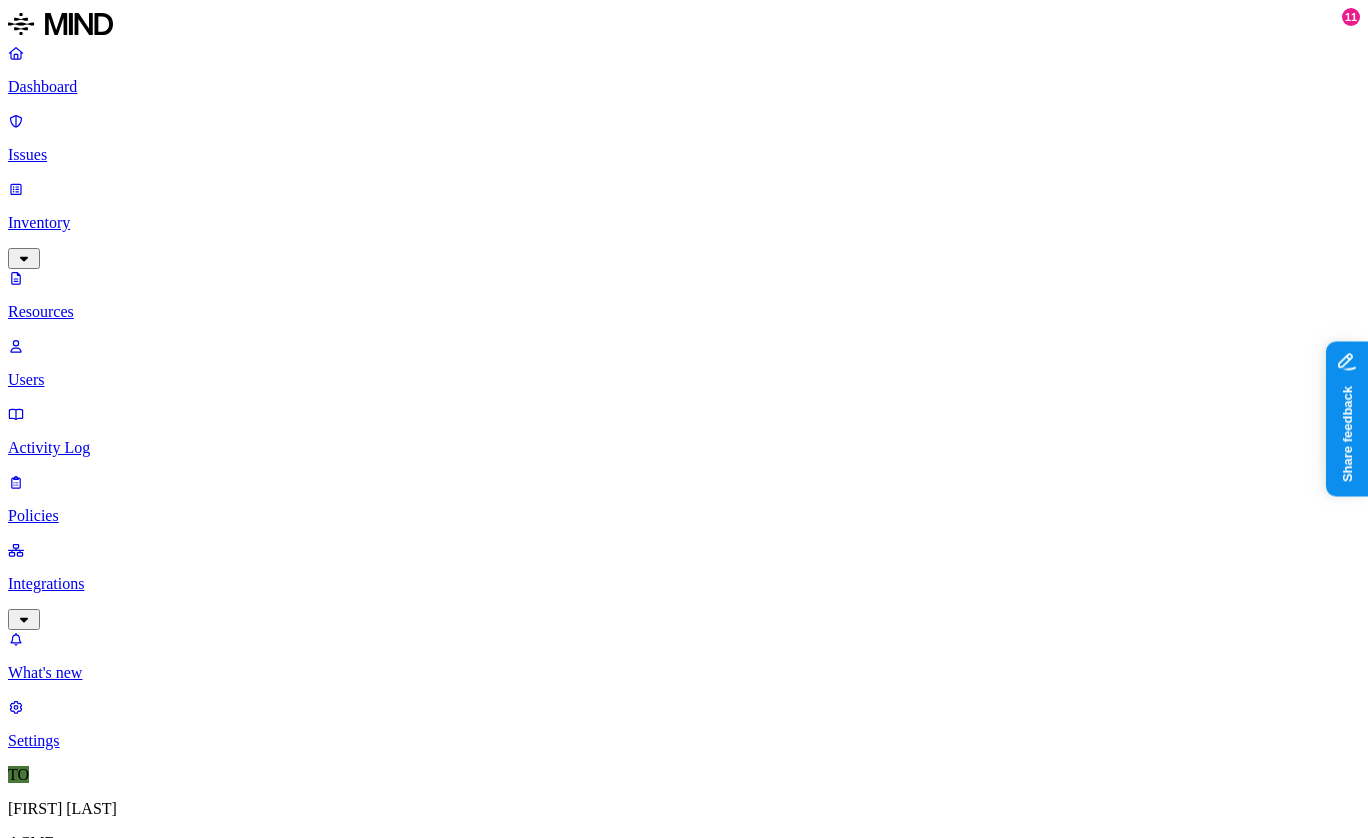 click on "Dashboard" at bounding box center [684, 87] 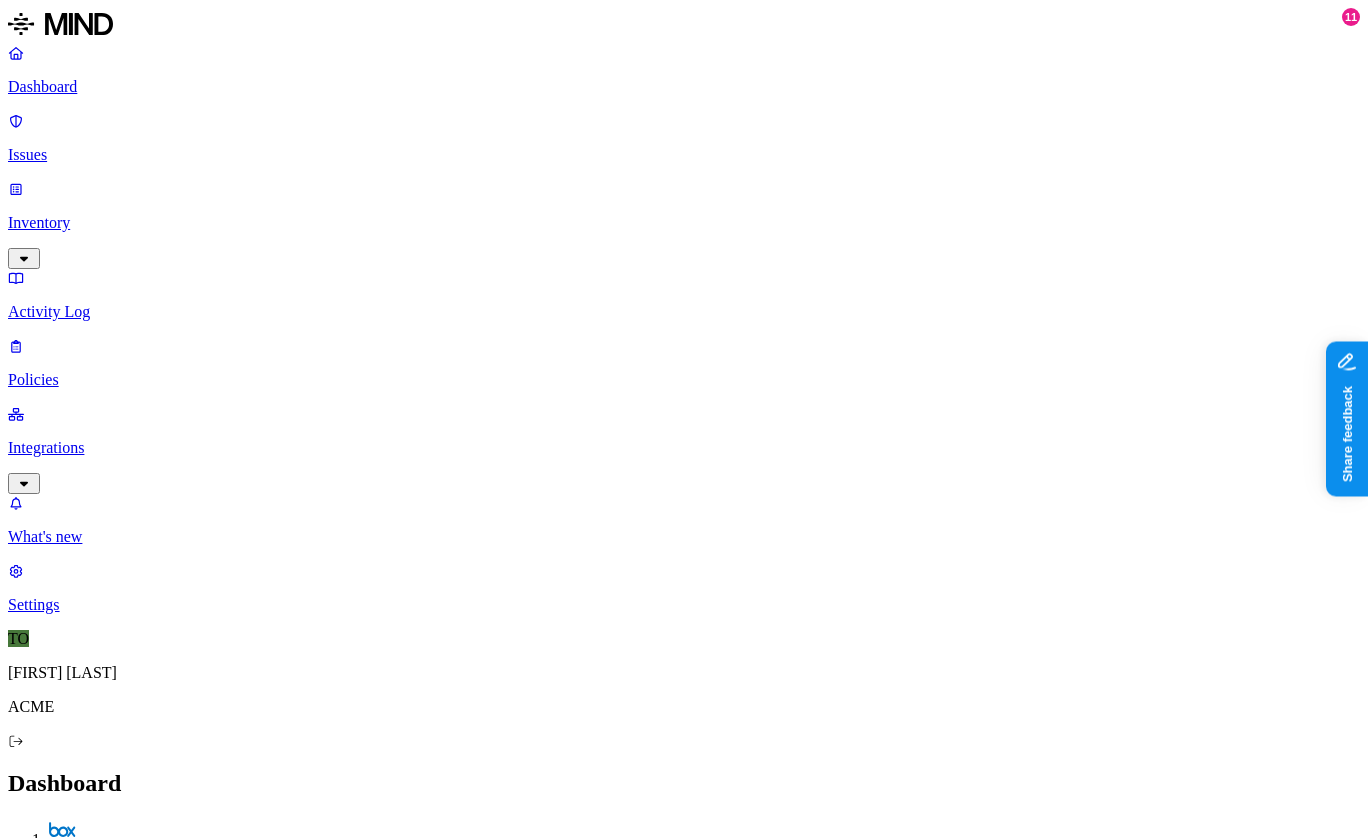 click on "Prevention" at bounding box center [195, 2138] 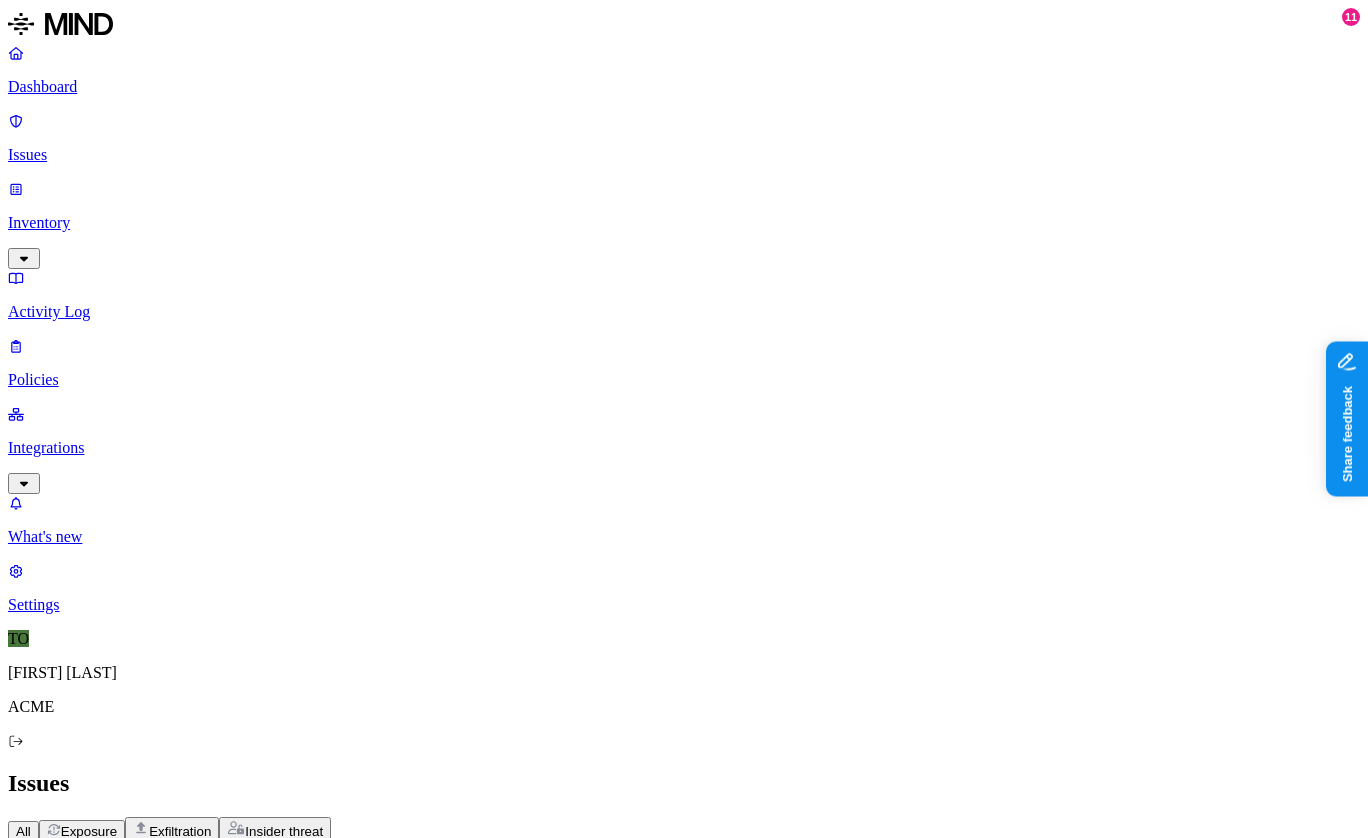 click on "Suspicious downloads by a risky user" at bounding box center [171, 959] 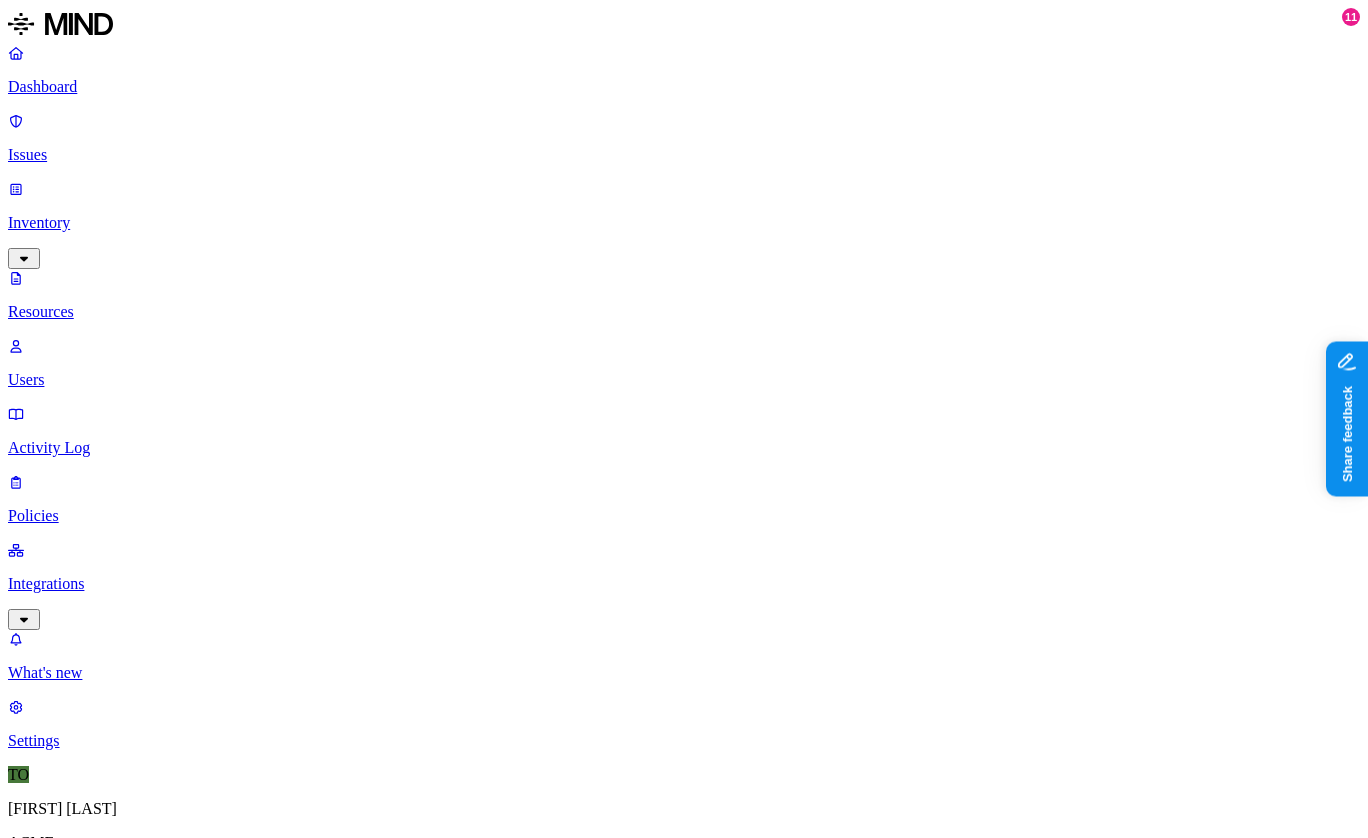 click on "Users" at bounding box center (684, 380) 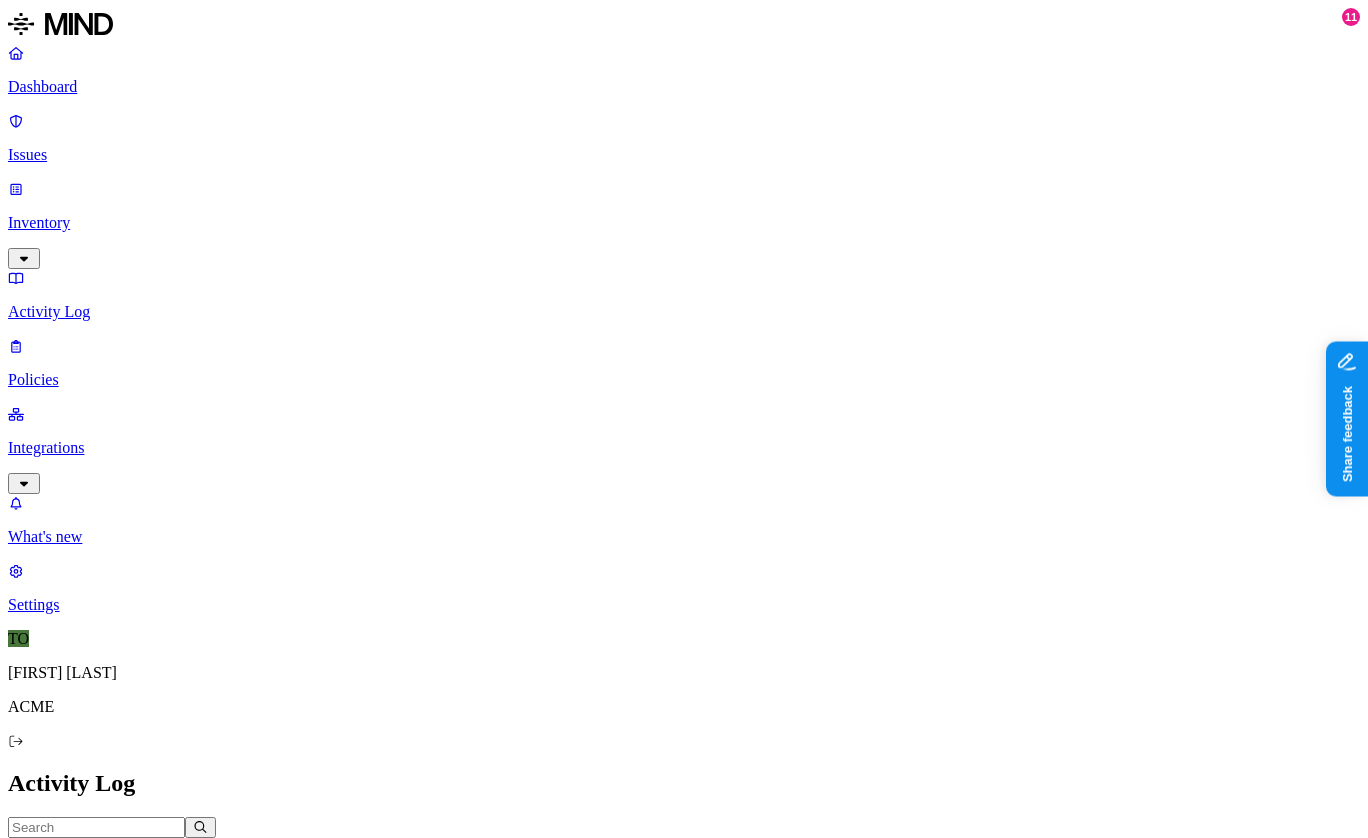 scroll, scrollTop: 0, scrollLeft: 0, axis: both 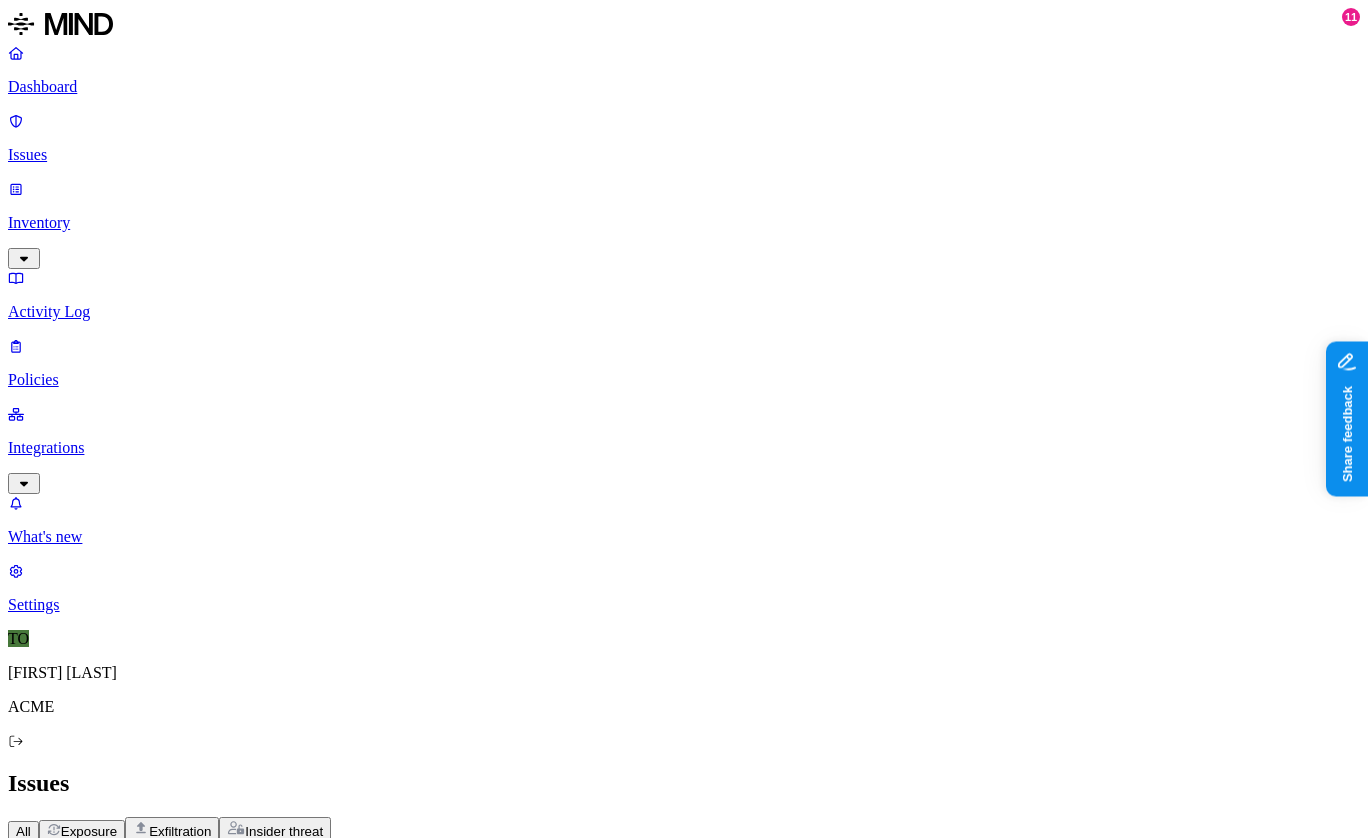 click on "Insider threat" at bounding box center (275, 829) 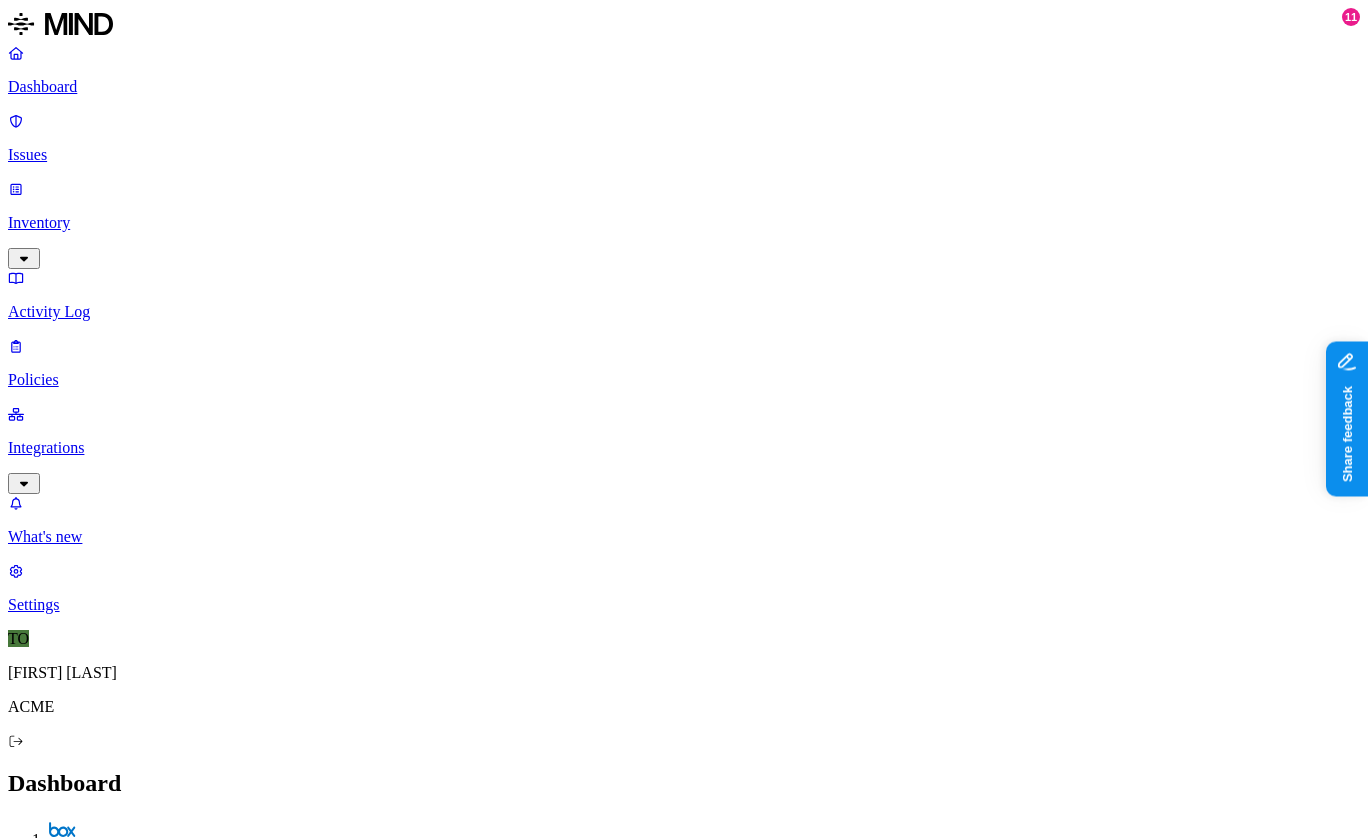 click on "Prevention" at bounding box center (195, 2138) 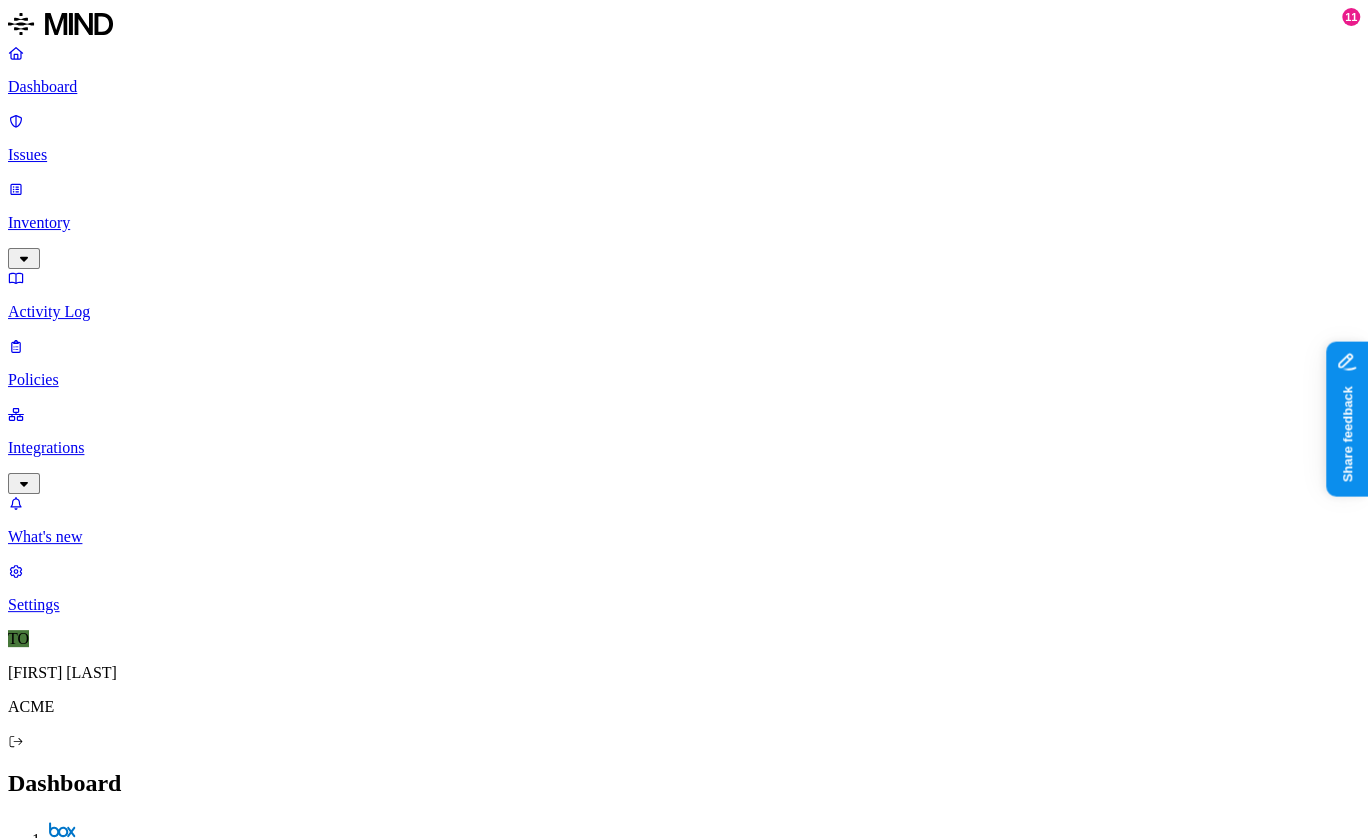 scroll, scrollTop: 1, scrollLeft: 0, axis: vertical 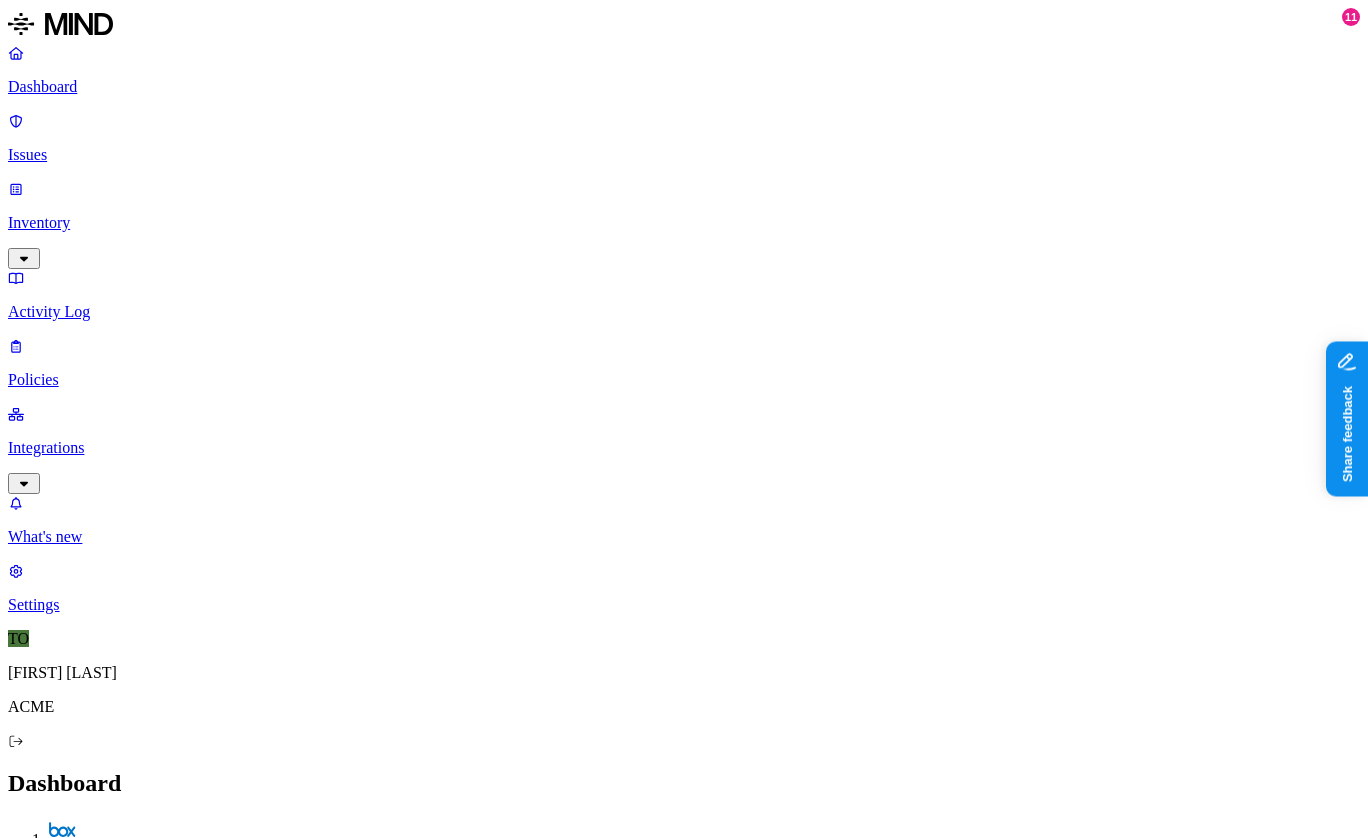 click on "Integrations" at bounding box center [684, 448] 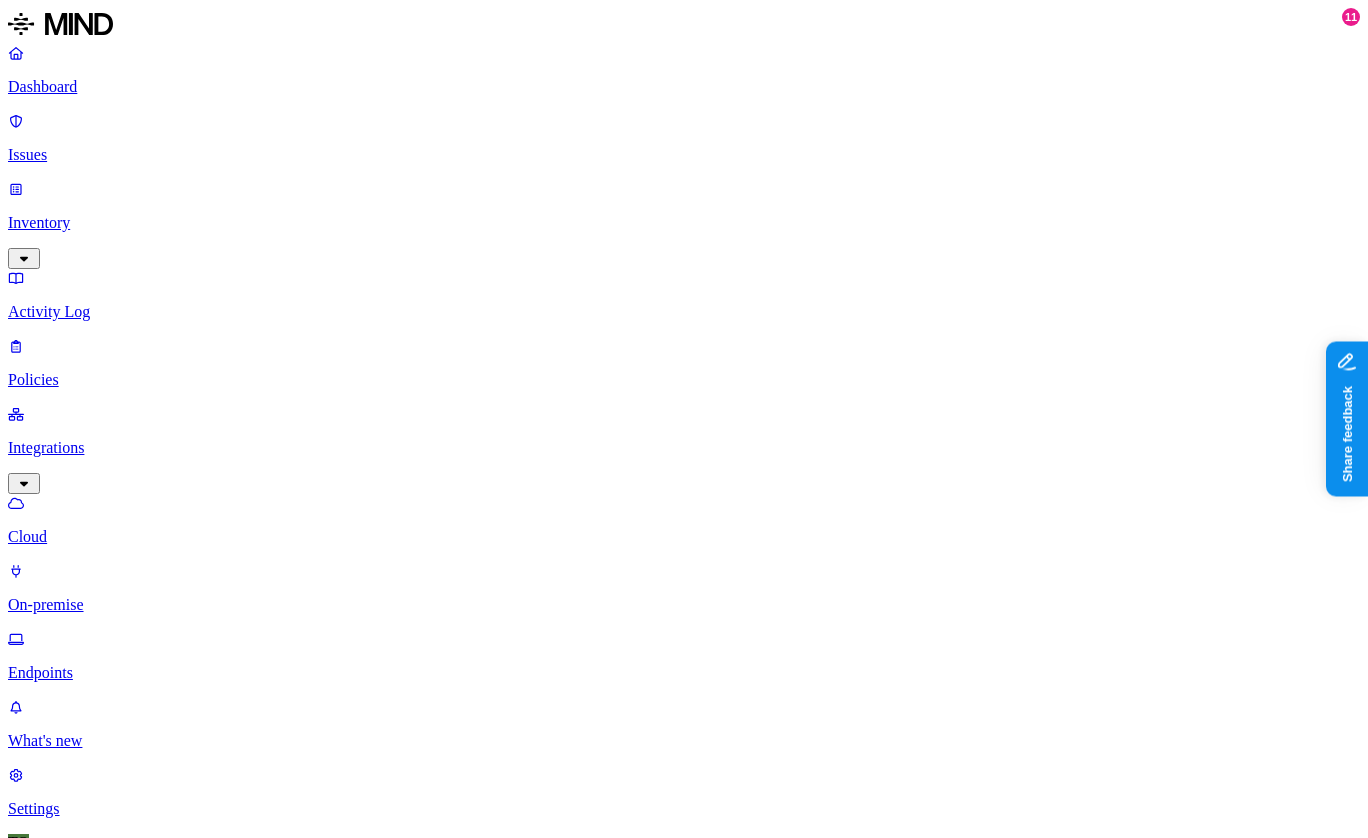 scroll, scrollTop: 0, scrollLeft: 0, axis: both 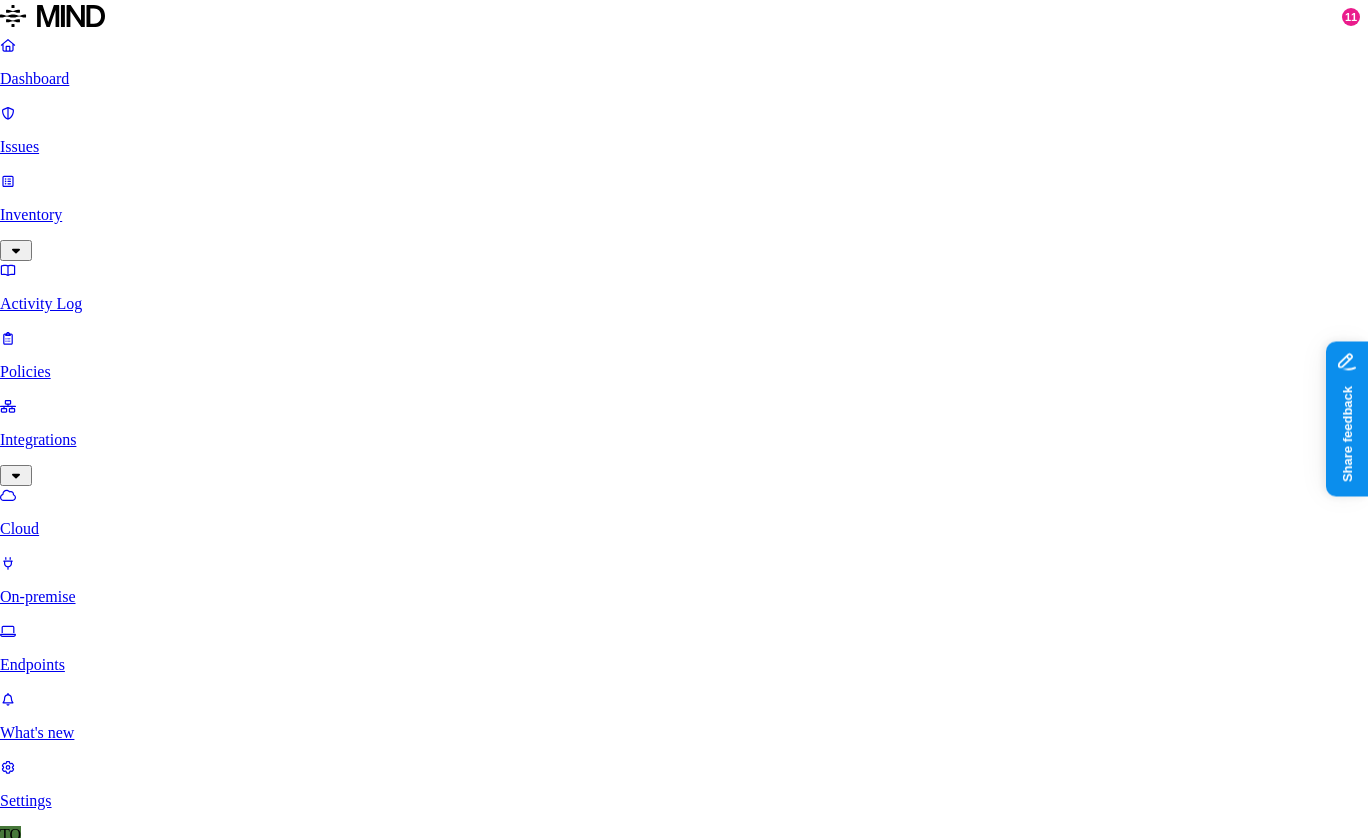 click at bounding box center [684, 3666] 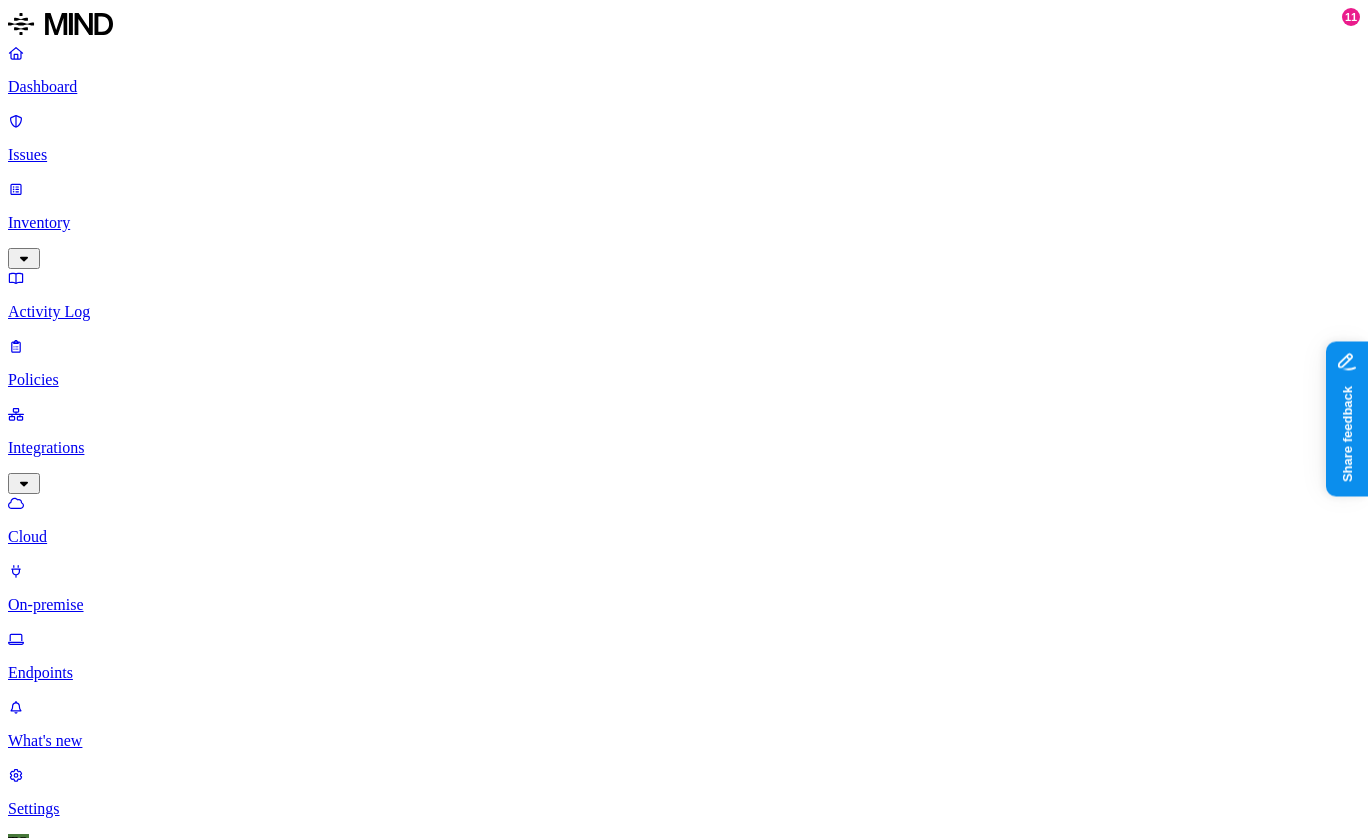 click on "Dashboard" at bounding box center (684, 87) 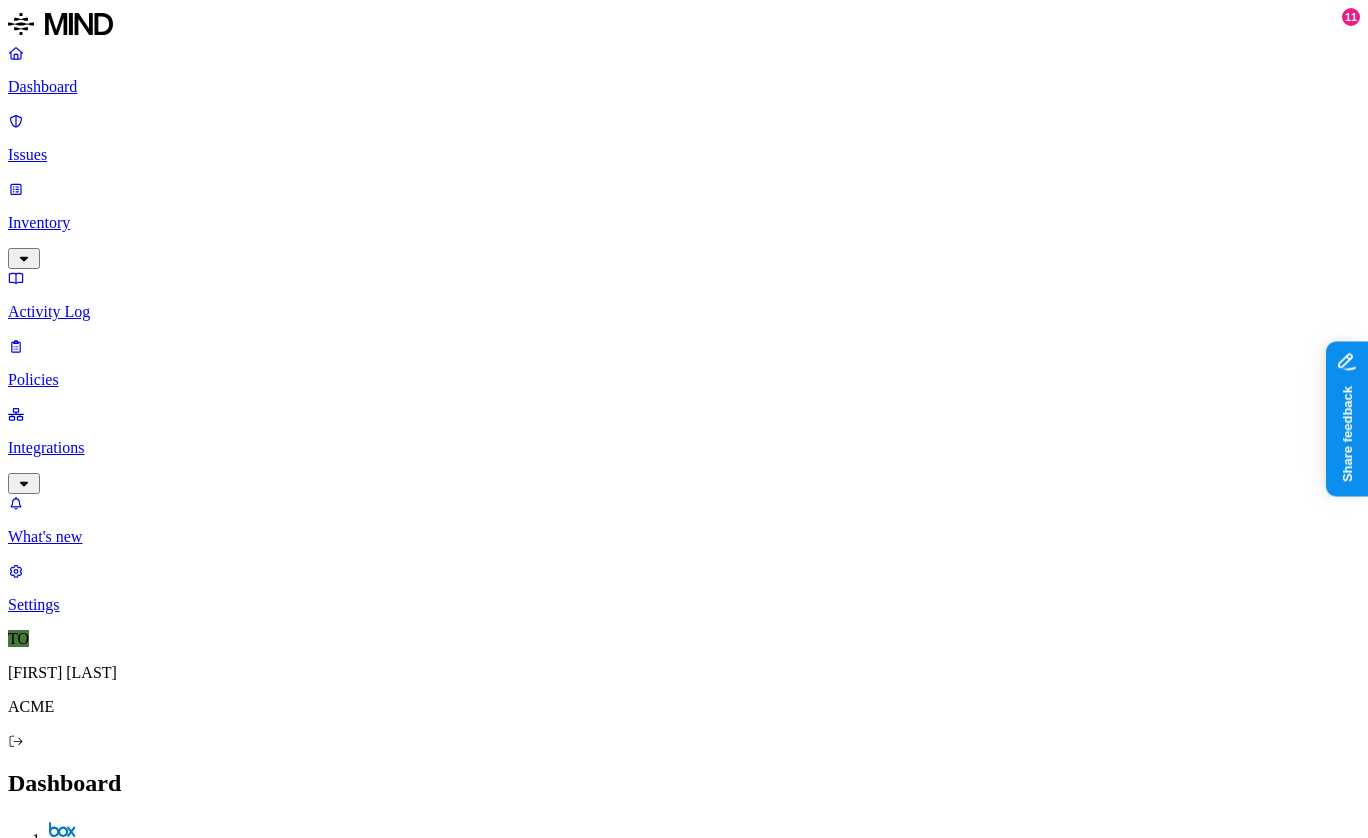 scroll, scrollTop: 0, scrollLeft: 0, axis: both 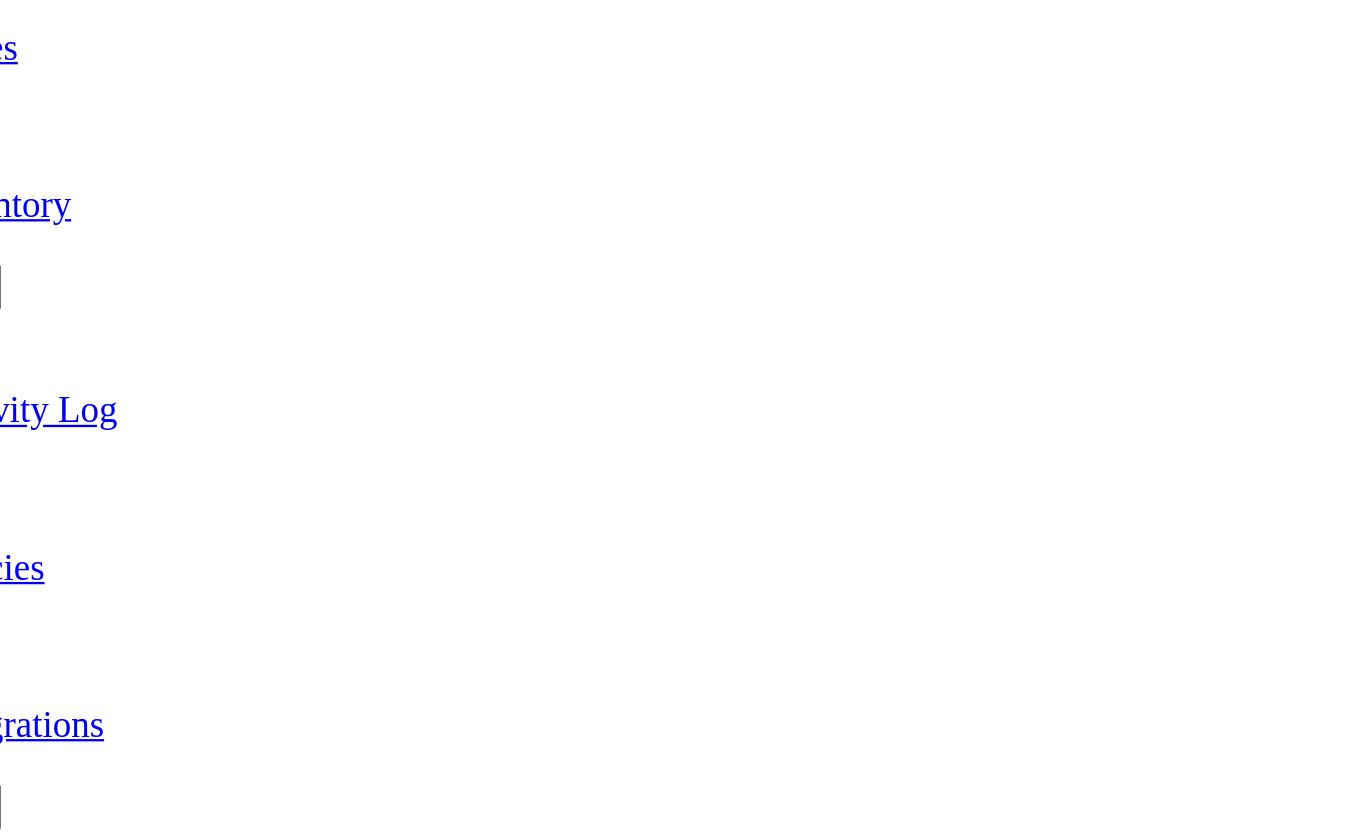 click on "Integrations" at bounding box center [684, 448] 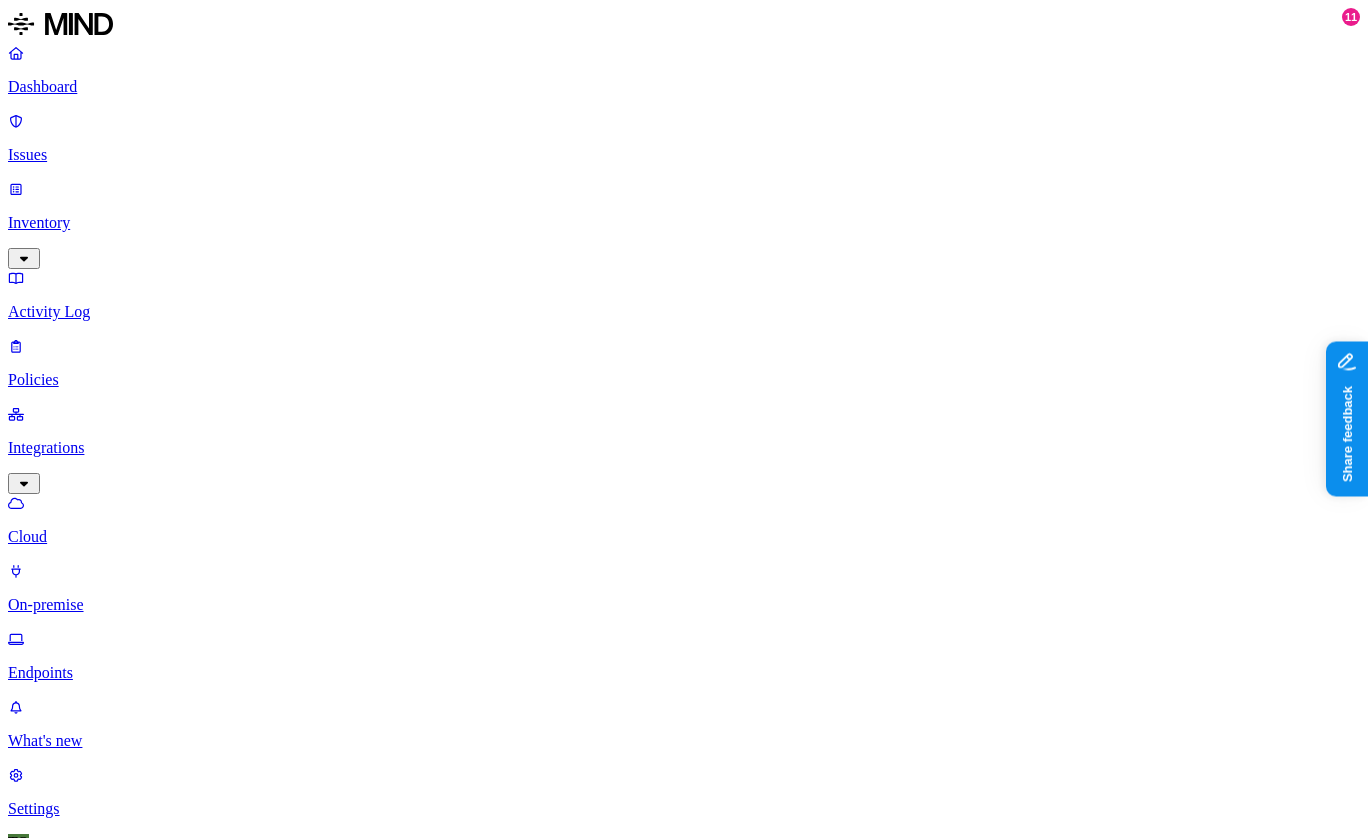 click on "Dashboard" at bounding box center [684, 87] 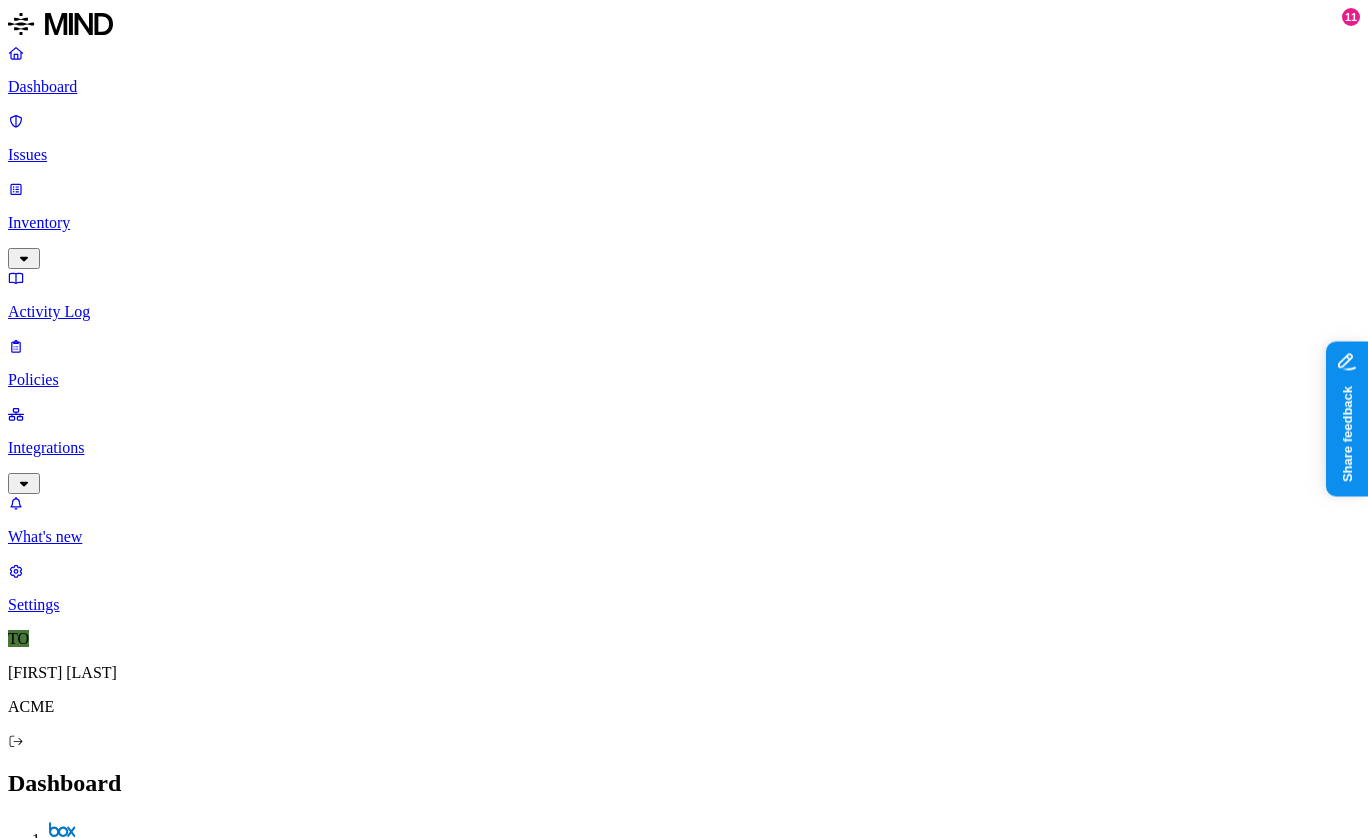 click on "Detection" at bounding box center [119, 2138] 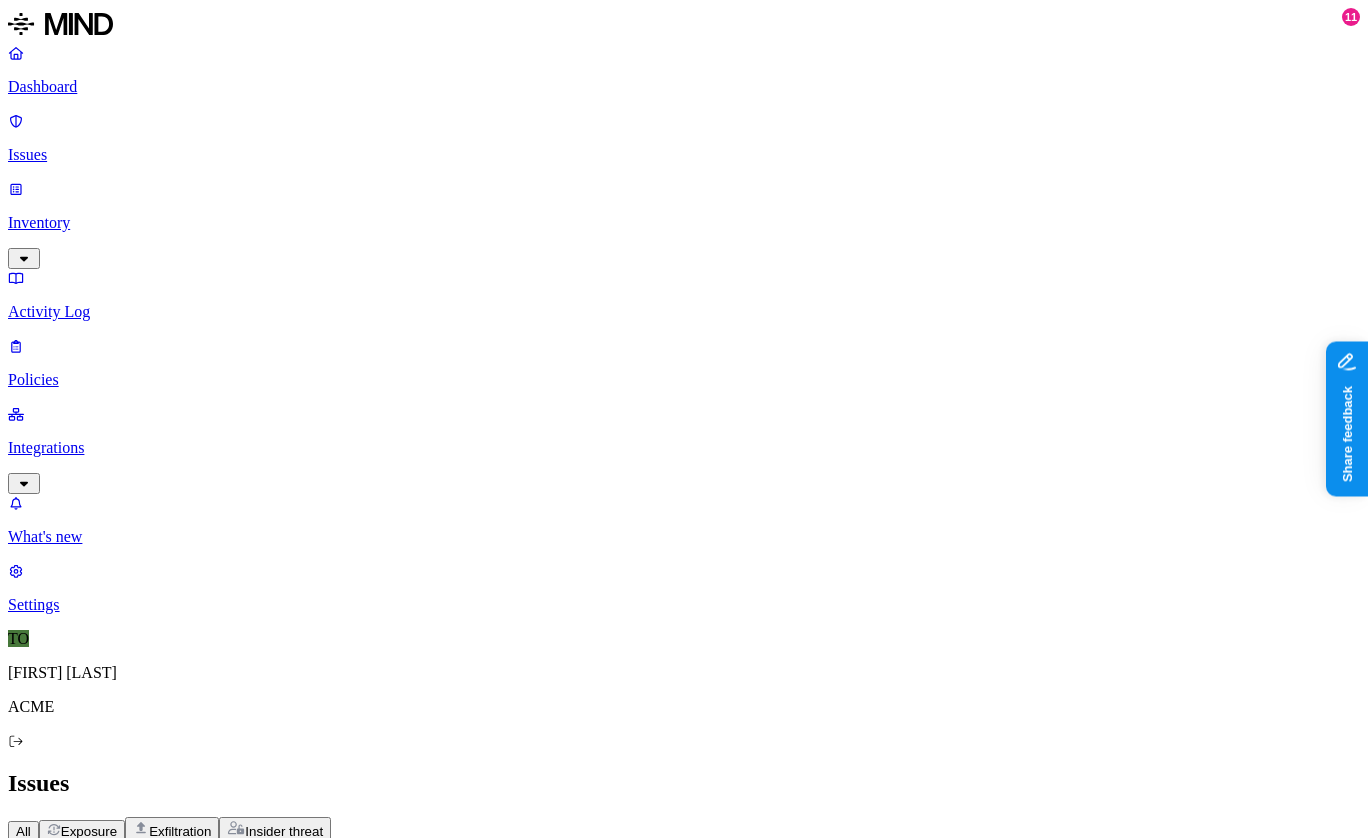 scroll, scrollTop: 0, scrollLeft: 0, axis: both 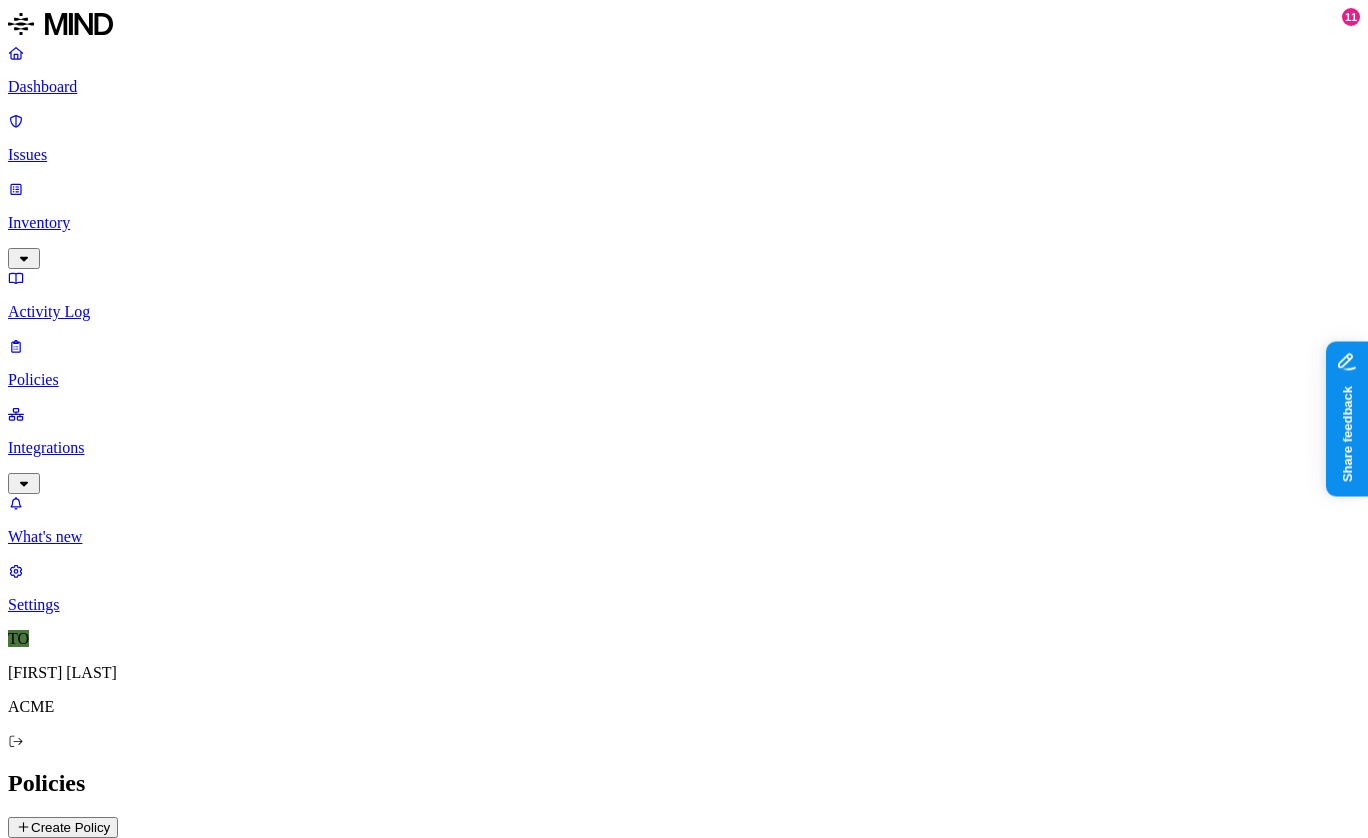 click on "Environment Severity Risk category 107 Rules" at bounding box center (684, 868) 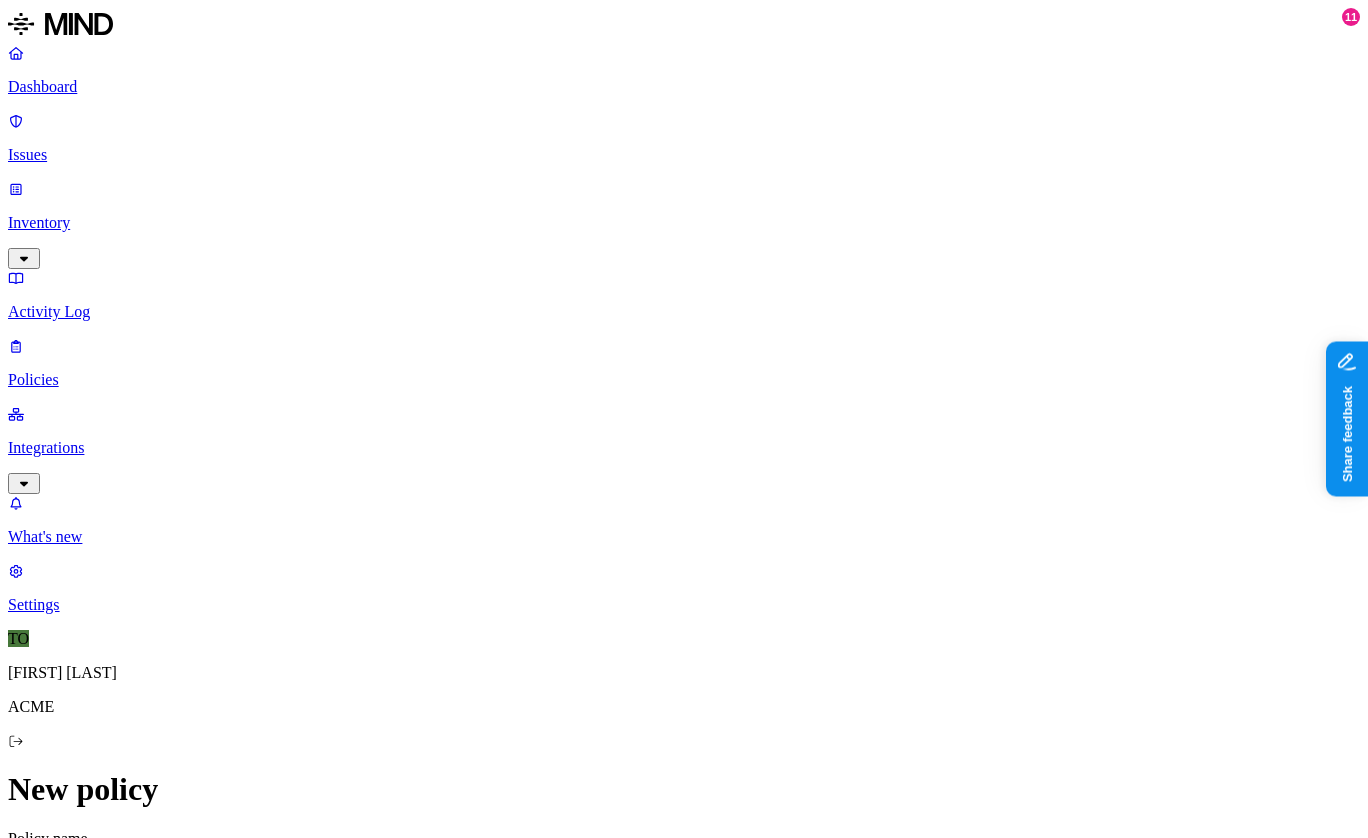 click at bounding box center (684, 1135) 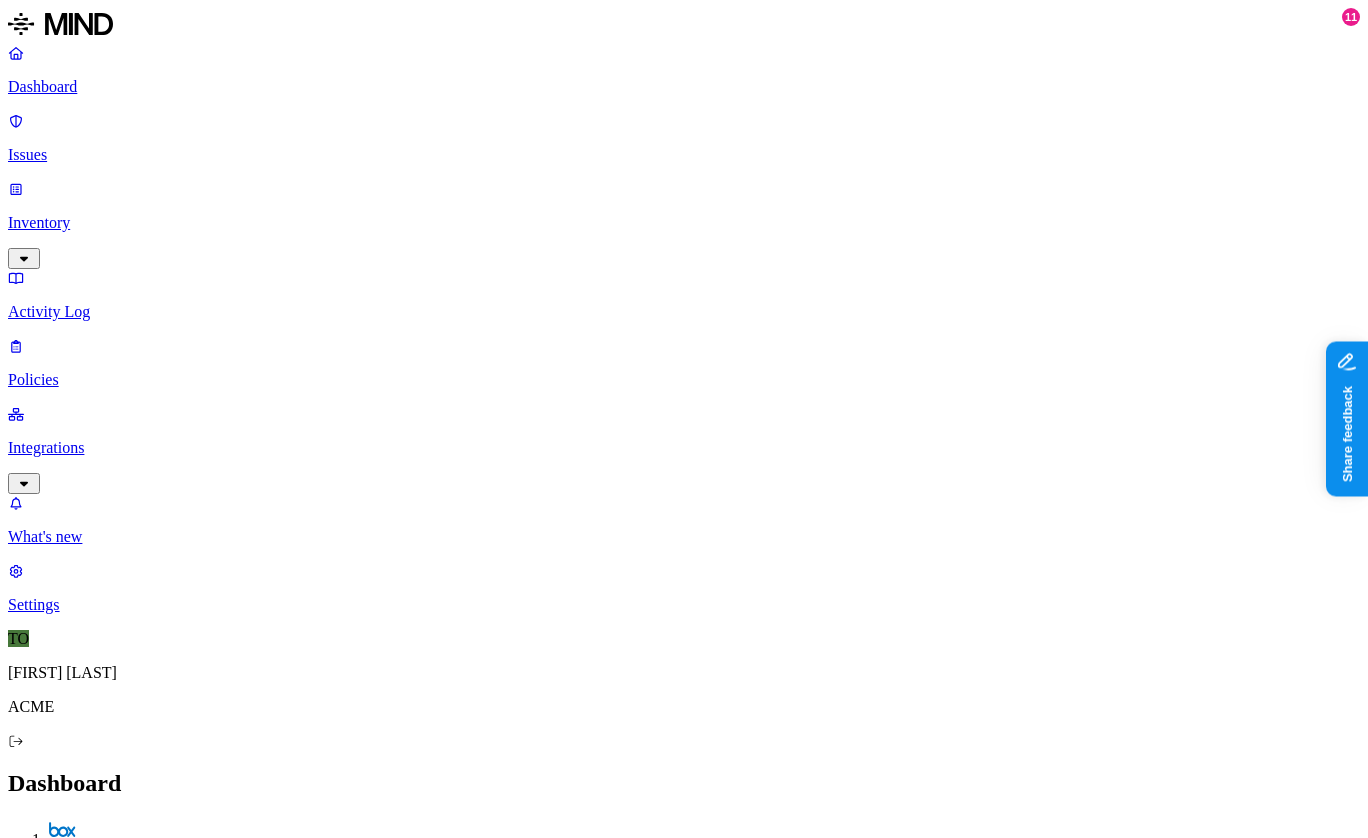 click on "Prevention" at bounding box center [195, 2138] 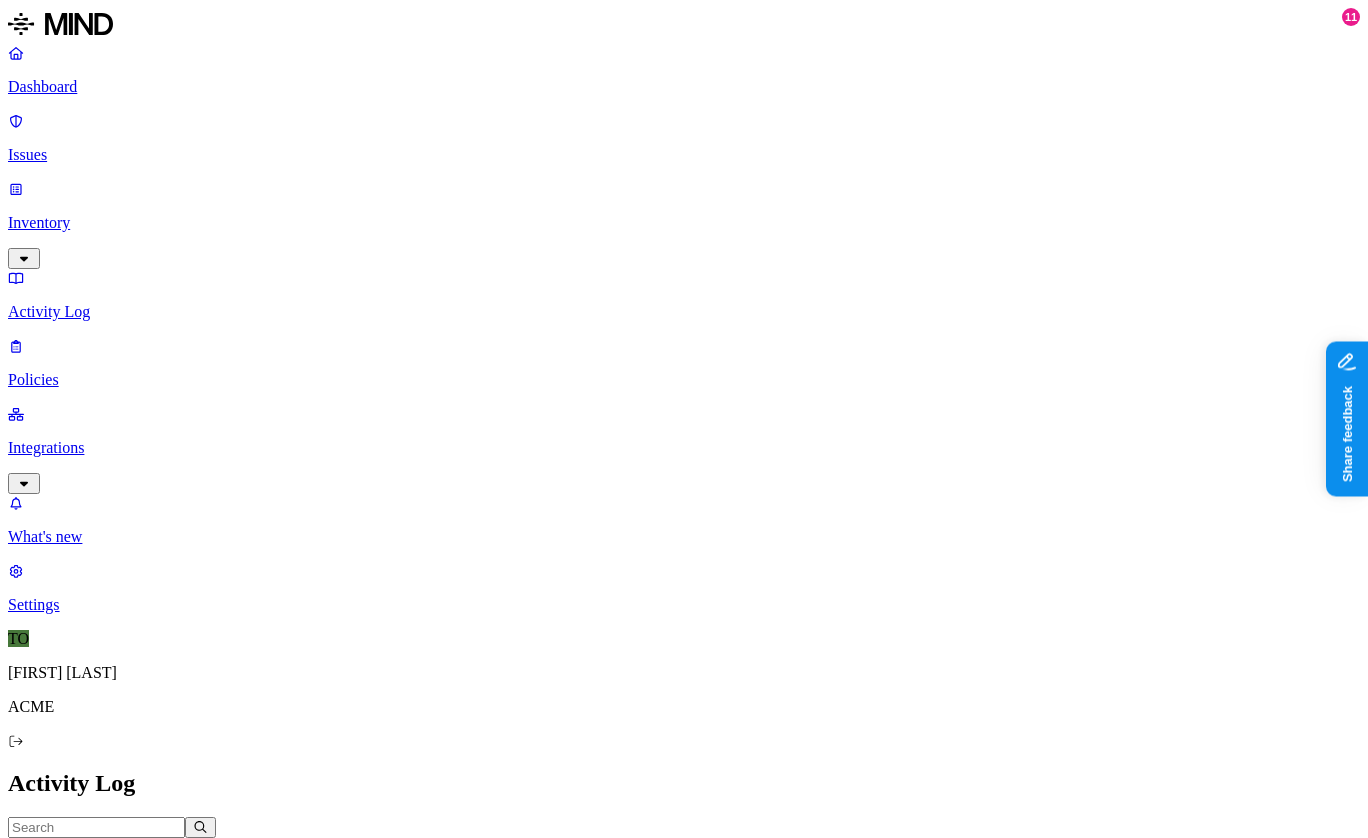 scroll, scrollTop: 0, scrollLeft: 0, axis: both 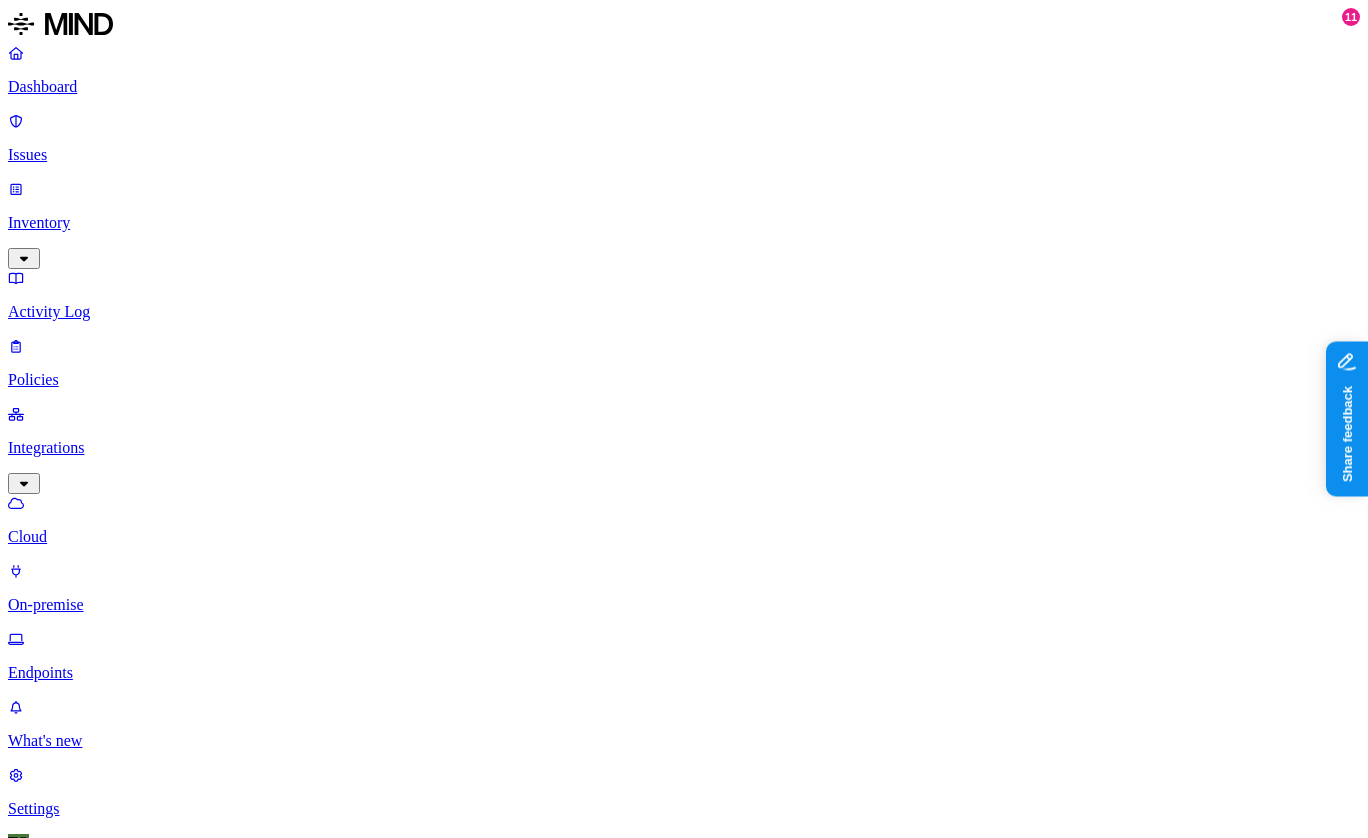 click on "Policies" at bounding box center (684, 380) 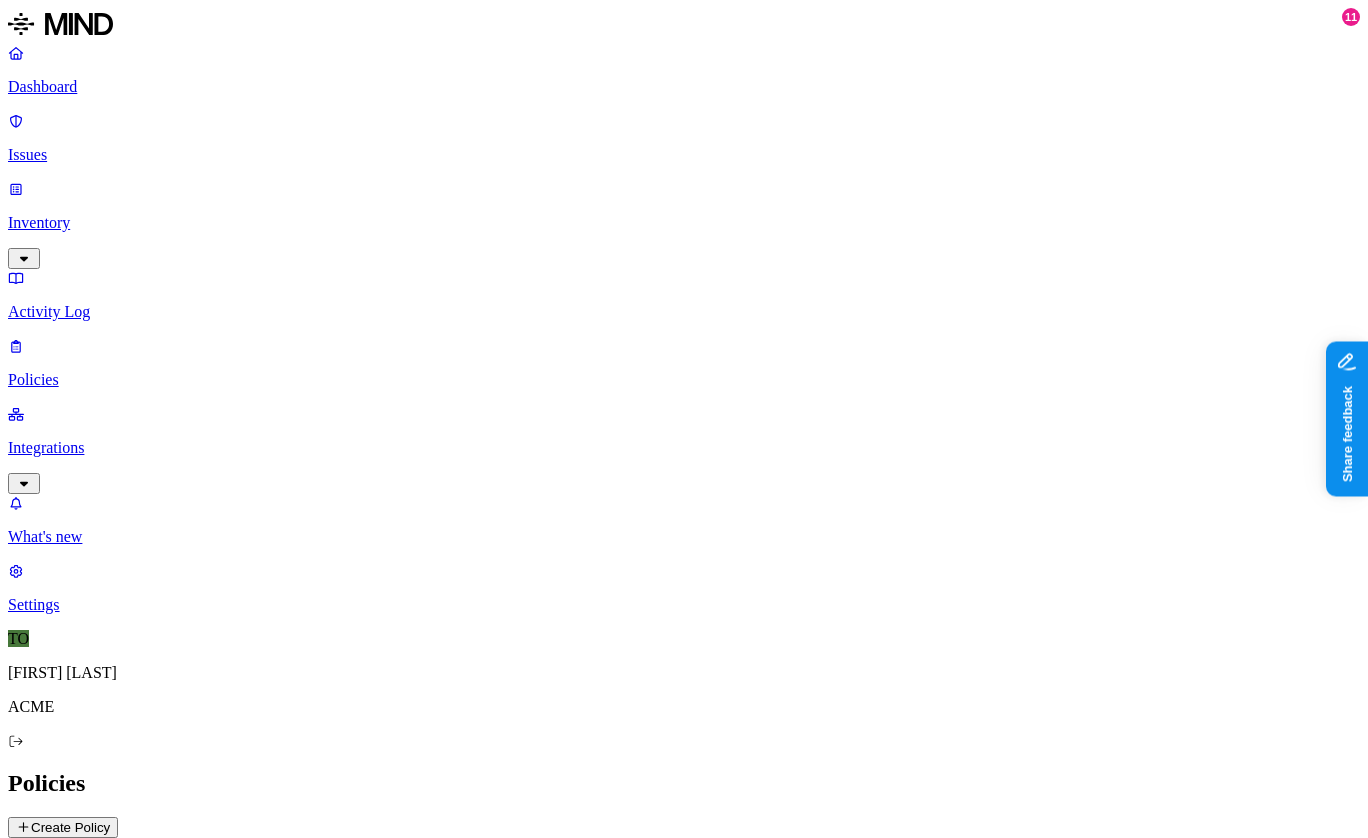 click on "Create Policy" at bounding box center (63, 827) 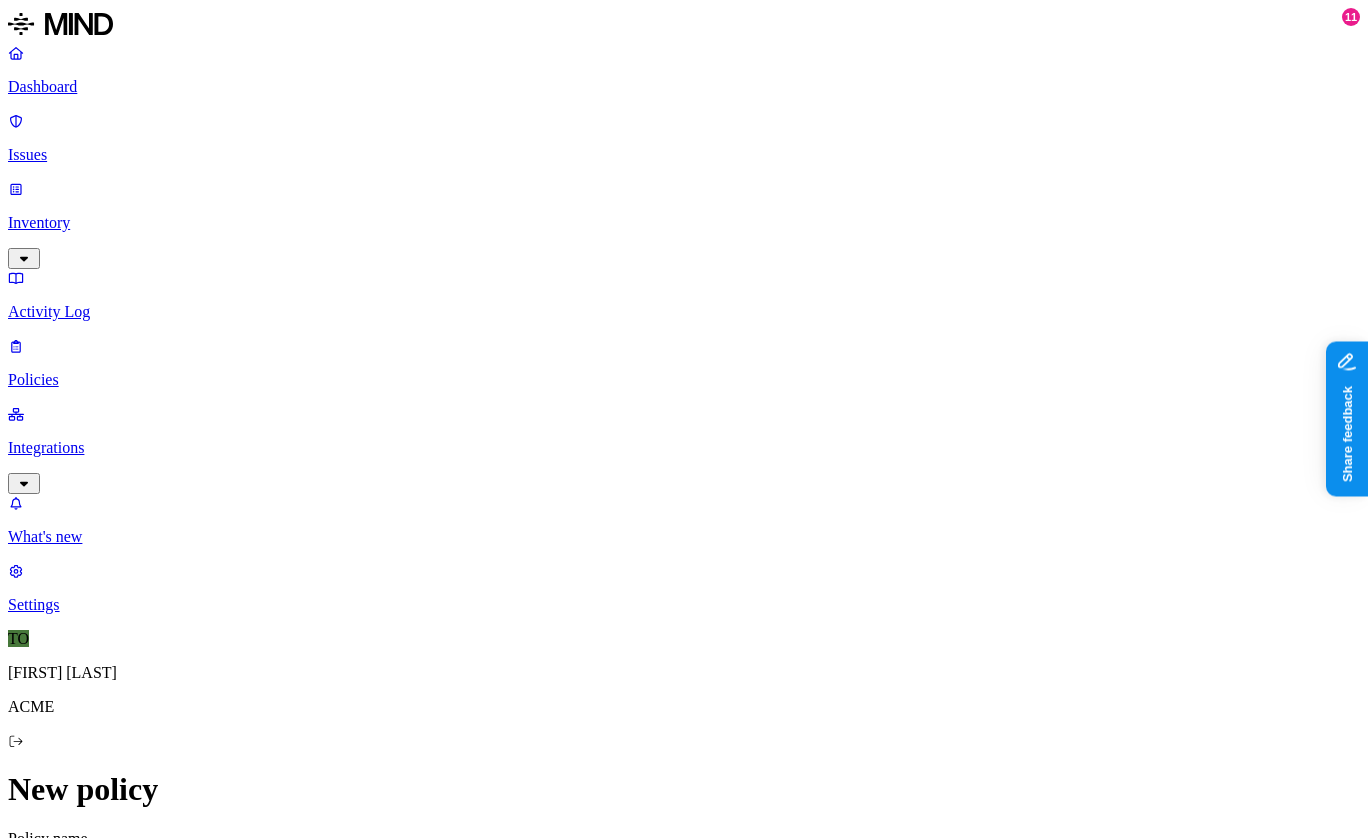 click on "Integrations" at bounding box center [684, 448] 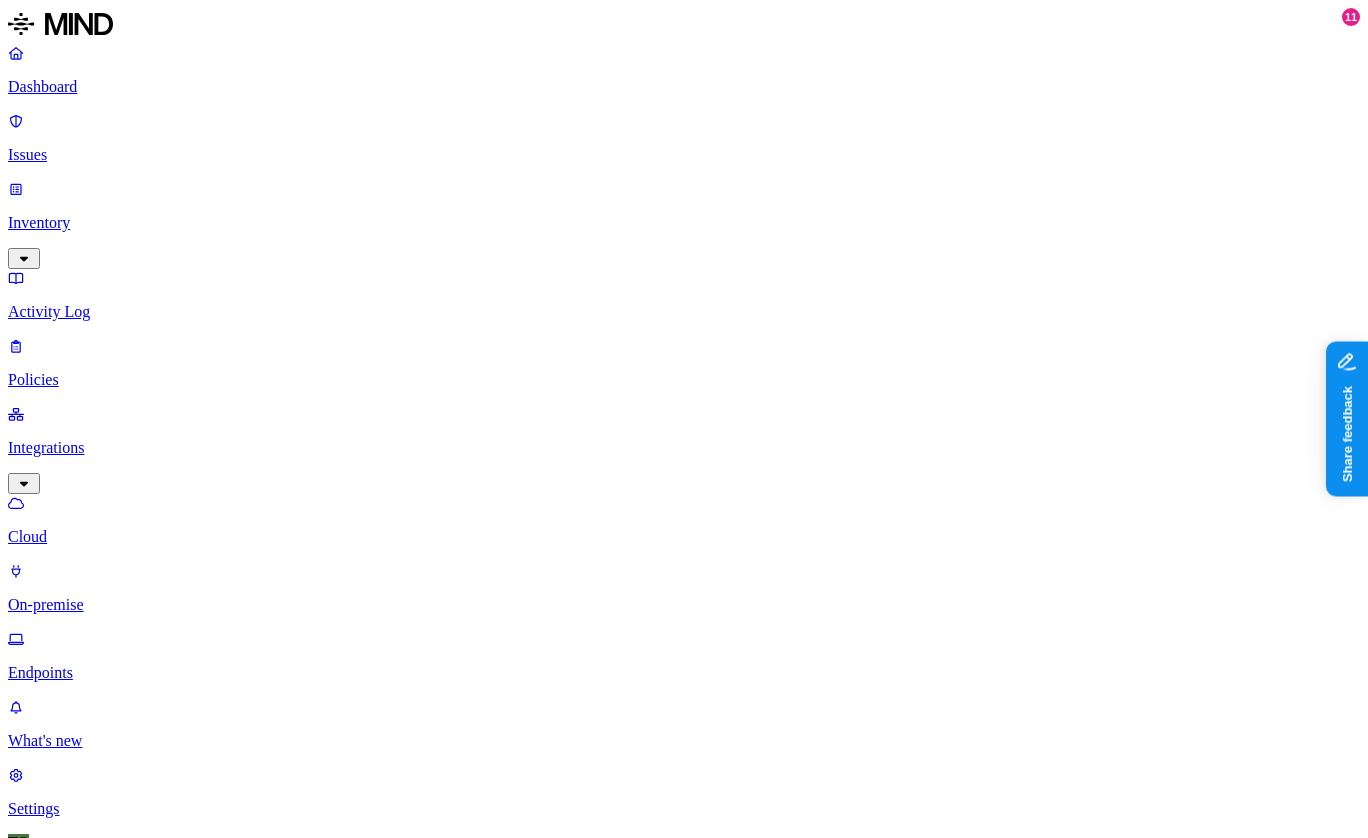 click on "Policies" at bounding box center (684, 380) 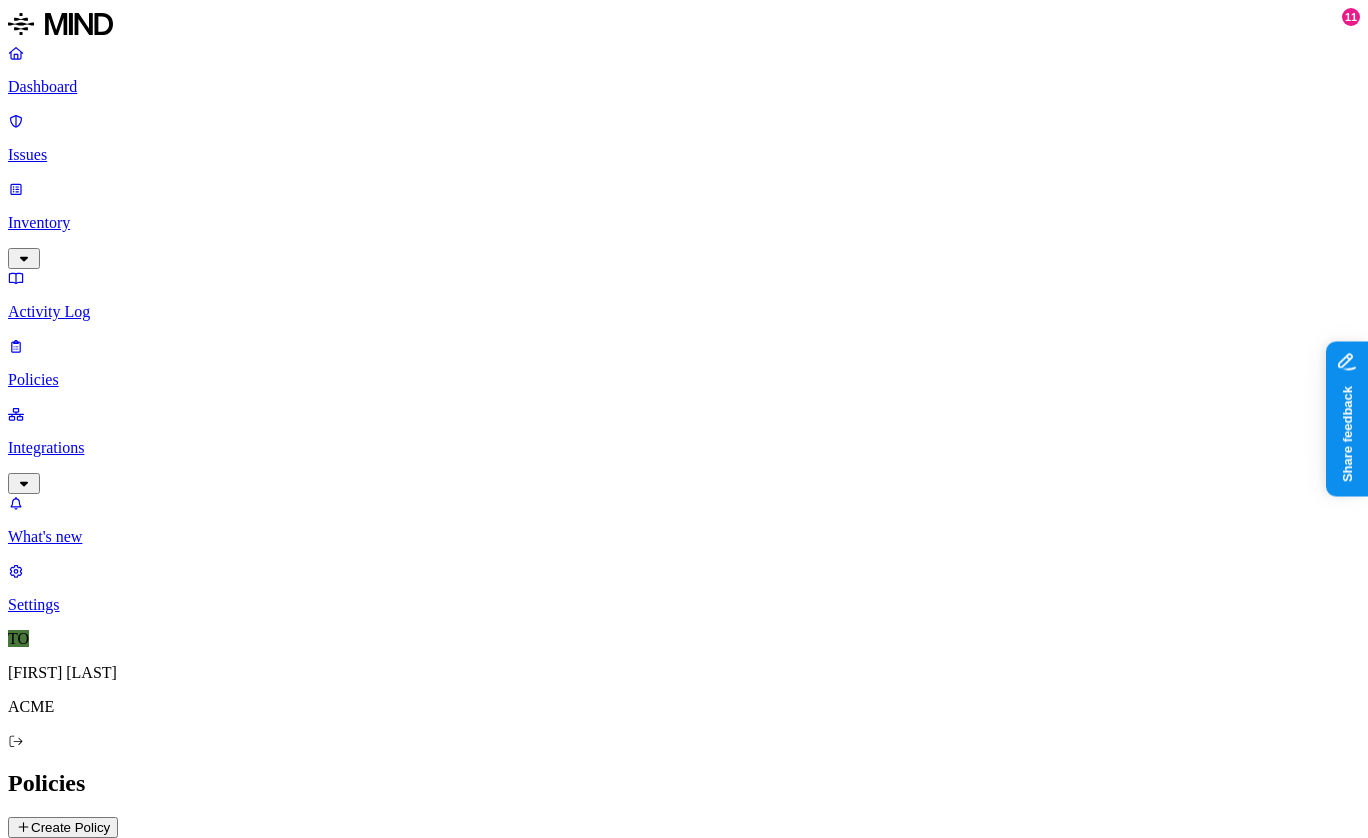 click on "Create Policy" at bounding box center [63, 827] 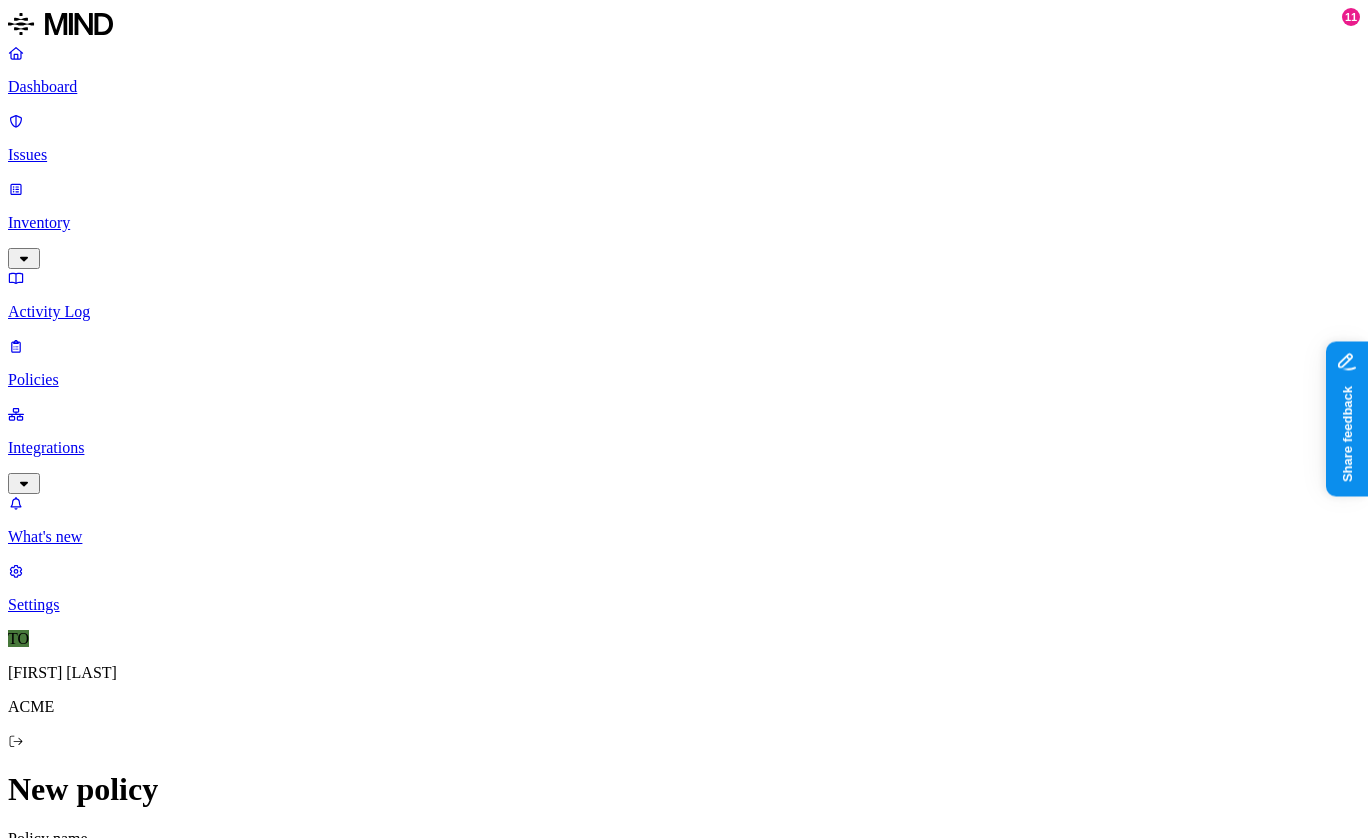 scroll, scrollTop: 631, scrollLeft: 0, axis: vertical 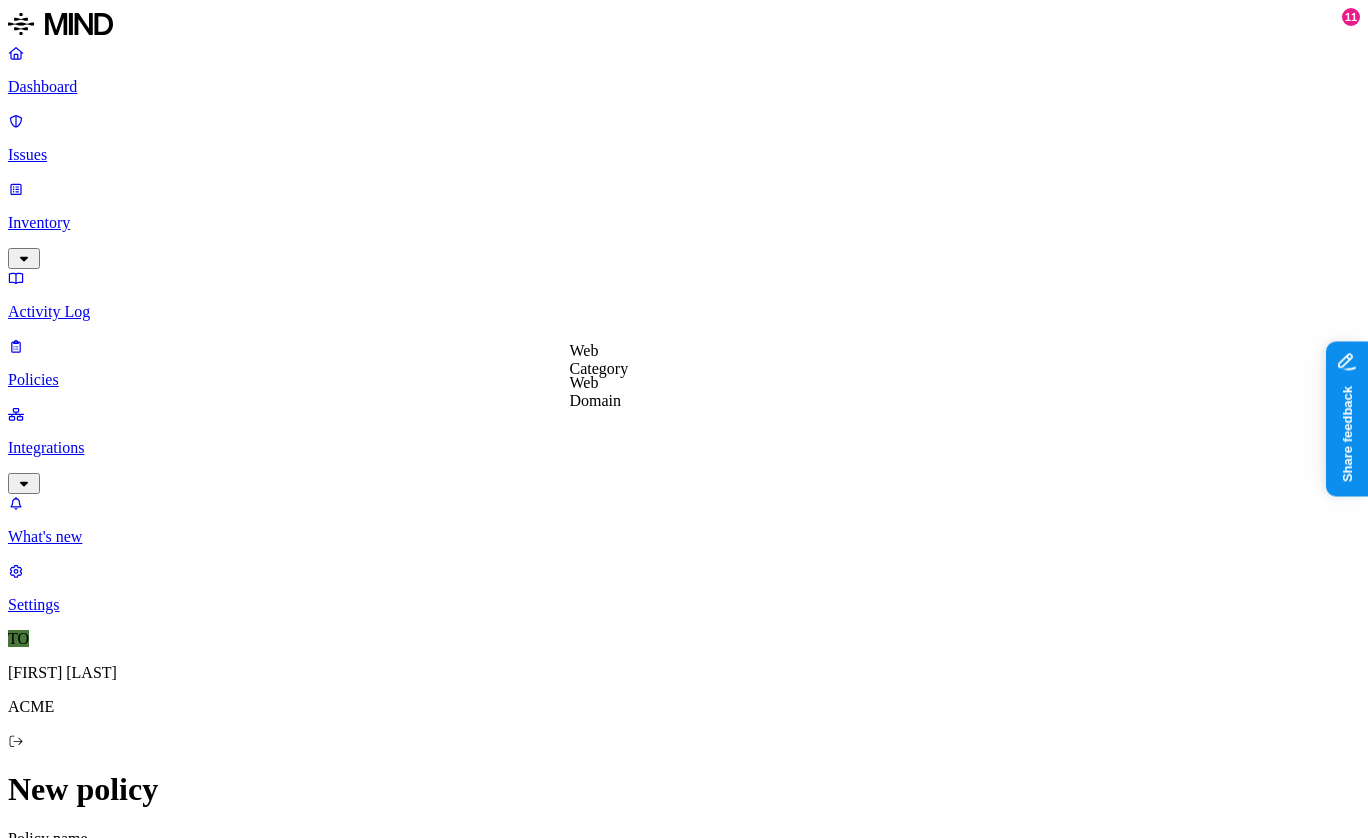 click on "Web Domain" at bounding box center (596, 391) 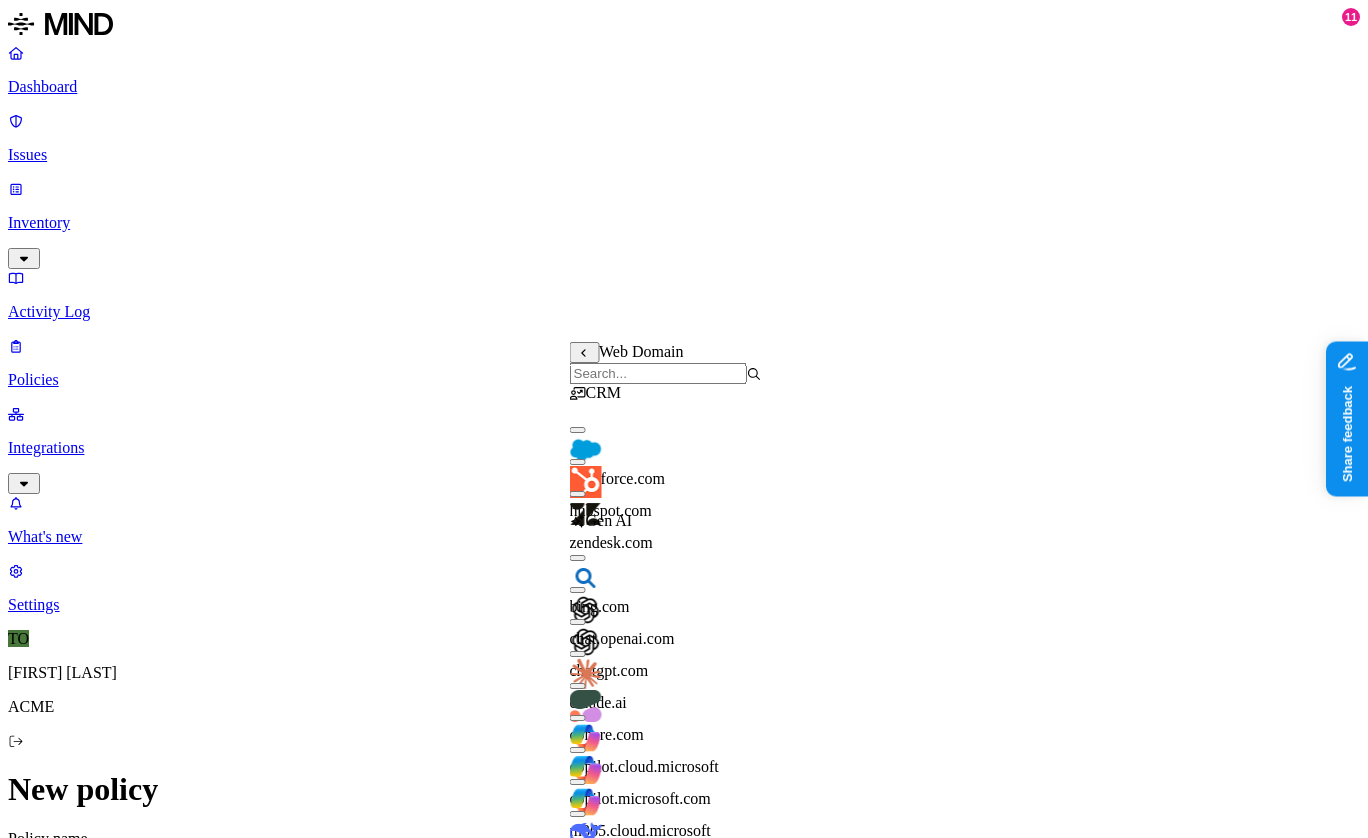 click on "salesforce.com" at bounding box center (618, 478) 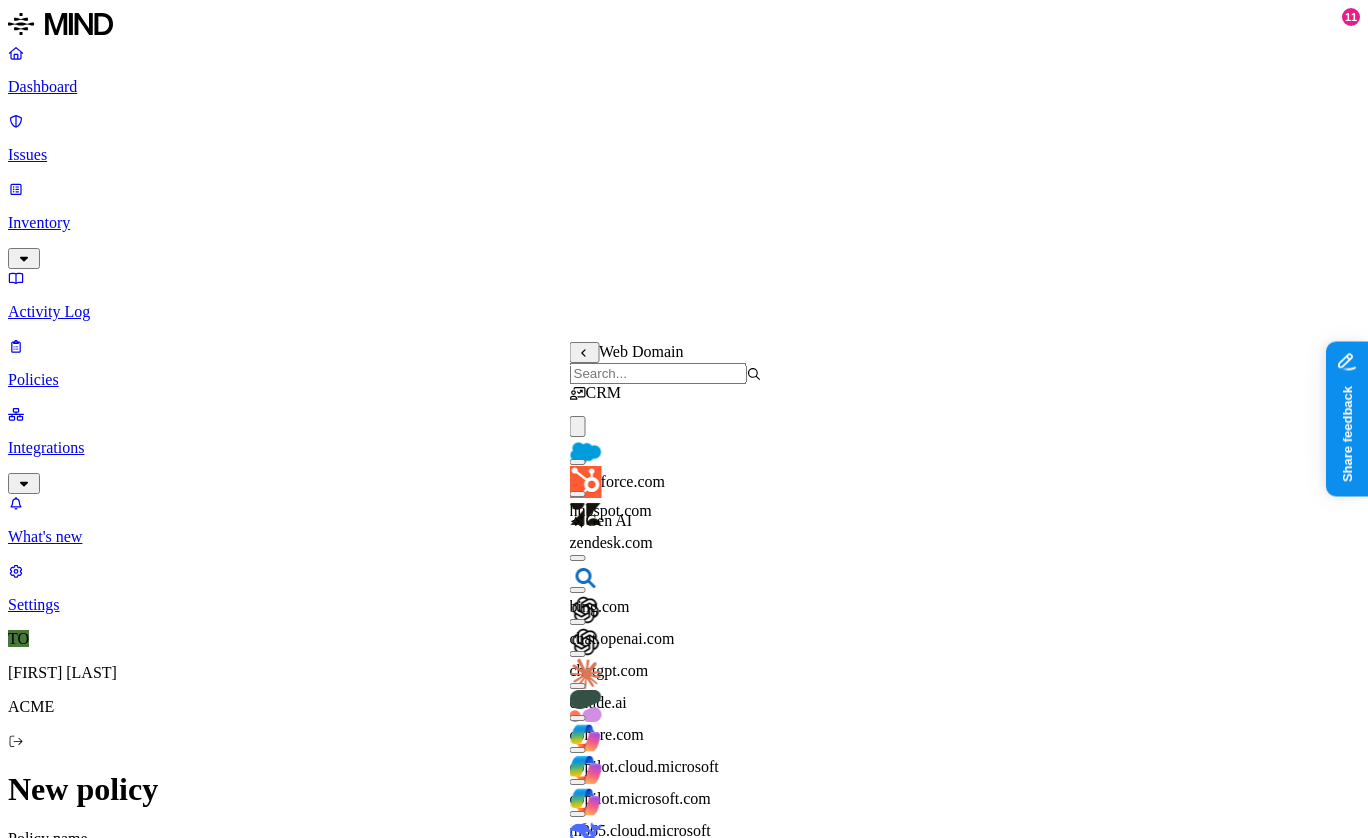 click on "hubspot.com" at bounding box center (611, 510) 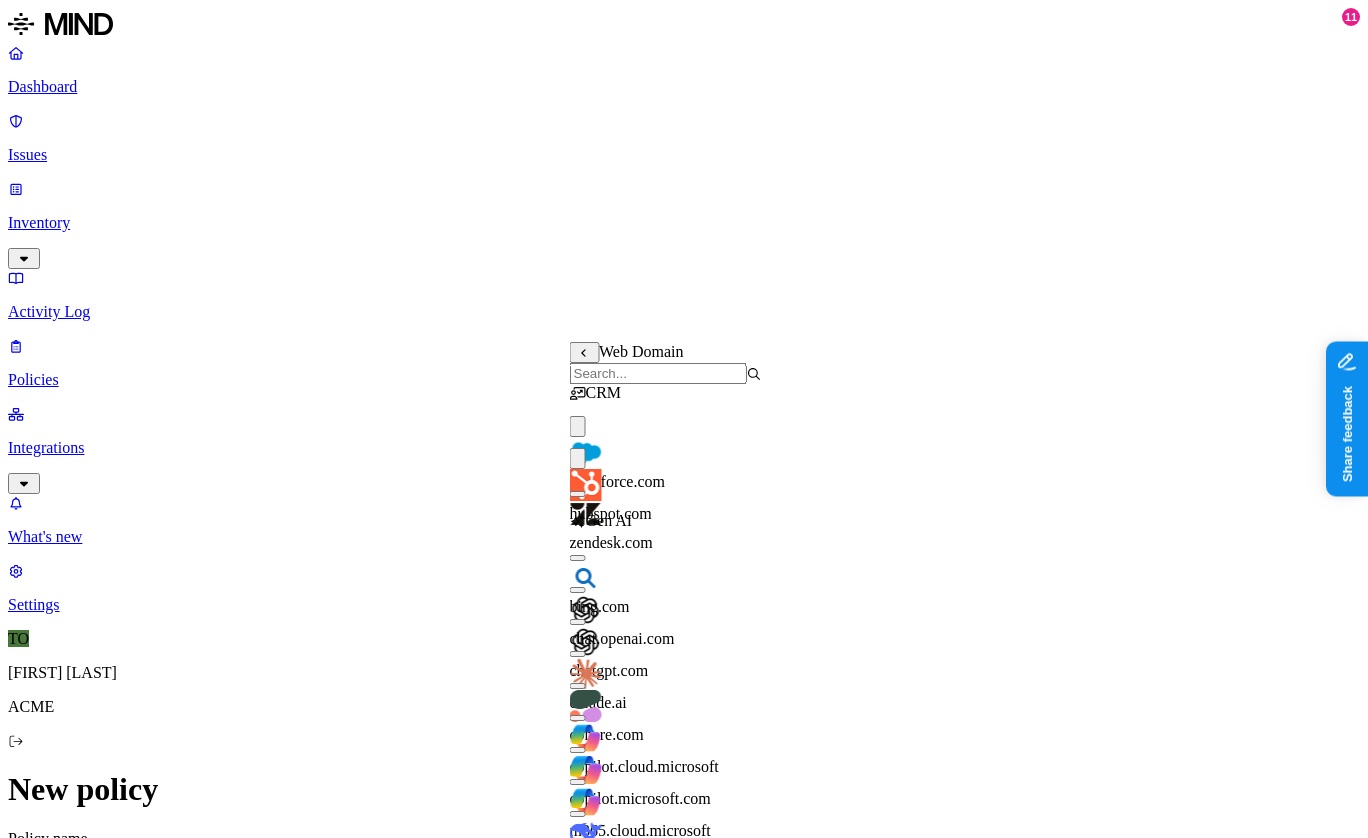 click on "zendesk.com" at bounding box center (666, 525) 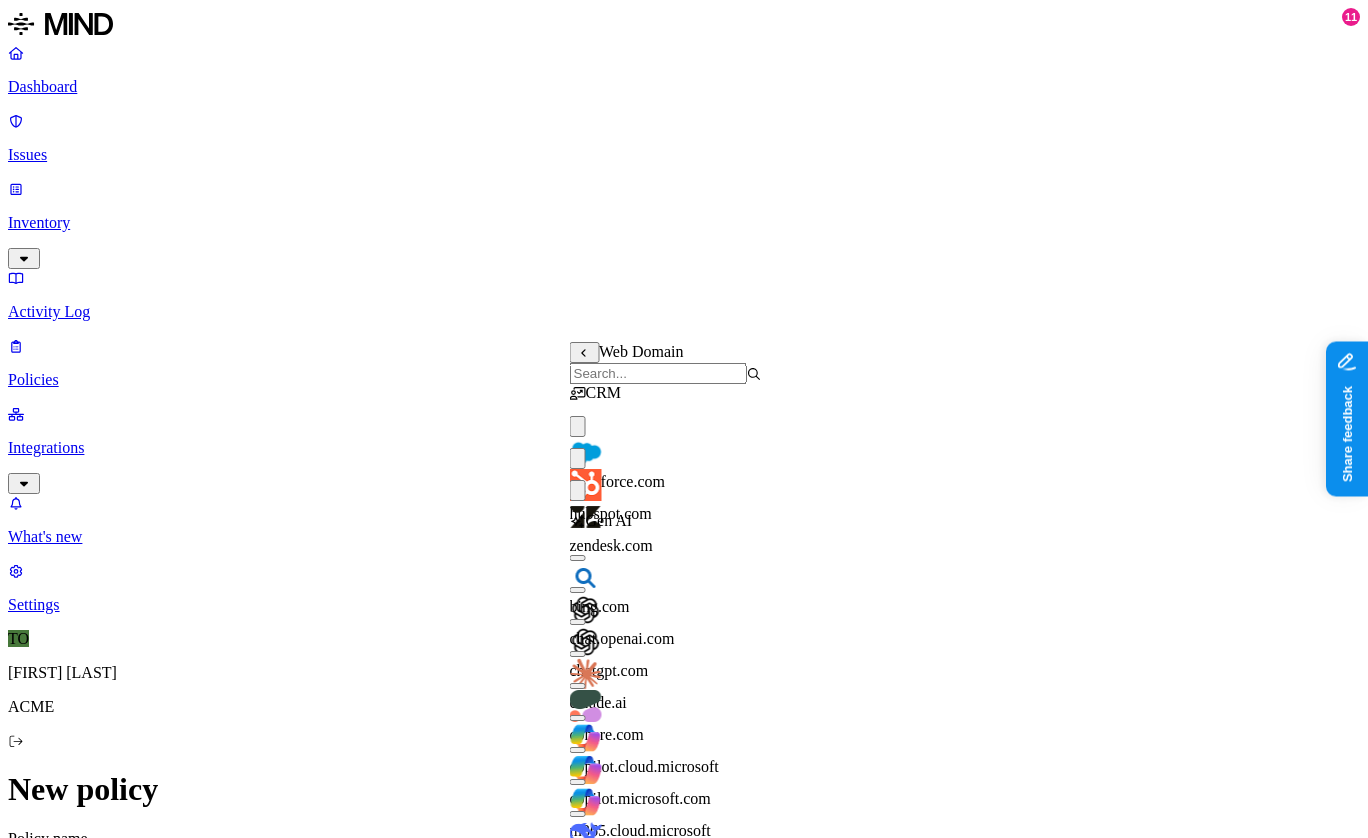 click on "New policy Policy name   Severity Select severity Low Medium High Critical   Description (Optional) Policy type Exfiltration Prevent sensitive data uploads Endpoint Exposure Detect sensitive data exposure Cloud Condition Define the data attributes, exfiltration destinations, and users that should trigger the policy.  By default, the policy will be triggered by any data uploaded to any destination by any user. For more details on condition guidelines, please refer to the   documentation DATA Any ORIGIN Anywhere TRANSFER TO Anywhere BY USER Anyone Action Default action Default action for all users and groups who violate the policy. Block with override BlockDeny all uploads. Block with overrideDeny all uploads with an option to upload anyway. MonitorAllow uploads and create a new issue. AllowAllow all uploads. Exceptions You can add exceptions for specific users or groups. Exceptions are evaluated from the top. Add Exception Notifications Method None None Maya Raz prod-164.westus prod-82.westus test-avigail" at bounding box center (684, 1437) 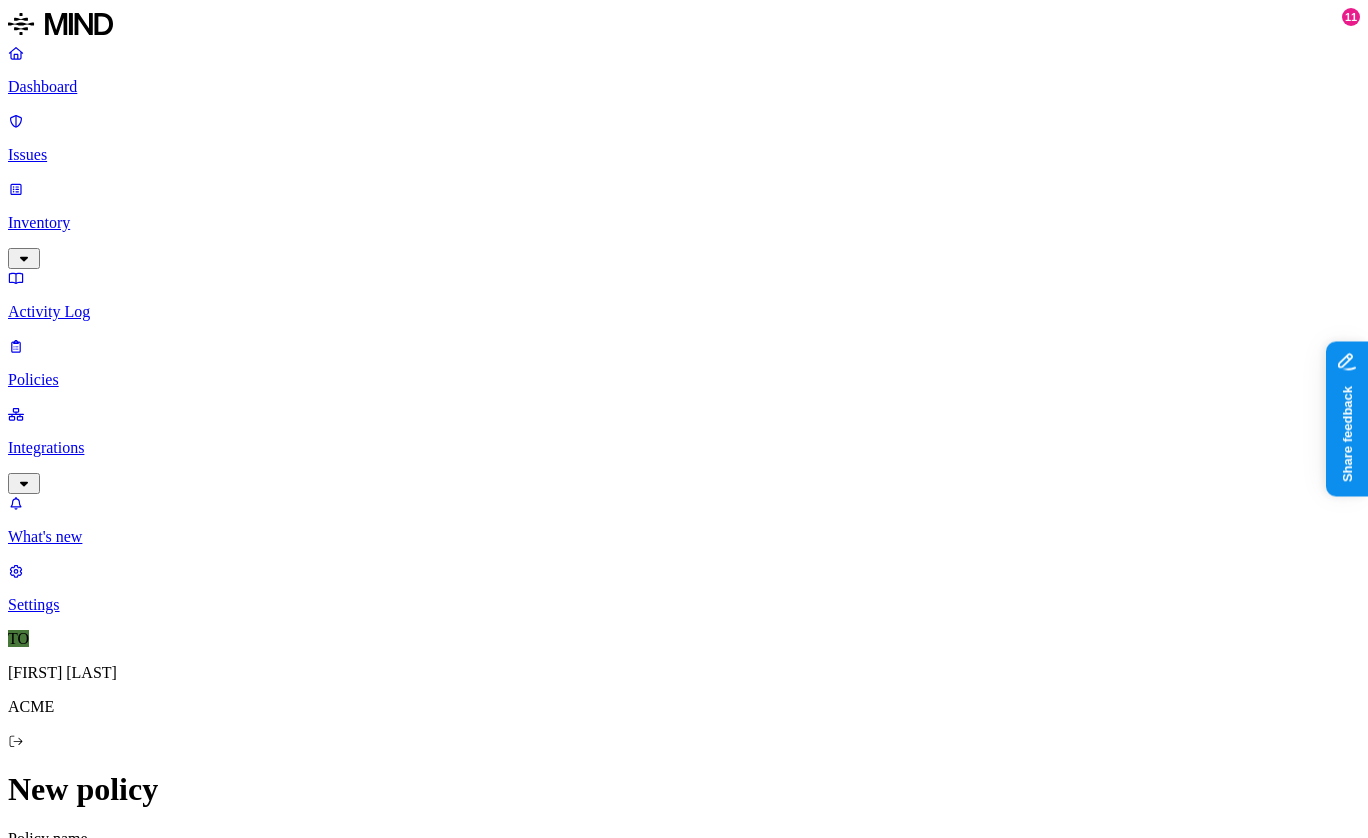 click 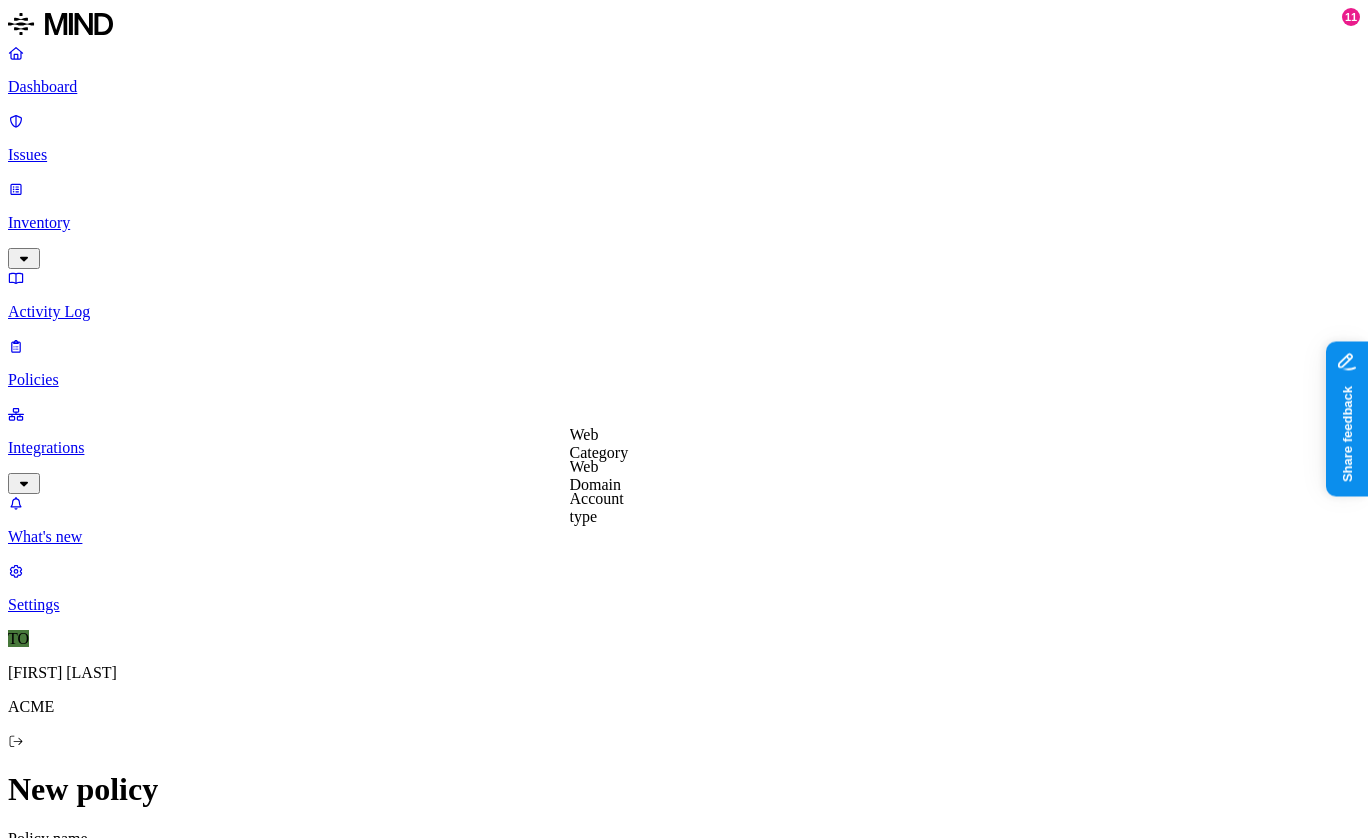 click on "Web Domain" at bounding box center [596, 475] 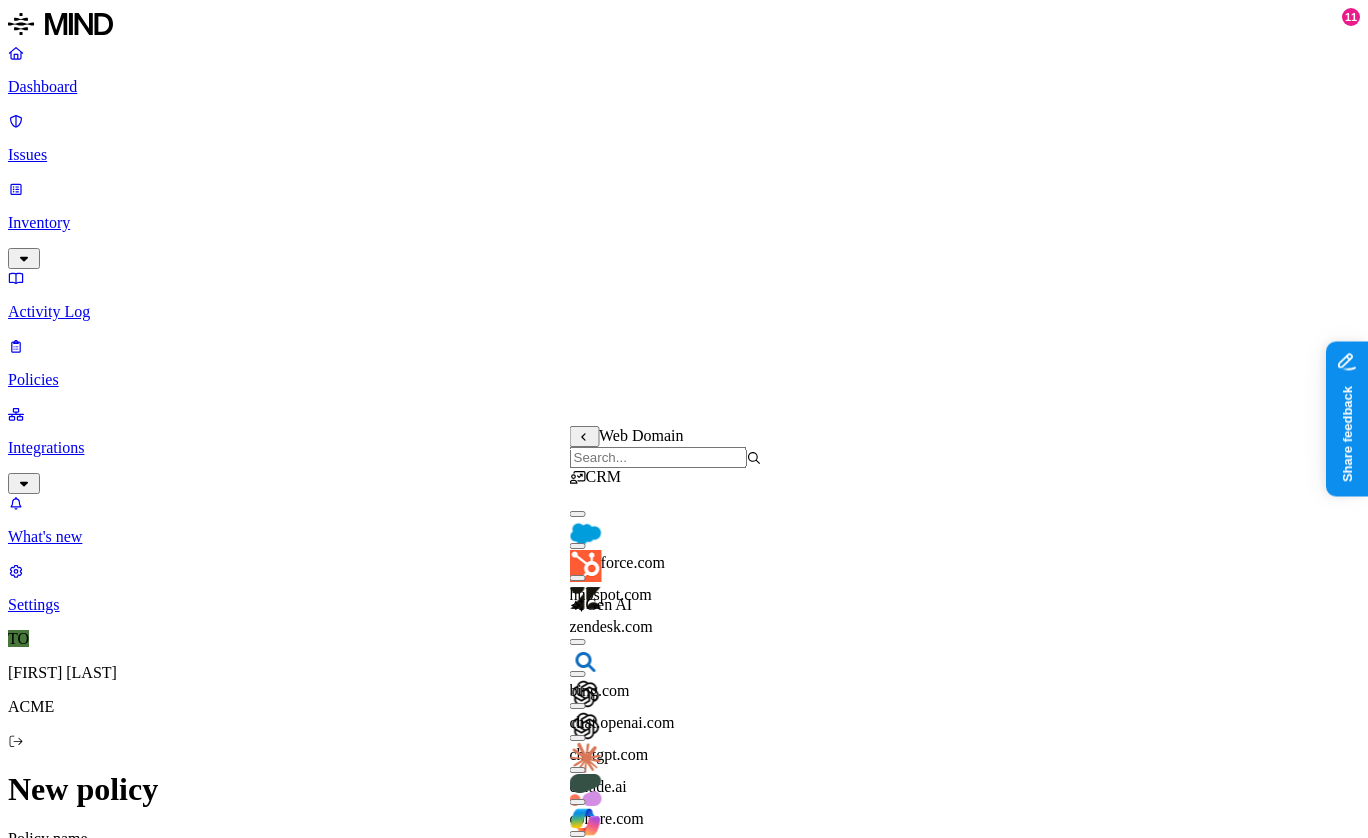click on "chatgpt.com" at bounding box center [609, 754] 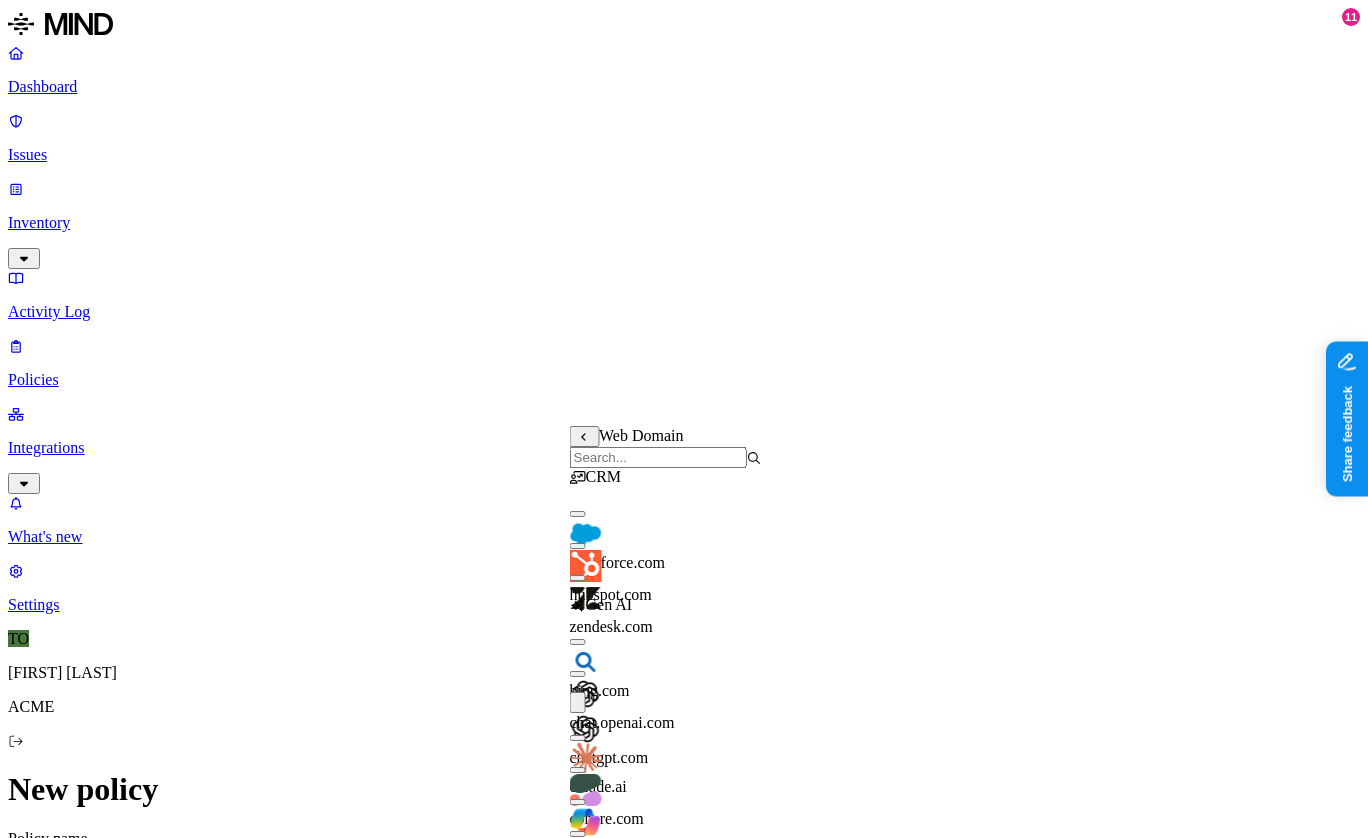 click on "New policy Policy name   Severity Select severity Low Medium High Critical   Description (Optional) Policy type Exfiltration Prevent sensitive data uploads Endpoint Exposure Detect sensitive data exposure Cloud Condition Define the data attributes, exfiltration destinations, and users that should trigger the policy.  By default, the policy will be triggered by any data uploaded to any destination by any user. For more details on condition guidelines, please refer to the   documentation DATA Any ORIGIN Web Domain is any of hubspot.com, salesforce.com, zendesk.com TRANSFER TO Anywhere BY USER Anyone Action Default action Default action for all users and groups who violate the policy. Block with override BlockDeny all uploads. Block with overrideDeny all uploads with an option to upload anyway. MonitorAllow uploads and create a new issue. AllowAllow all uploads. Exceptions You can add exceptions for specific users or groups. Exceptions are evaluated from the top. Add Exception Notifications Method None None" at bounding box center (684, 1466) 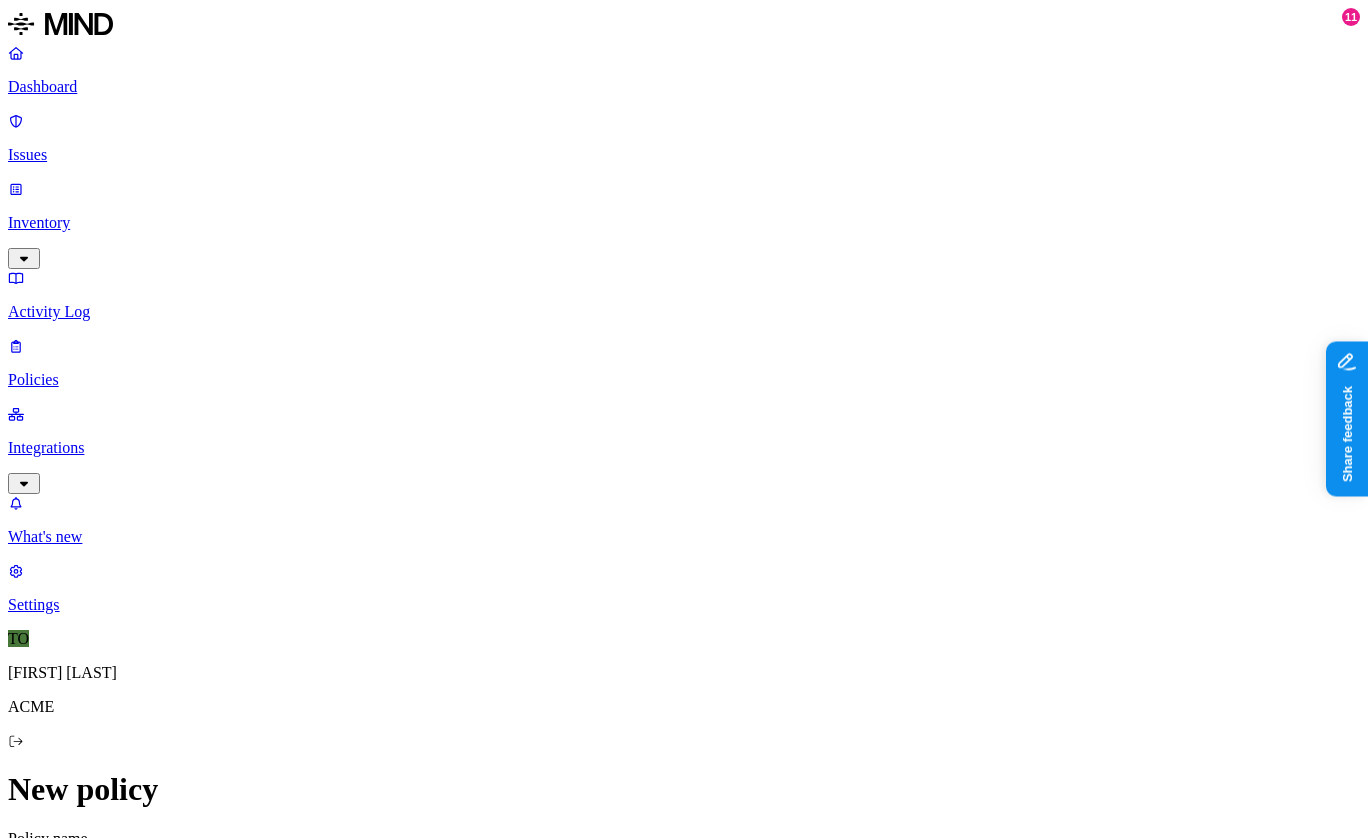 click 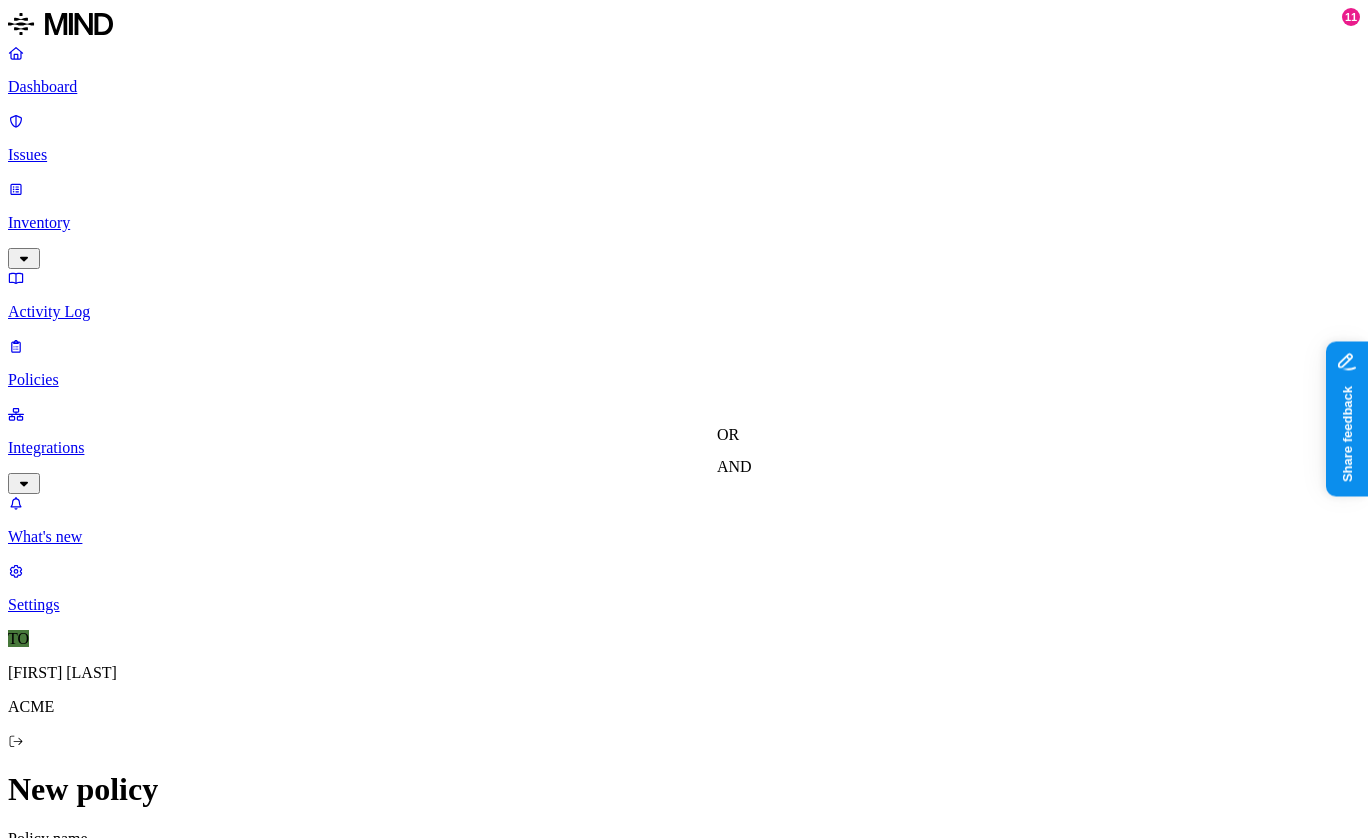 click on "AND" at bounding box center (734, 466) 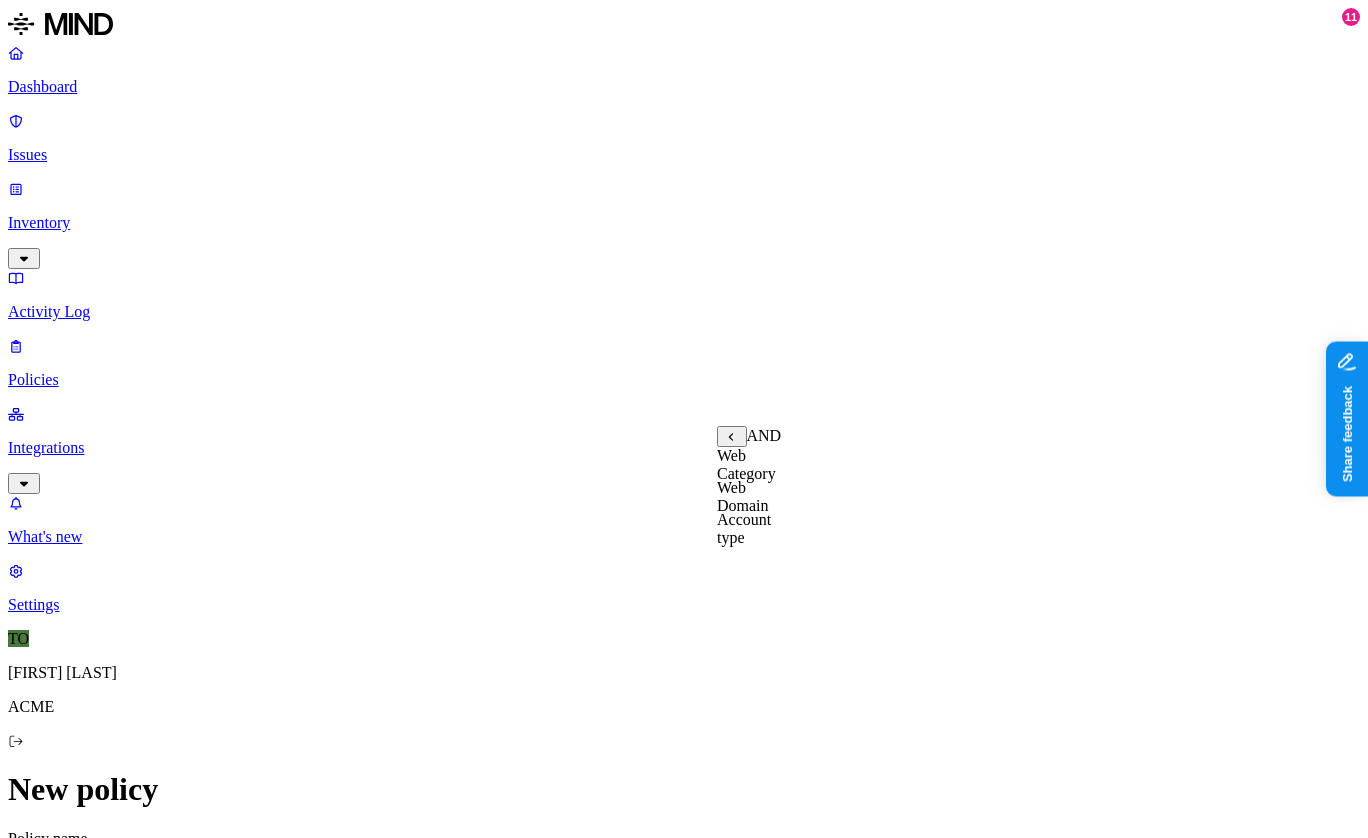 click on "Account type" at bounding box center [744, 528] 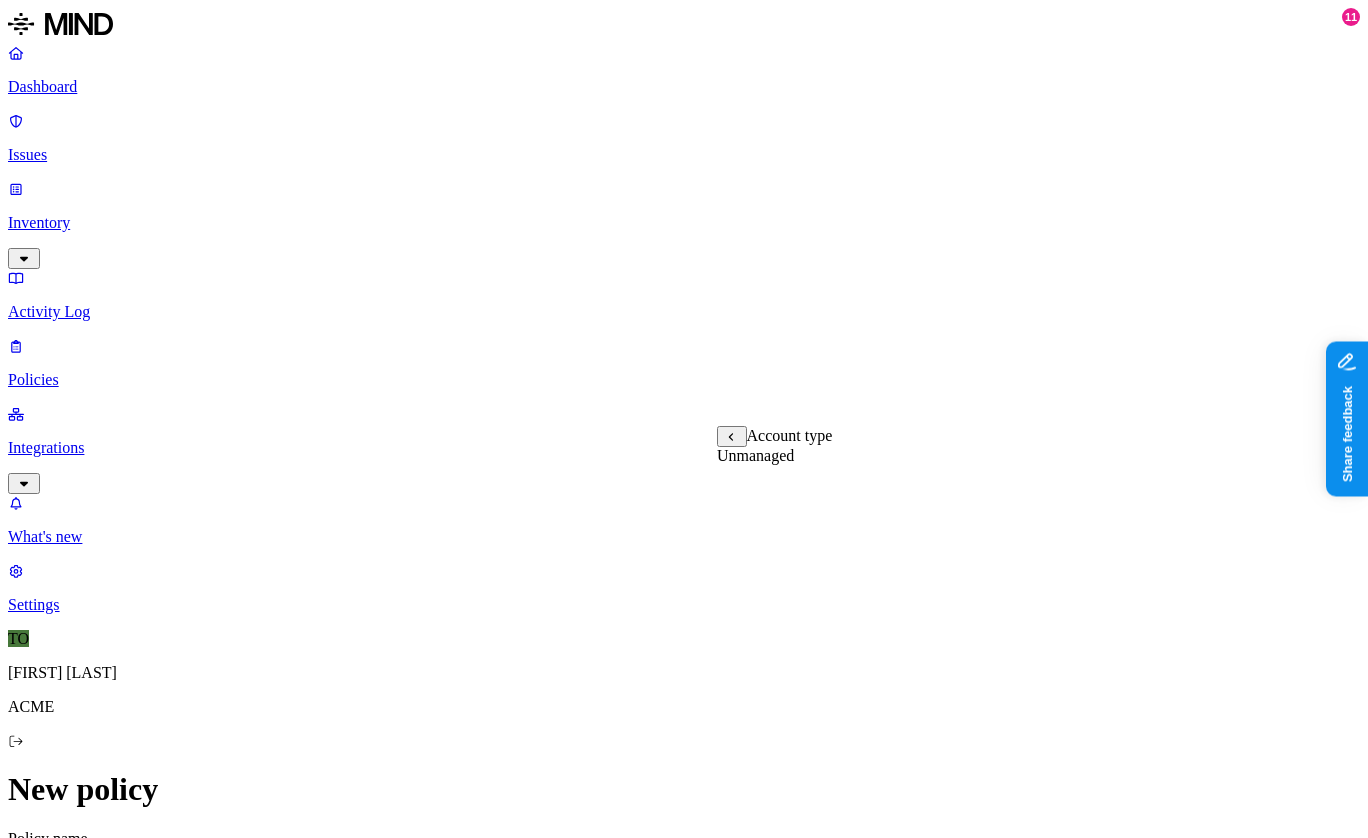 click on "Unmanaged" at bounding box center [755, 455] 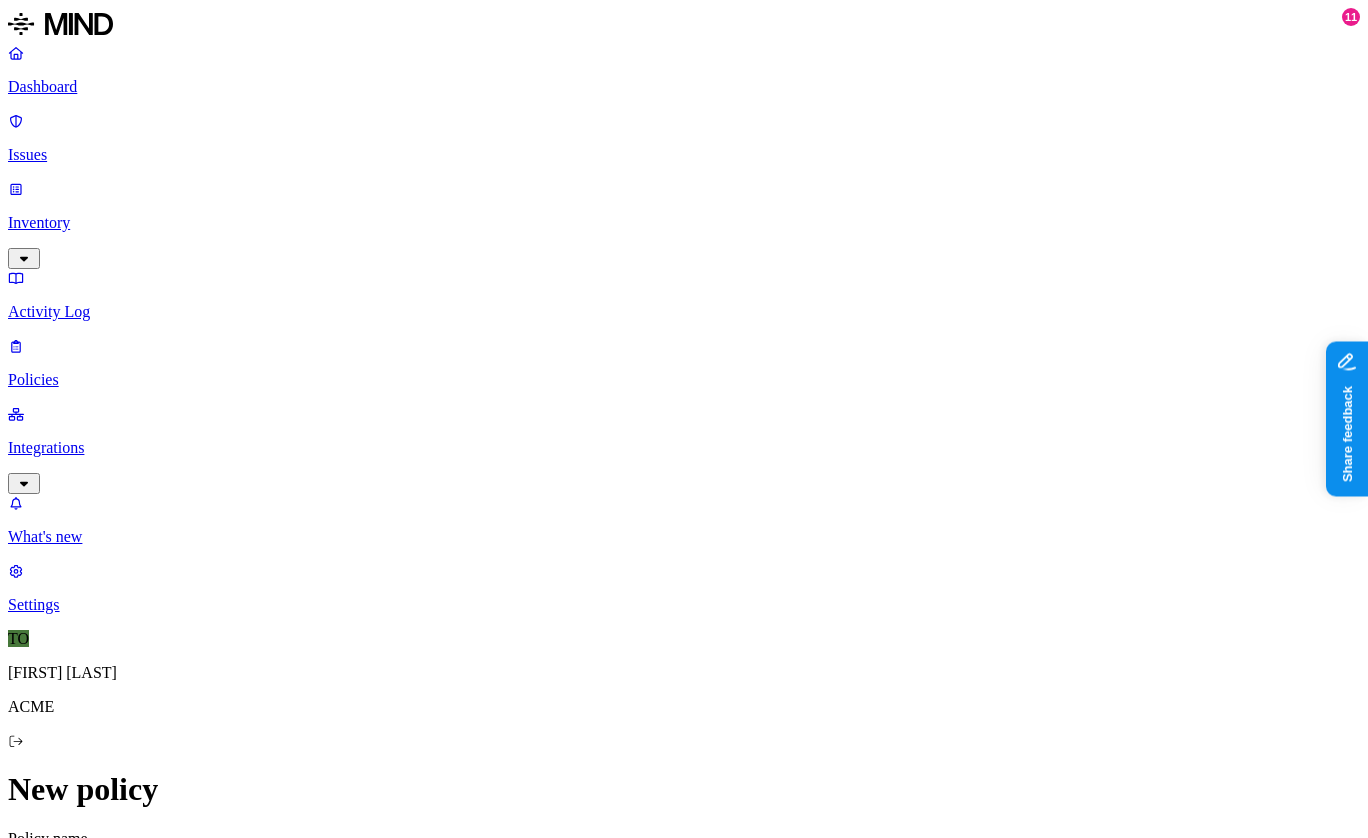 scroll, scrollTop: 642, scrollLeft: 0, axis: vertical 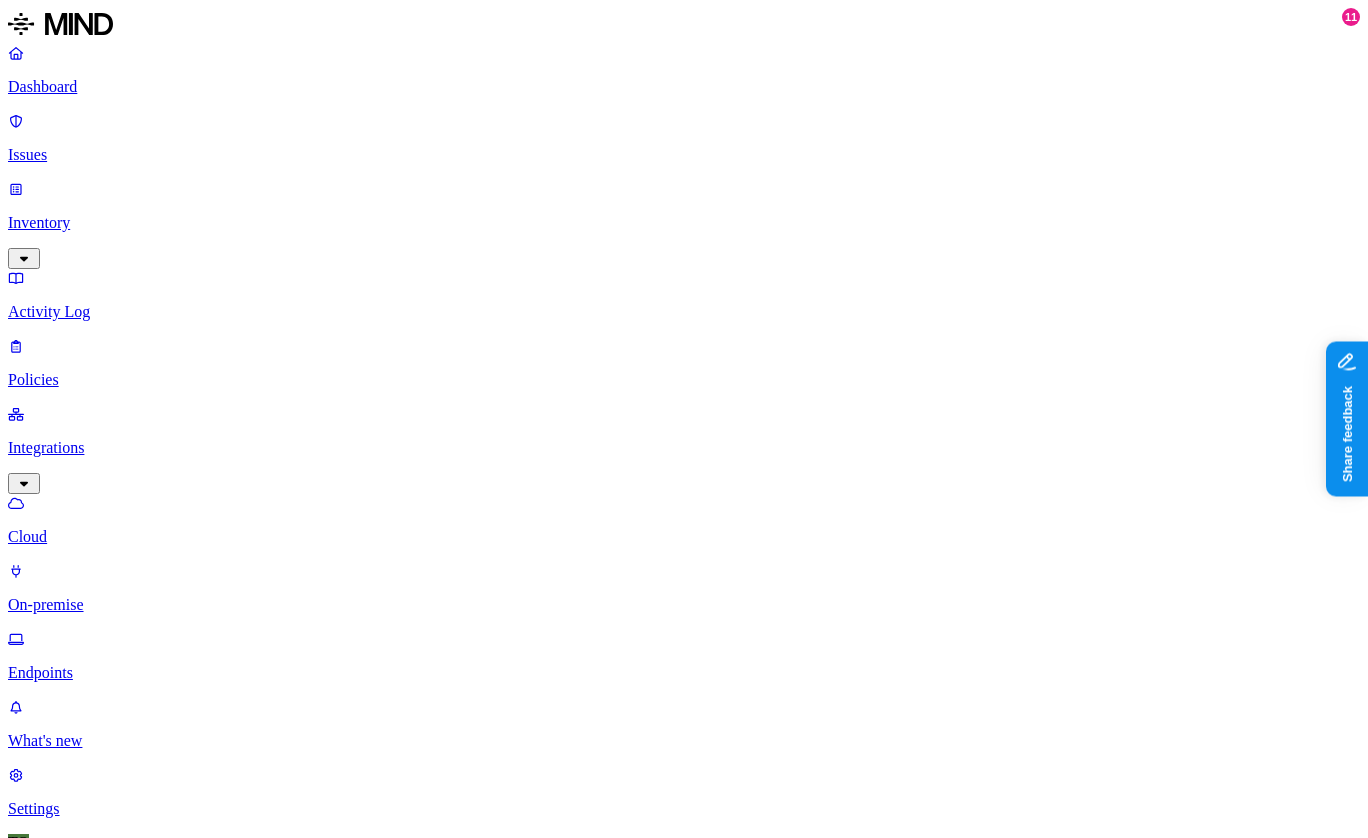 click on "ACME Google Drive" at bounding box center [197, 2341] 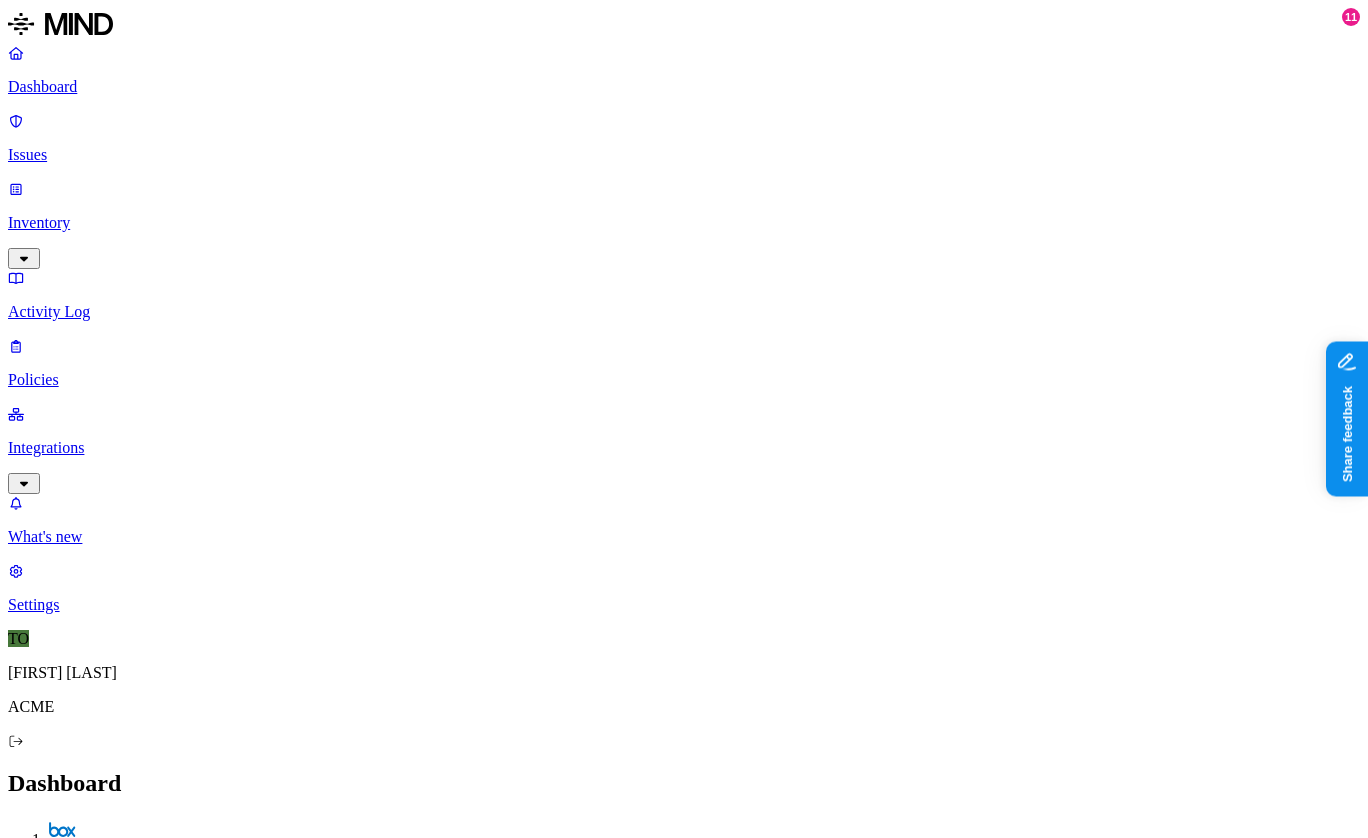 click on "Policies" at bounding box center [684, 380] 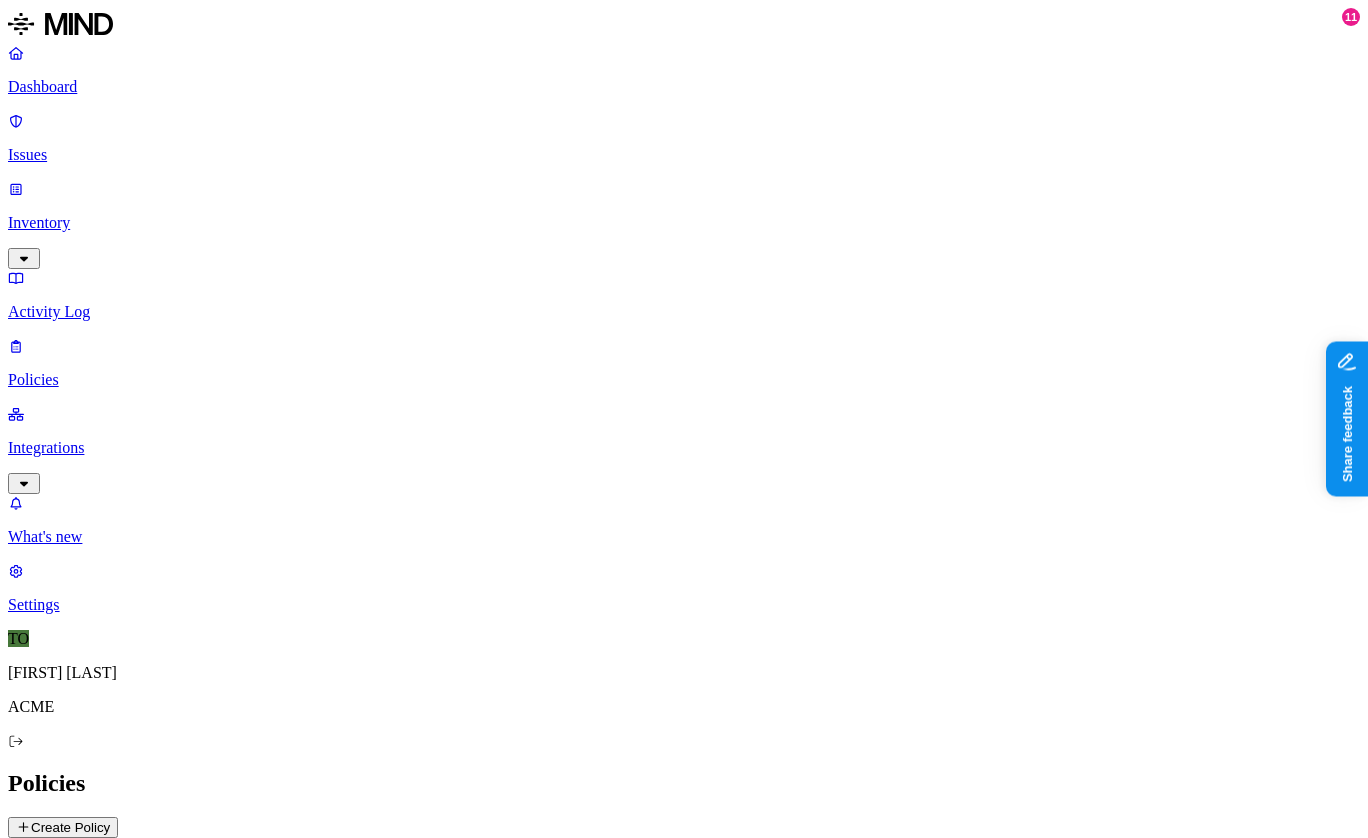 click on "Create Policy" at bounding box center [63, 827] 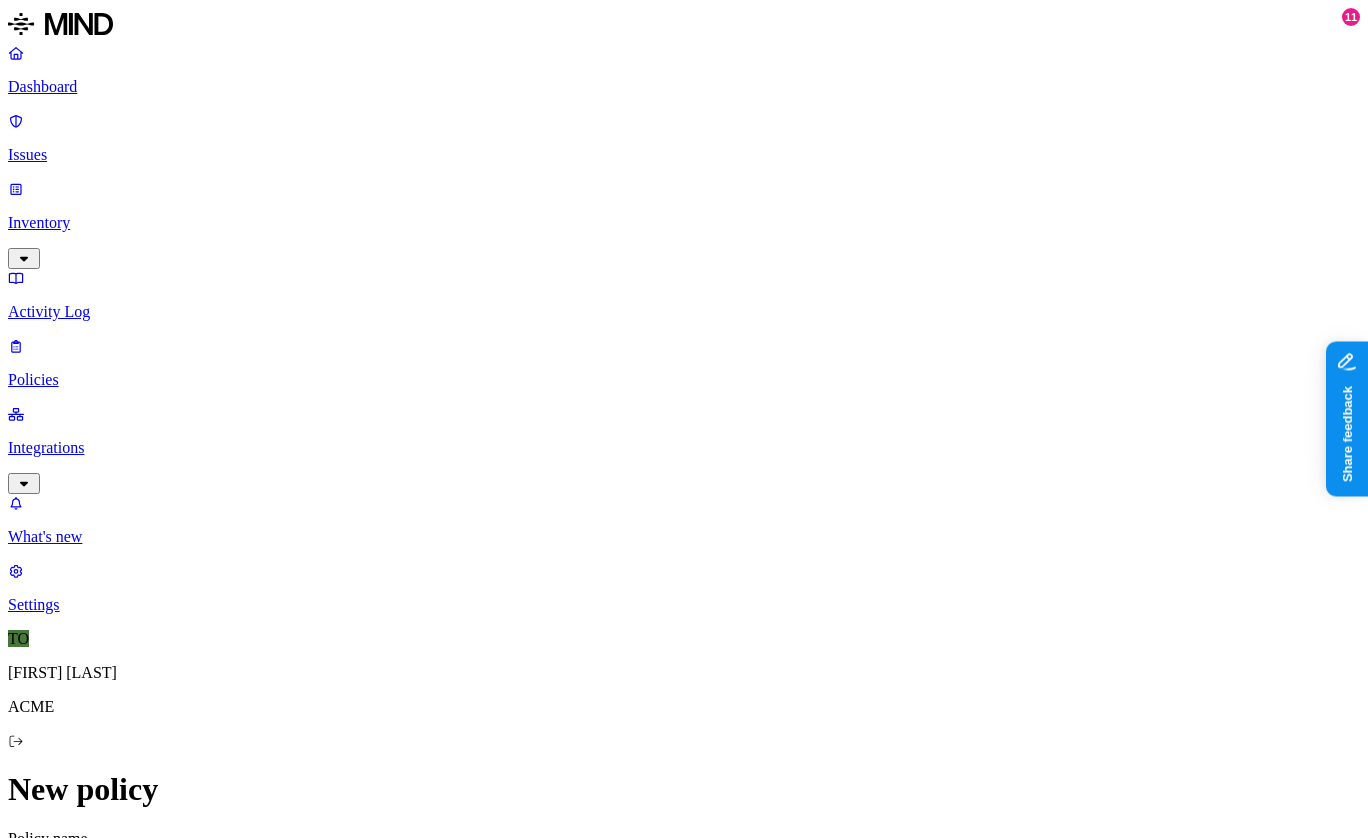 click on "Inventory" at bounding box center [684, 223] 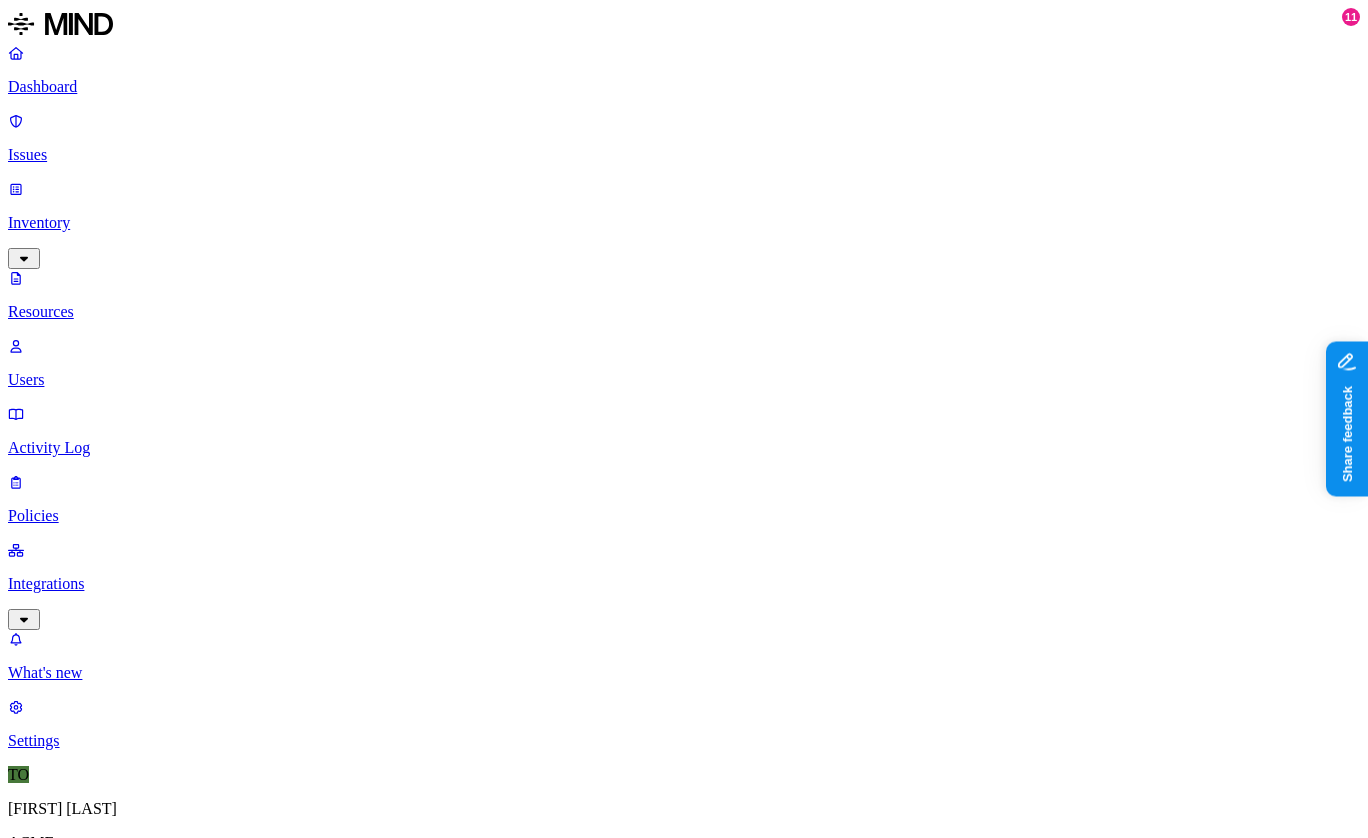 click on "Dashboard" at bounding box center (684, 87) 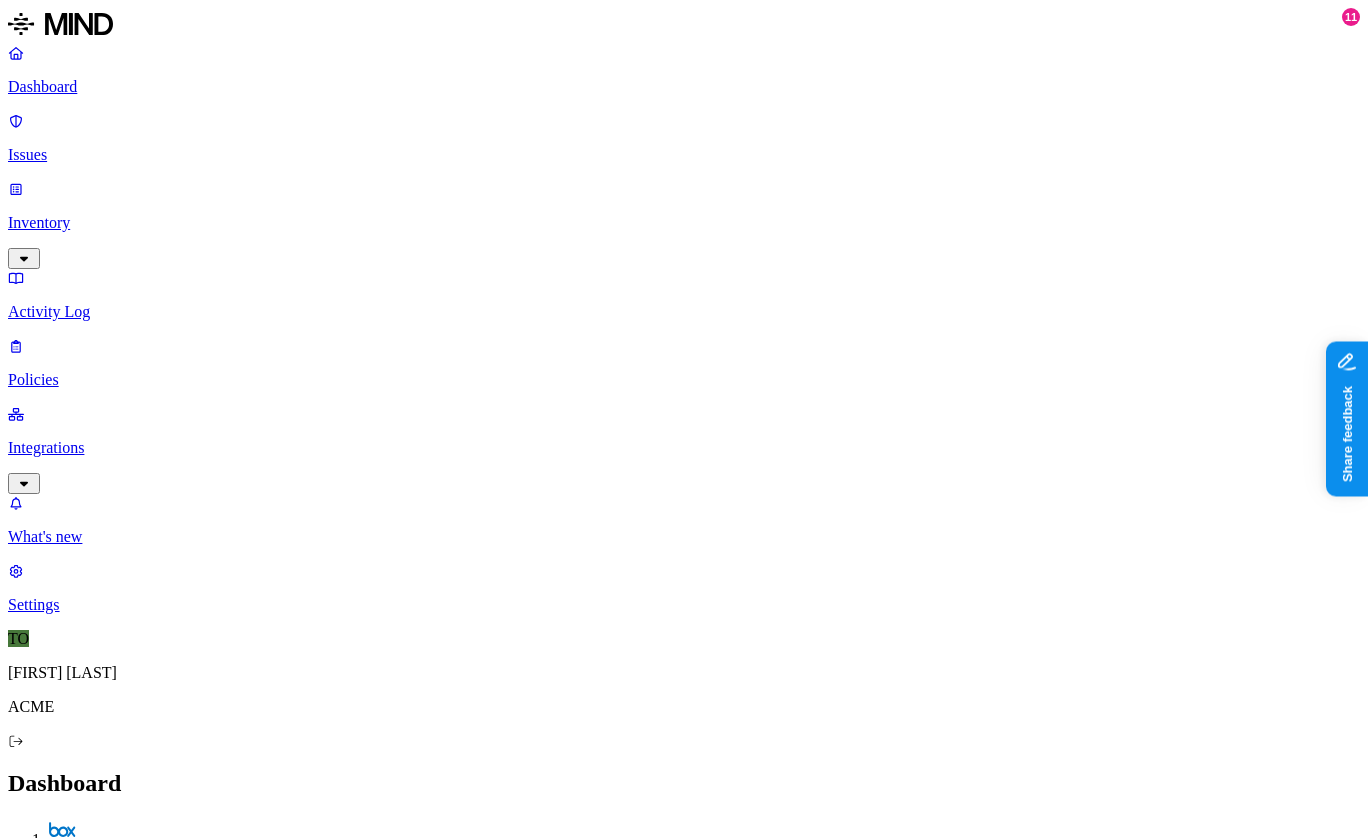 click on "Detection" at bounding box center [119, 2138] 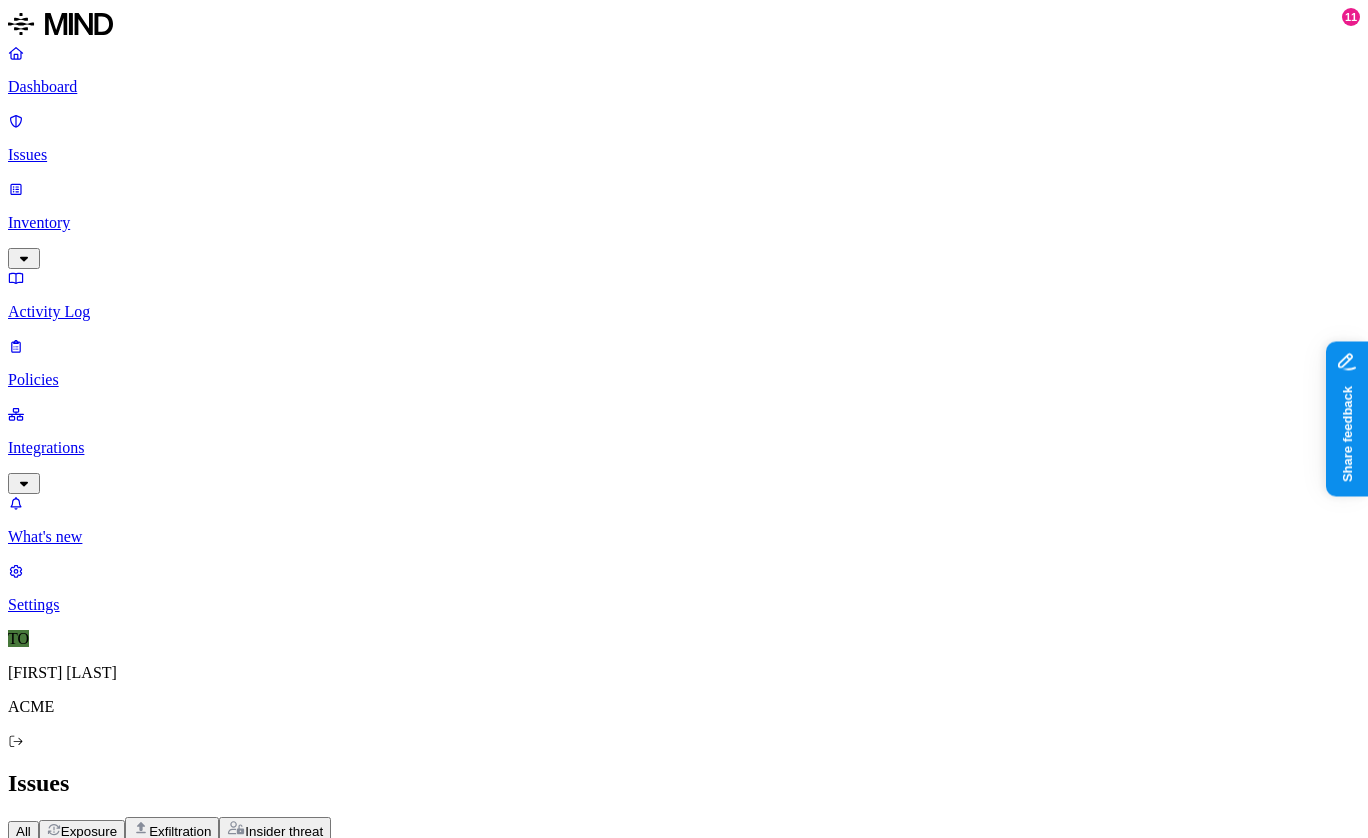 click on "Suspicious downloads by a risky user" at bounding box center [191, 919] 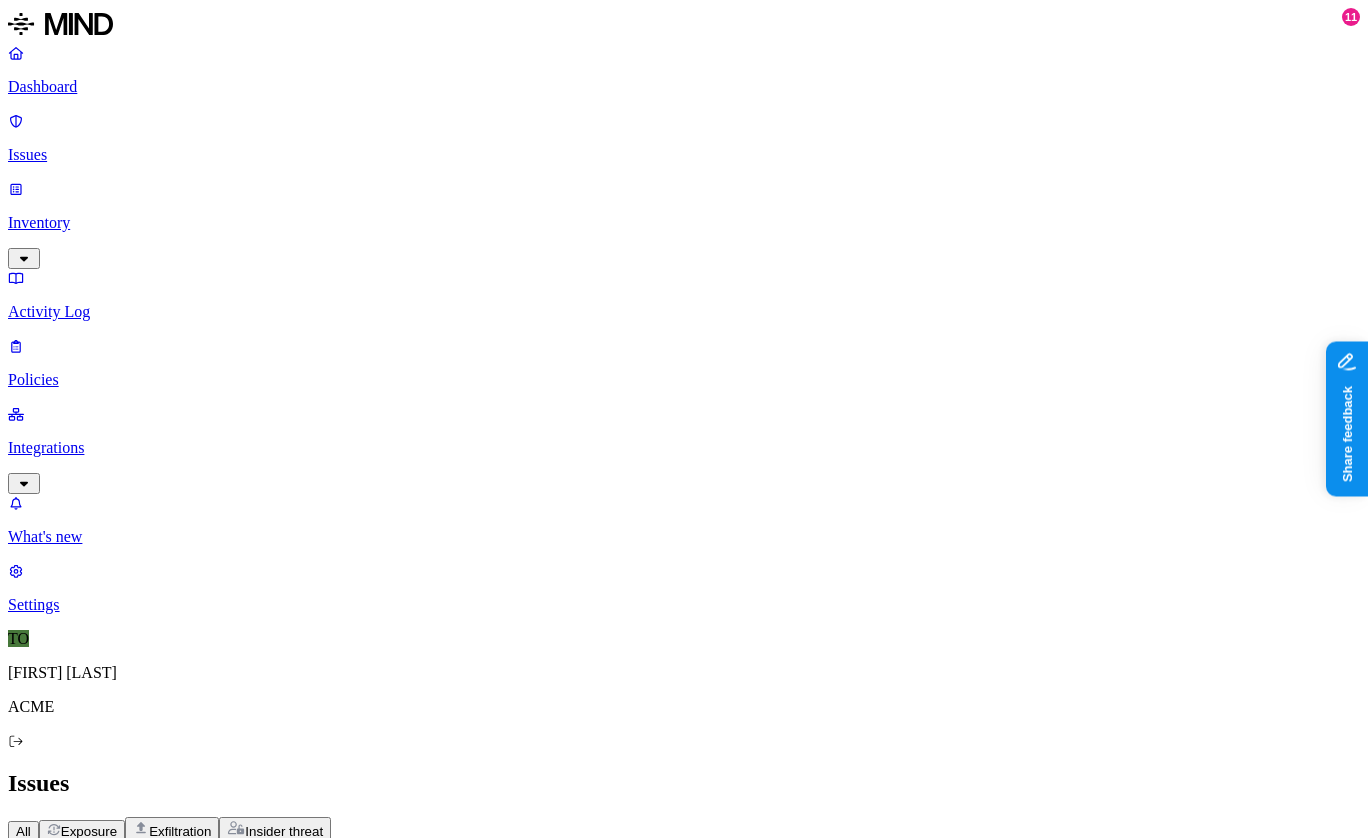 scroll, scrollTop: 240, scrollLeft: 0, axis: vertical 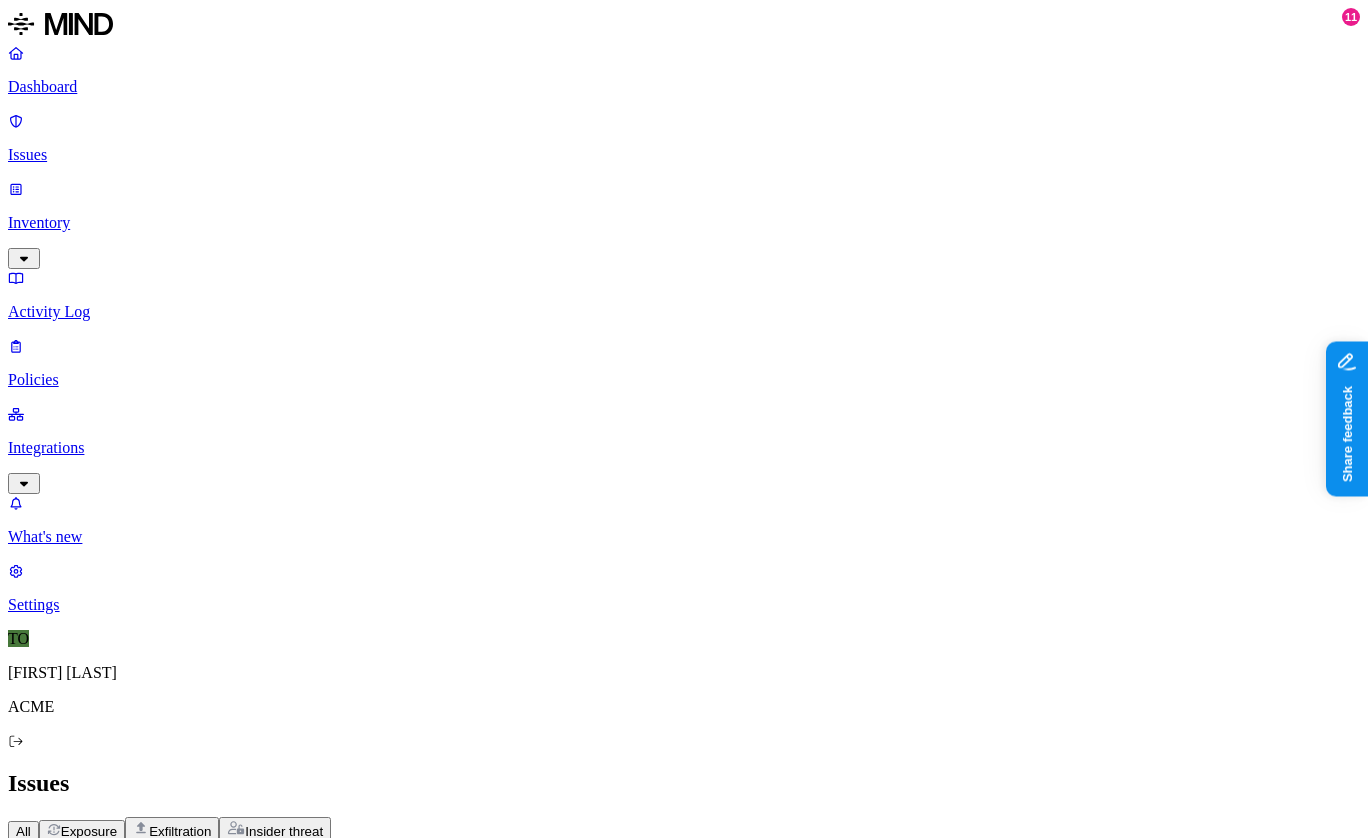 click on "Dashboard" at bounding box center [684, 87] 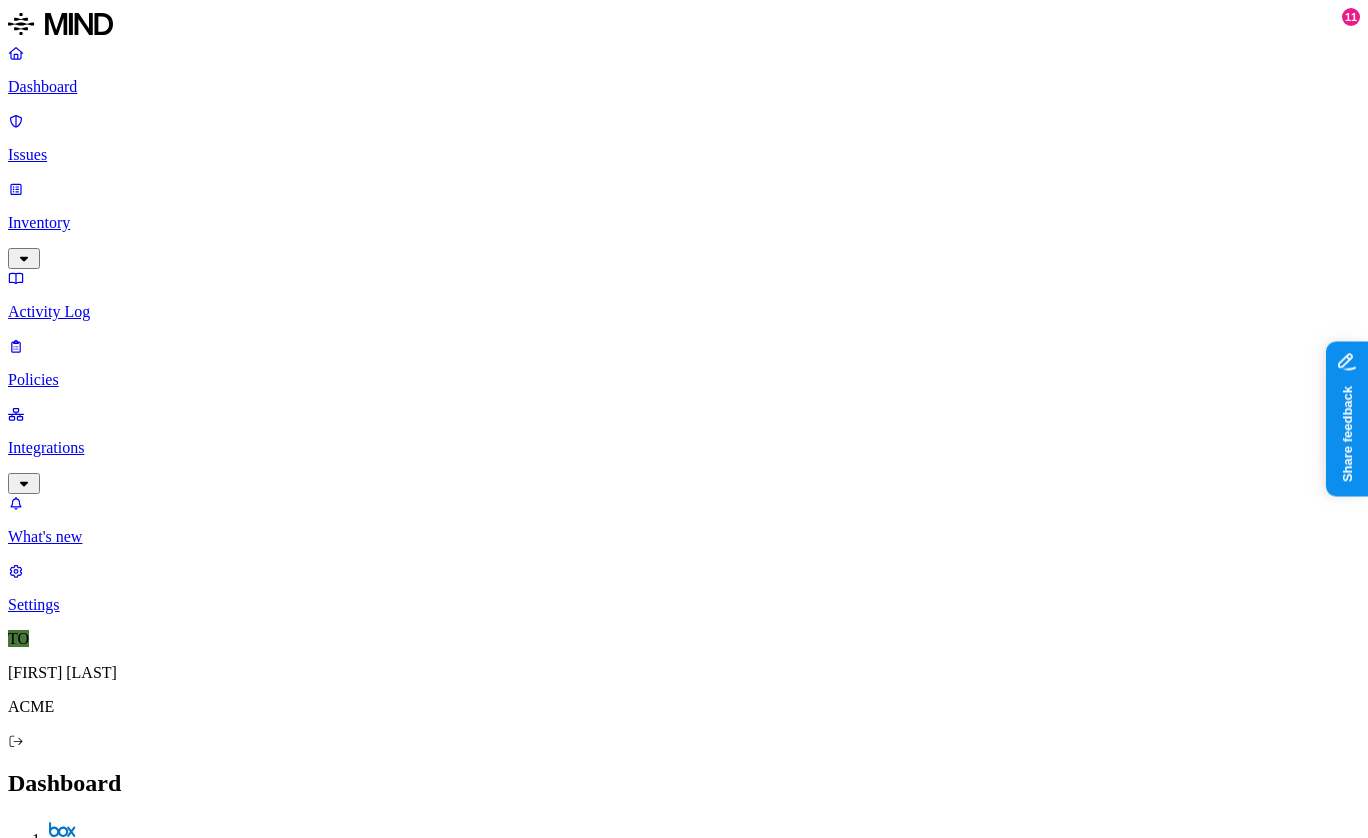 click on "Policies" at bounding box center (684, 380) 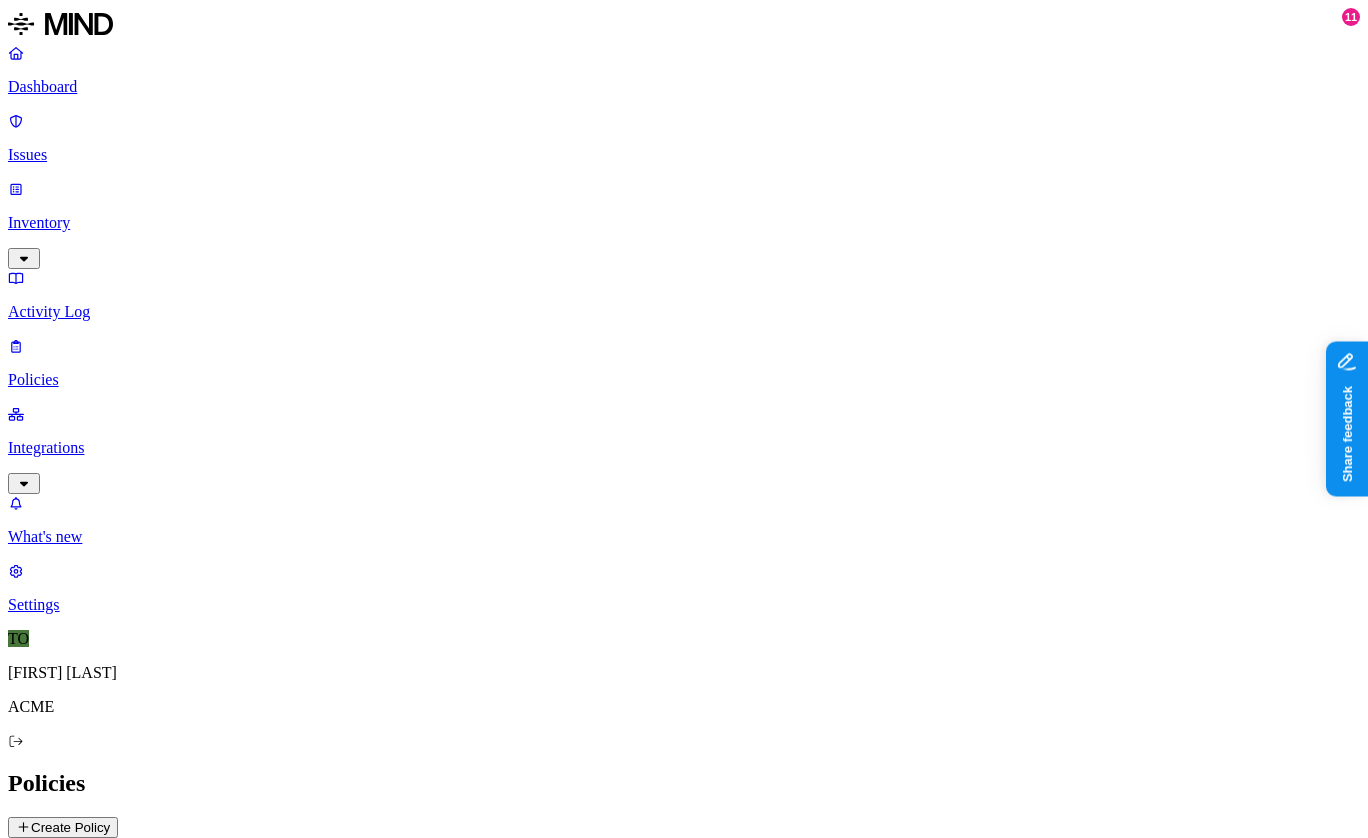 click on "Policies" at bounding box center (684, 380) 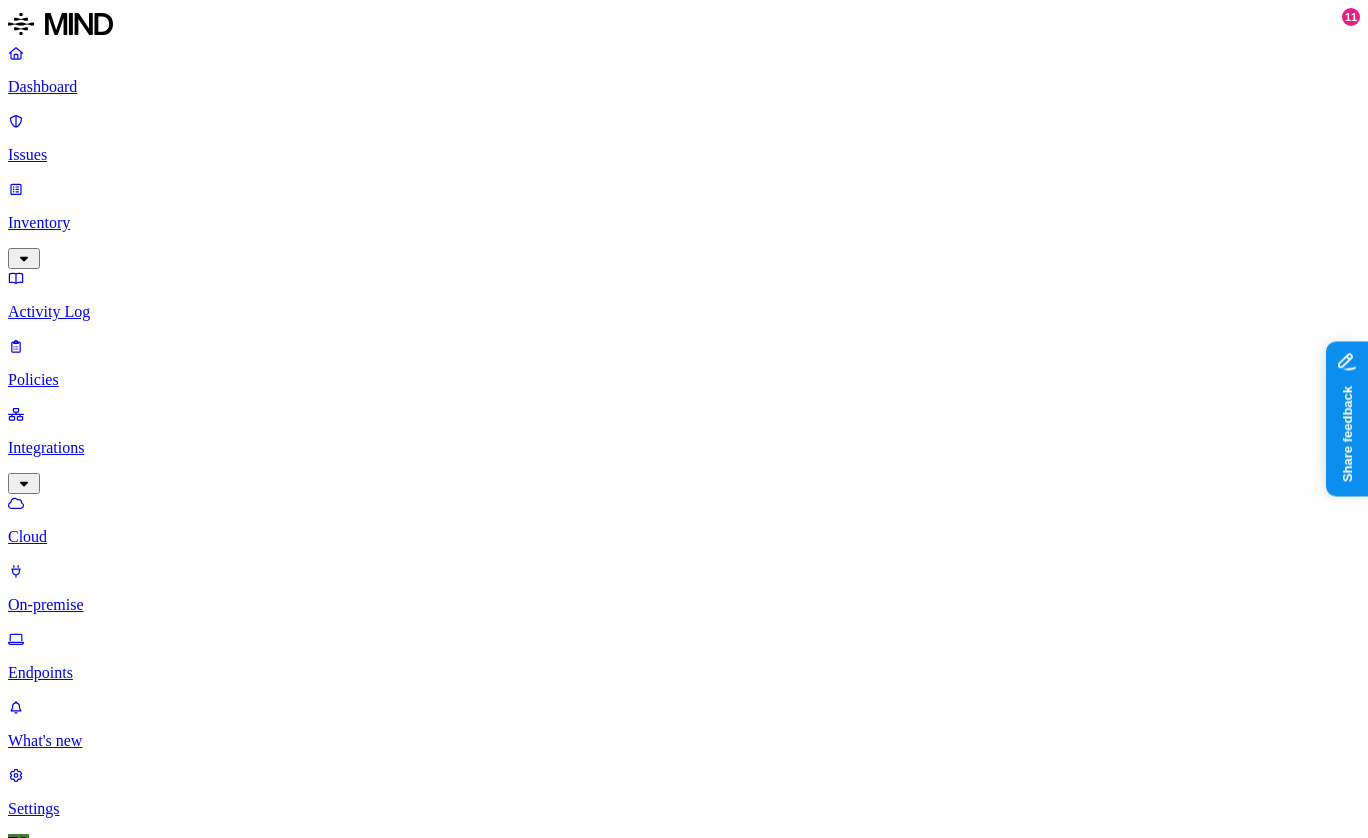 click on "Dashboard" at bounding box center (684, 87) 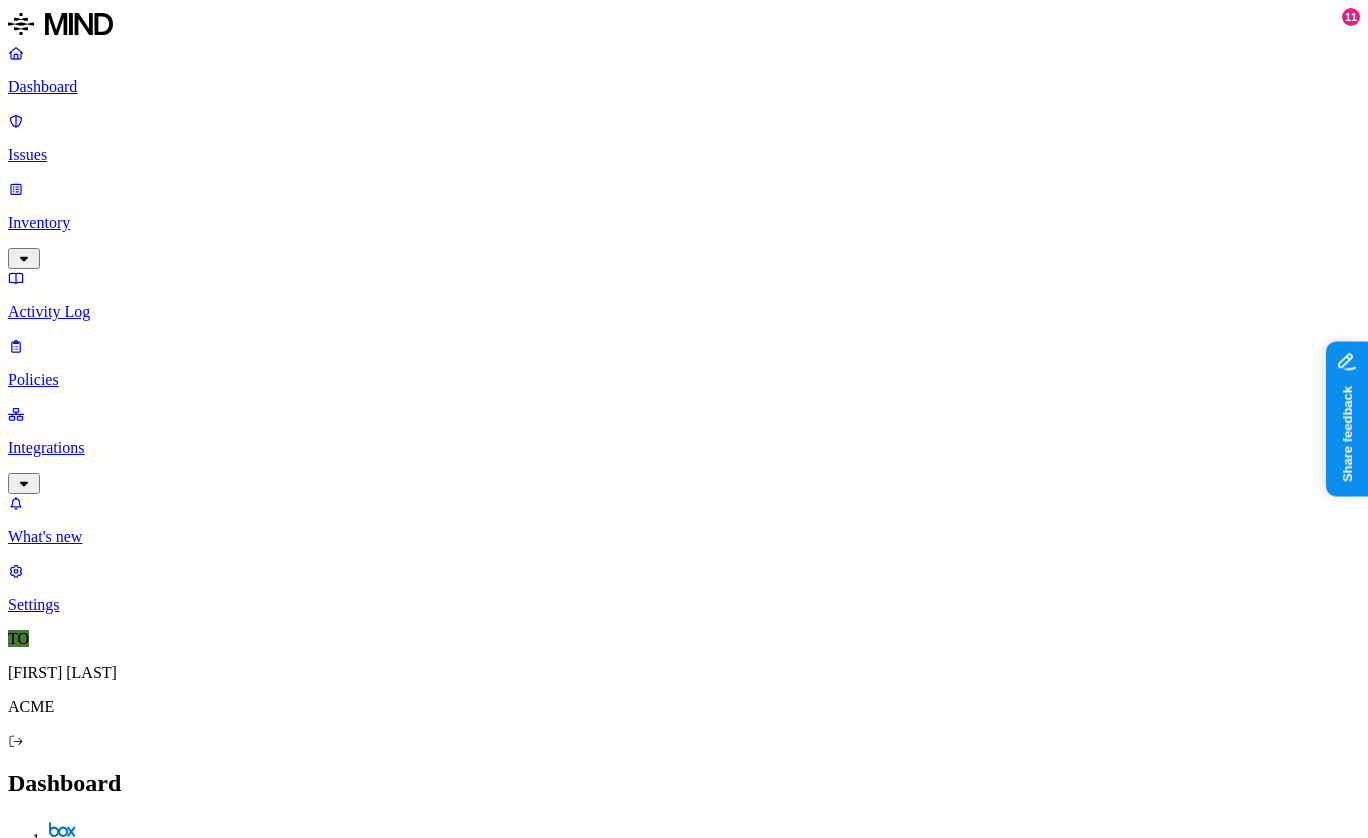 scroll, scrollTop: 0, scrollLeft: 0, axis: both 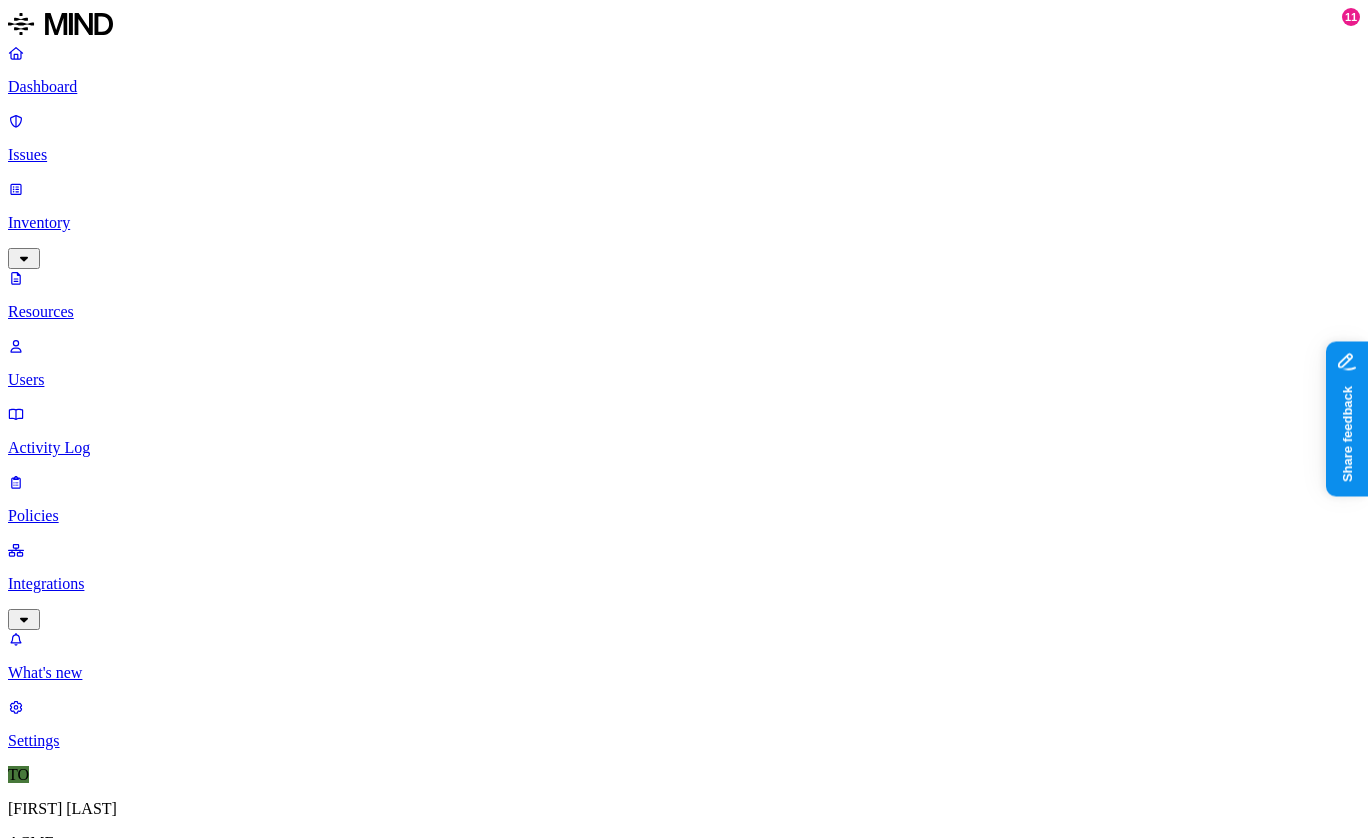 click 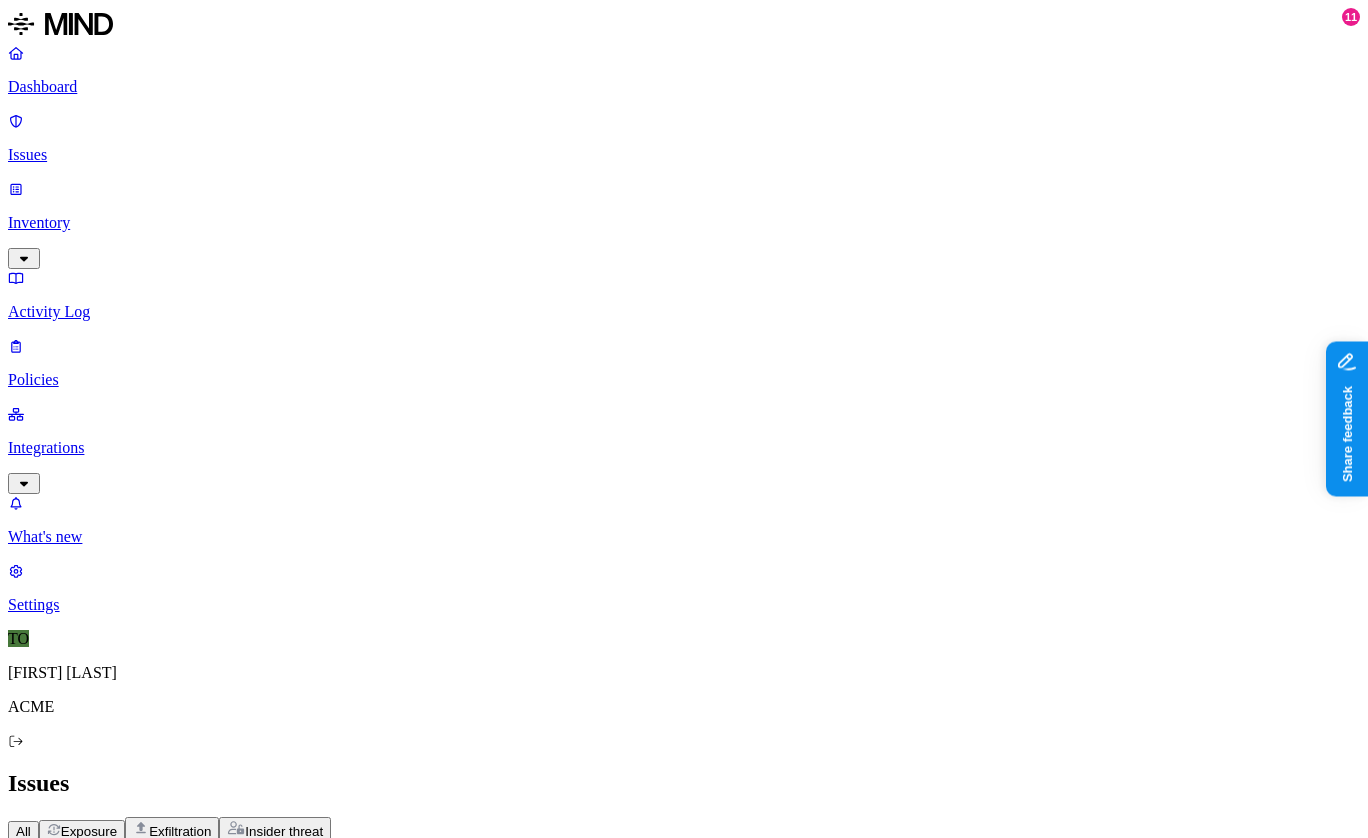 click on "Exfiltration" at bounding box center (180, 831) 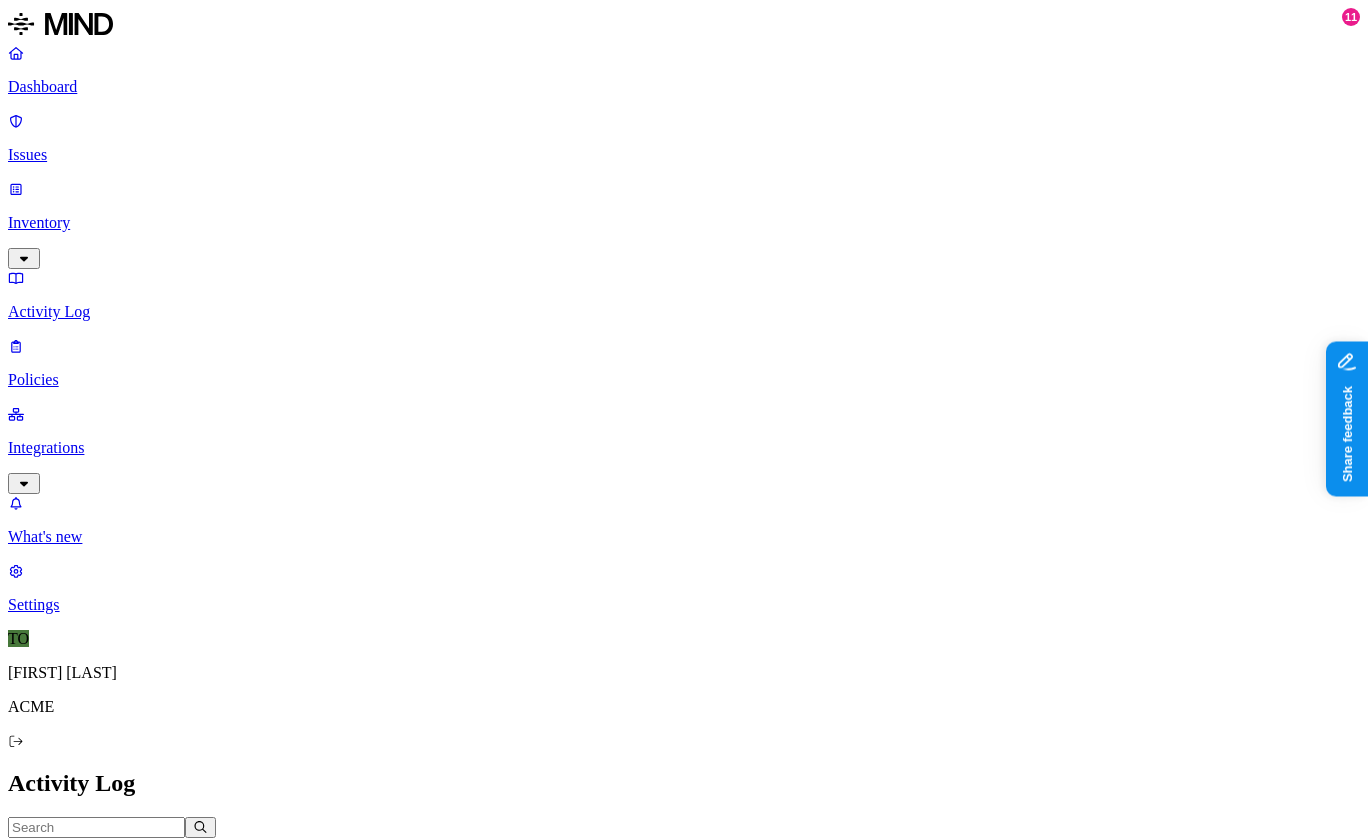 click on "Inventory" at bounding box center (684, 223) 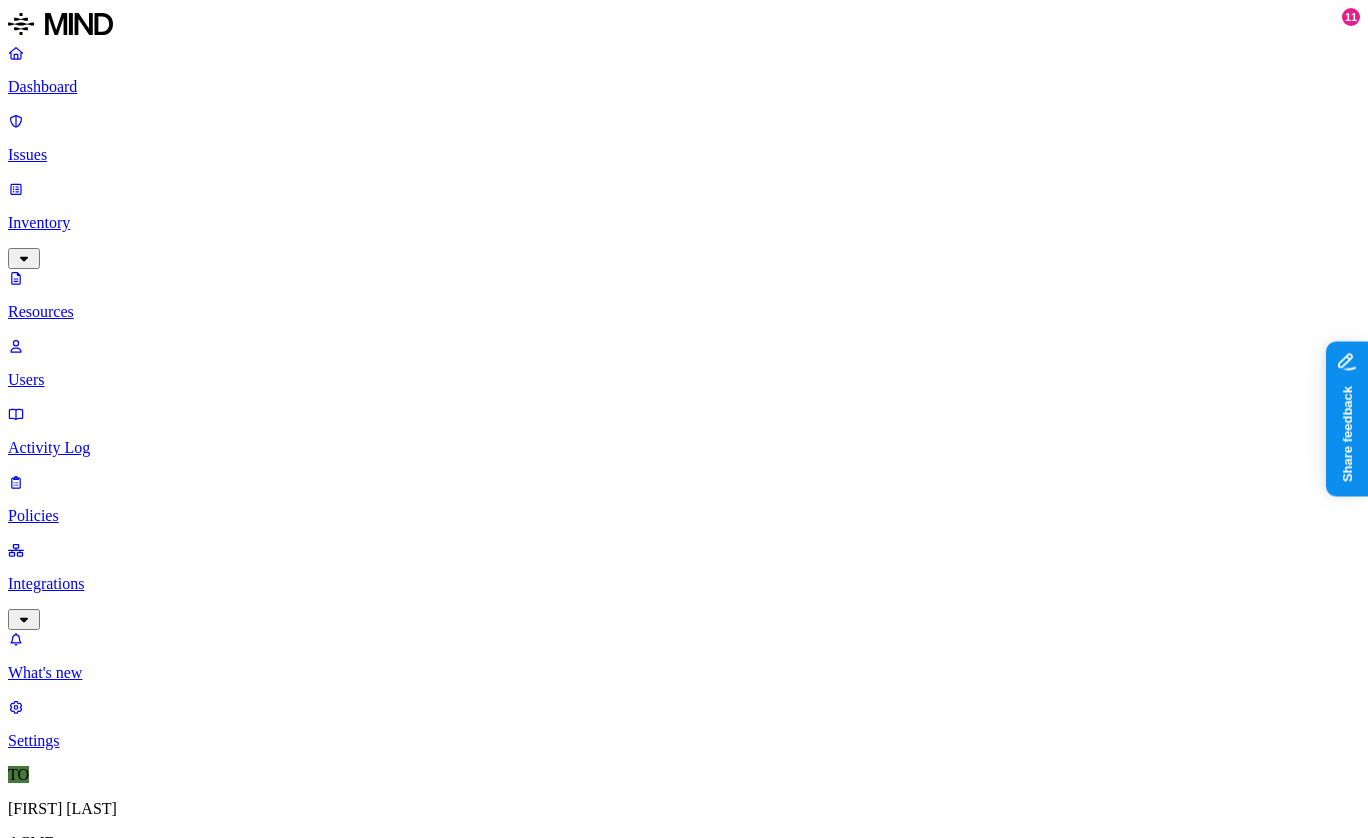 click on "Users" at bounding box center [684, 380] 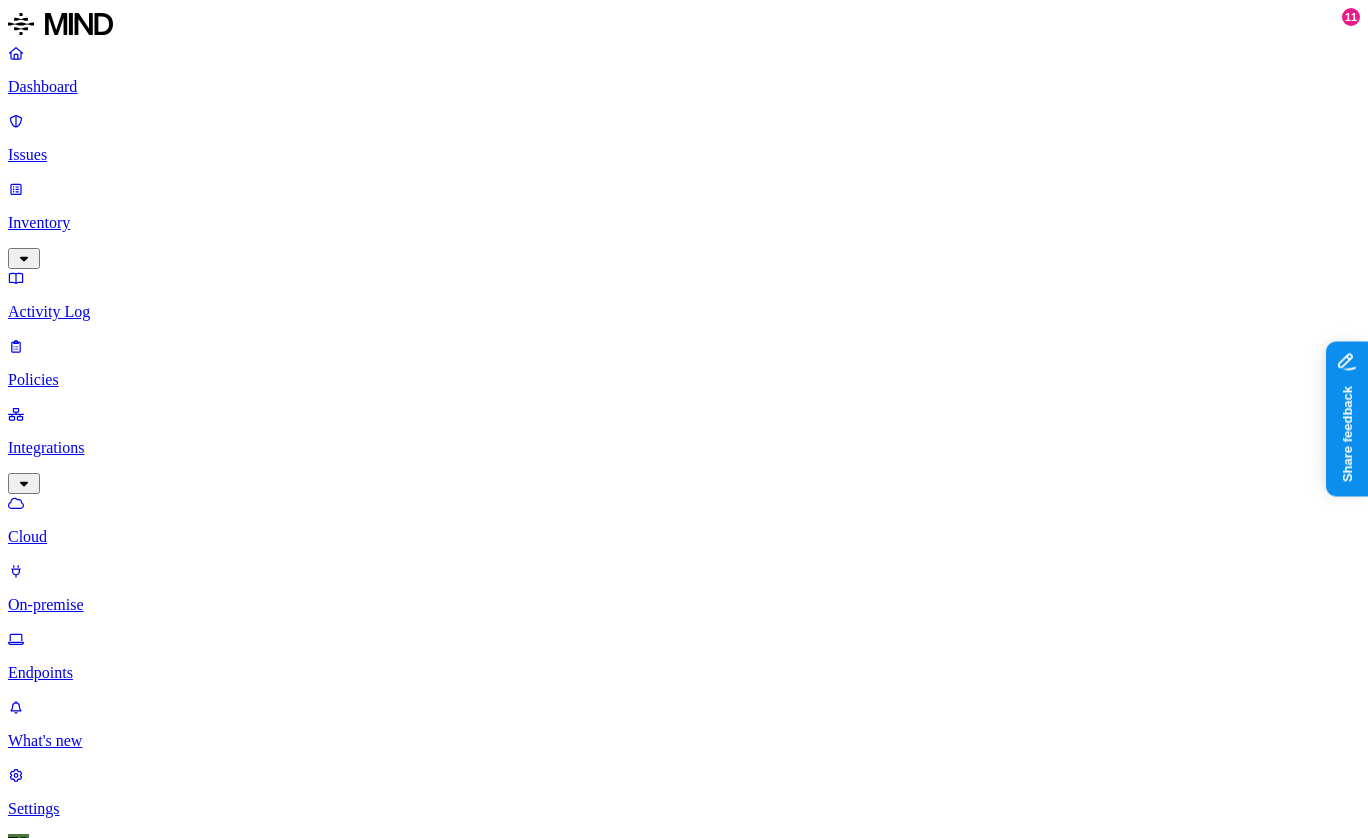 click on "Activity Log" at bounding box center [684, 312] 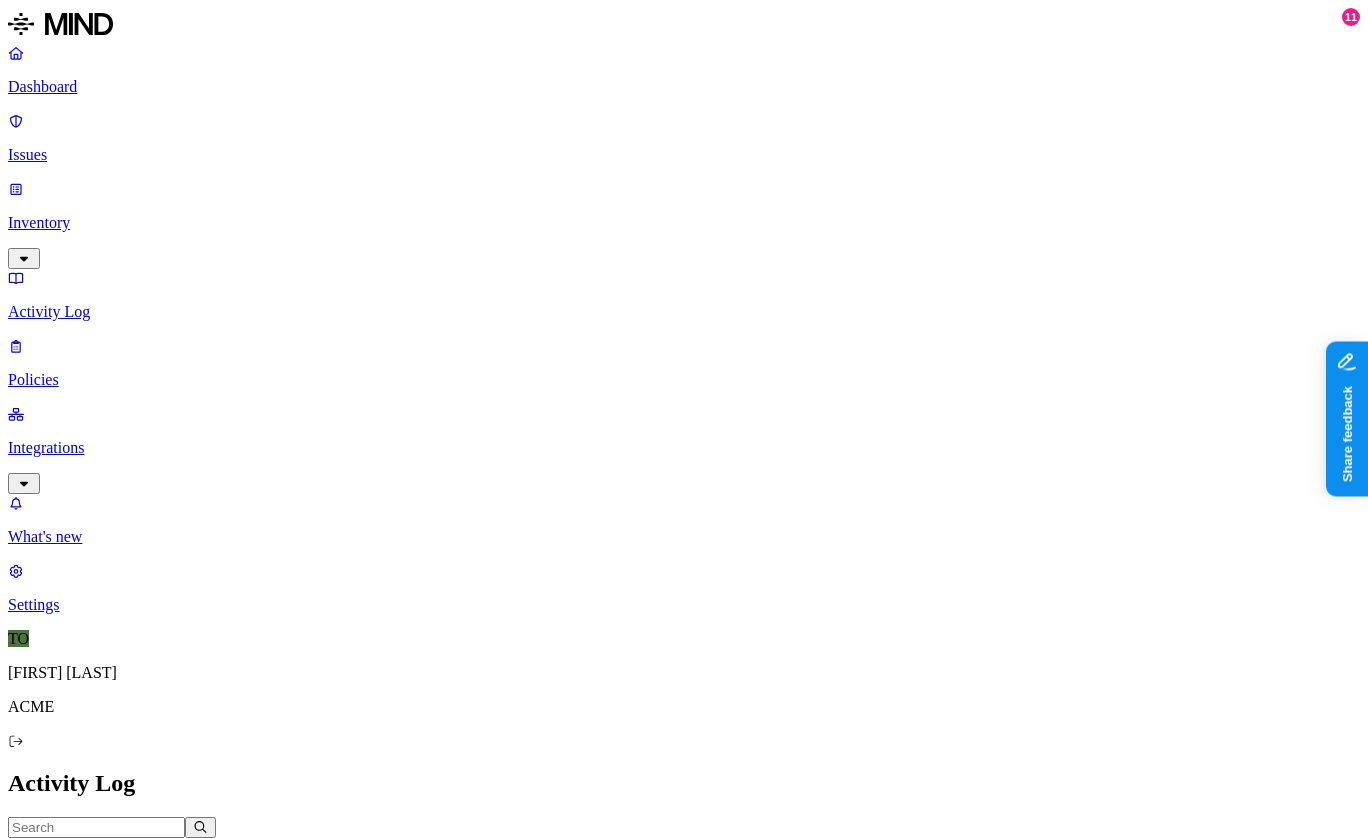 click on "Inventory" at bounding box center [684, 223] 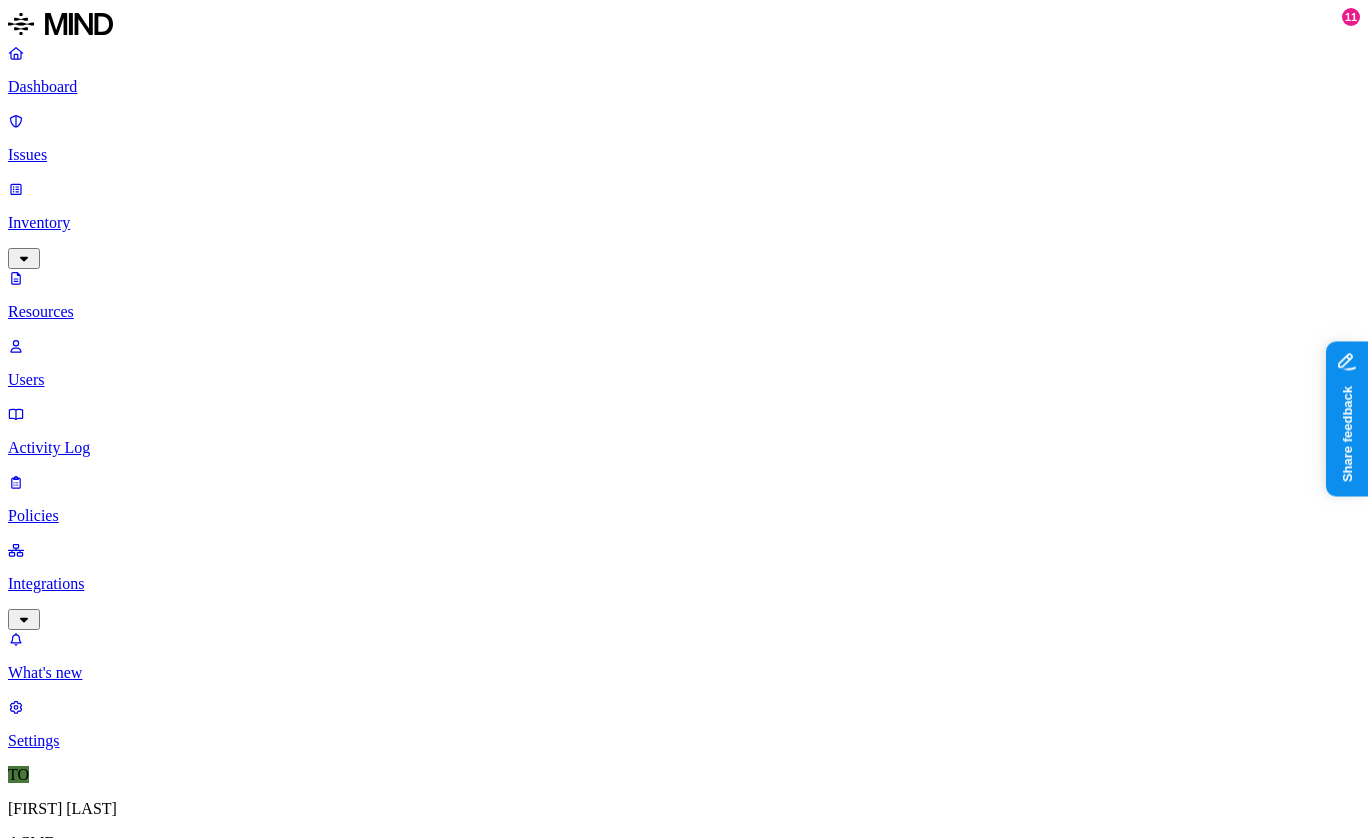 click on "Data types" at bounding box center (382, 984) 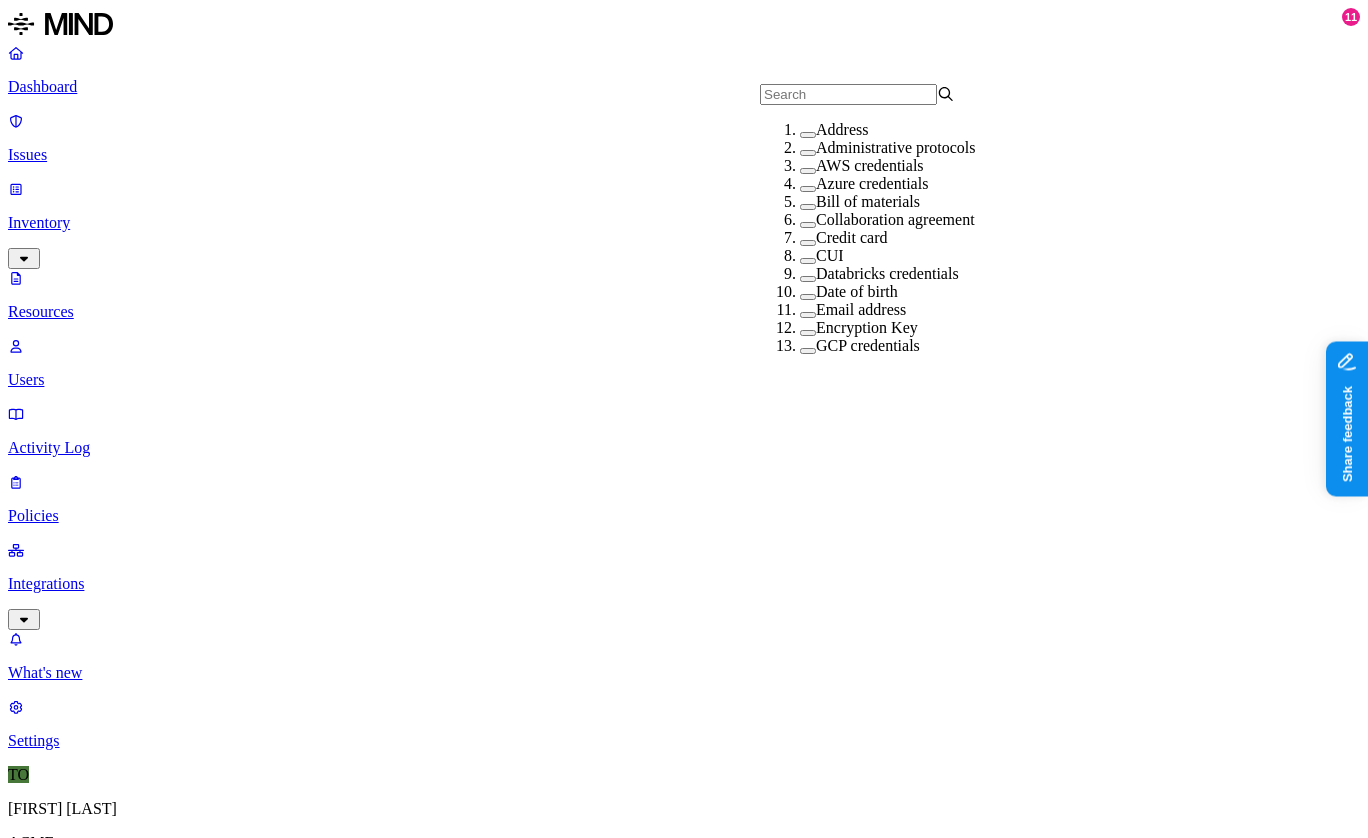 click on "AWS credentials" at bounding box center [870, 165] 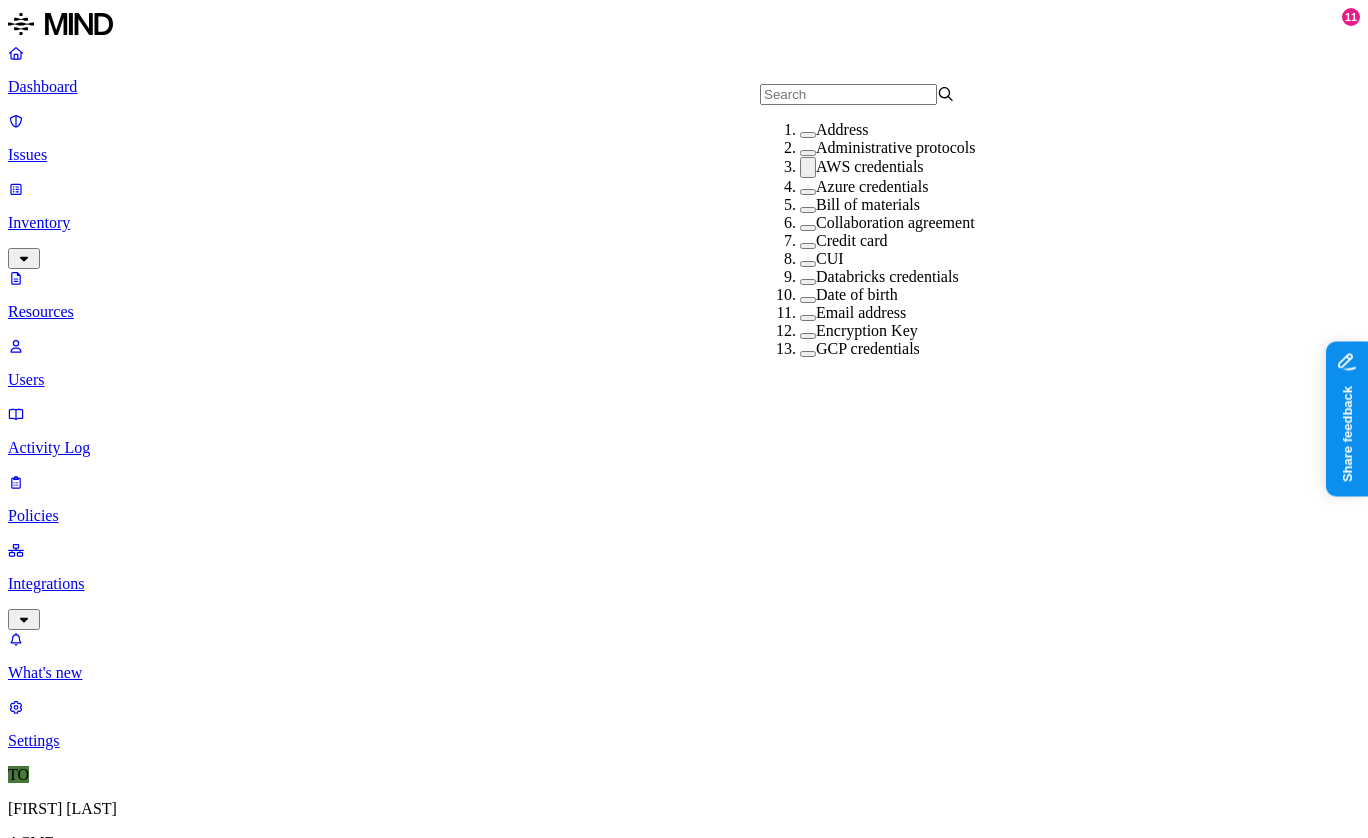 click on "Access" at bounding box center (648, 984) 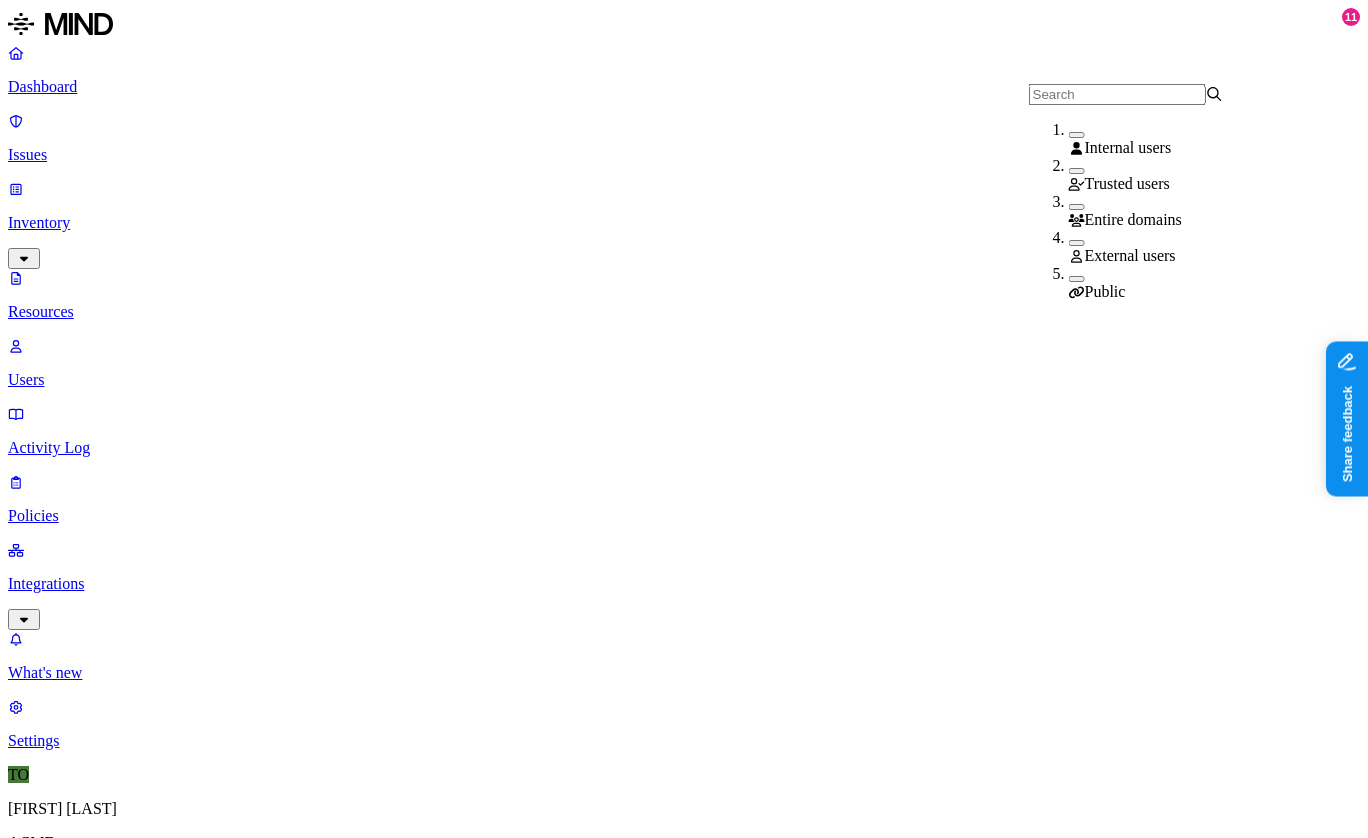 click on "Public" at bounding box center (1105, 291) 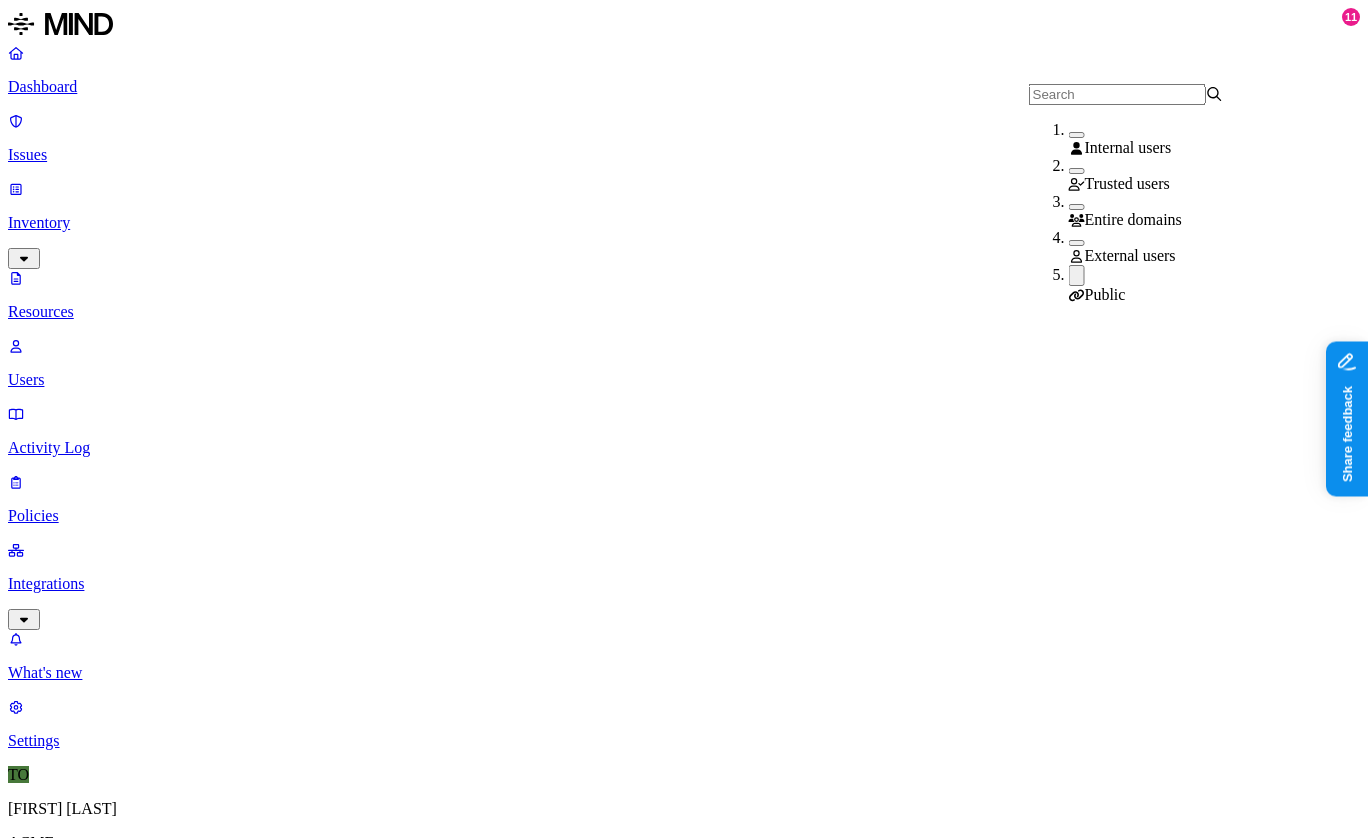 click on "Extra special aws_access_keys in this file - dont open and stay away.txt" at bounding box center (282, 1716) 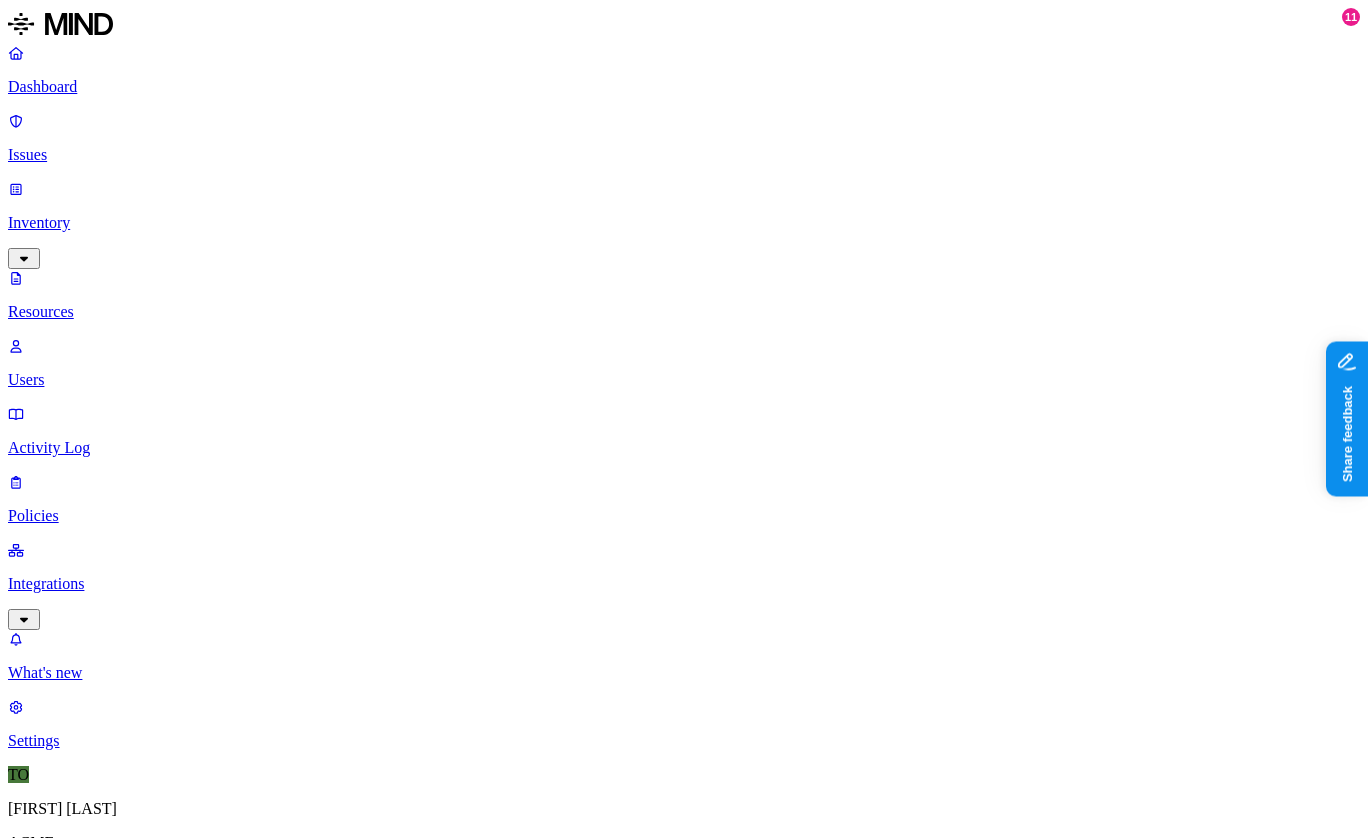 click on "Extra special aws_access_keys in this file - dont open and stay away.txt" at bounding box center (282, 1716) 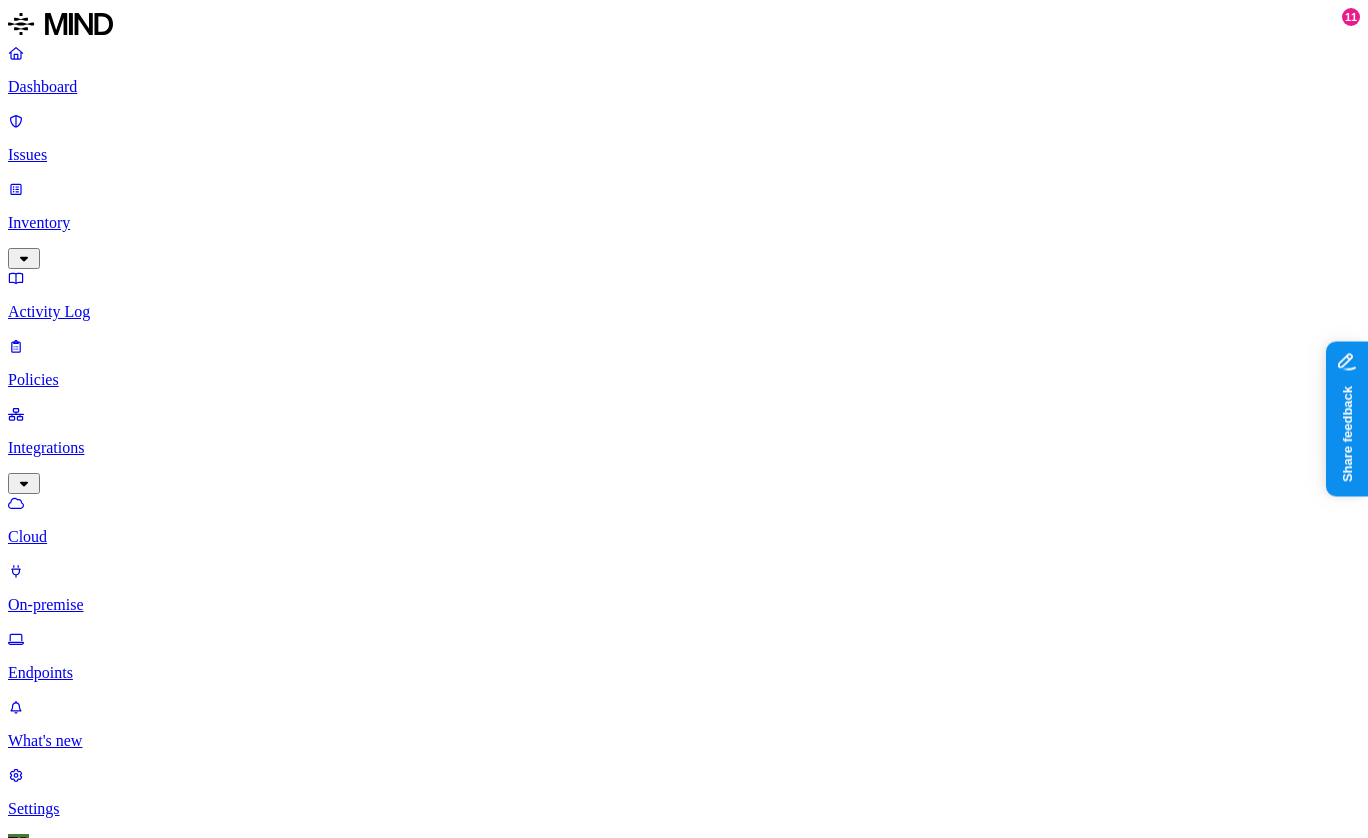click on "Add Integration" at bounding box center (68, 1031) 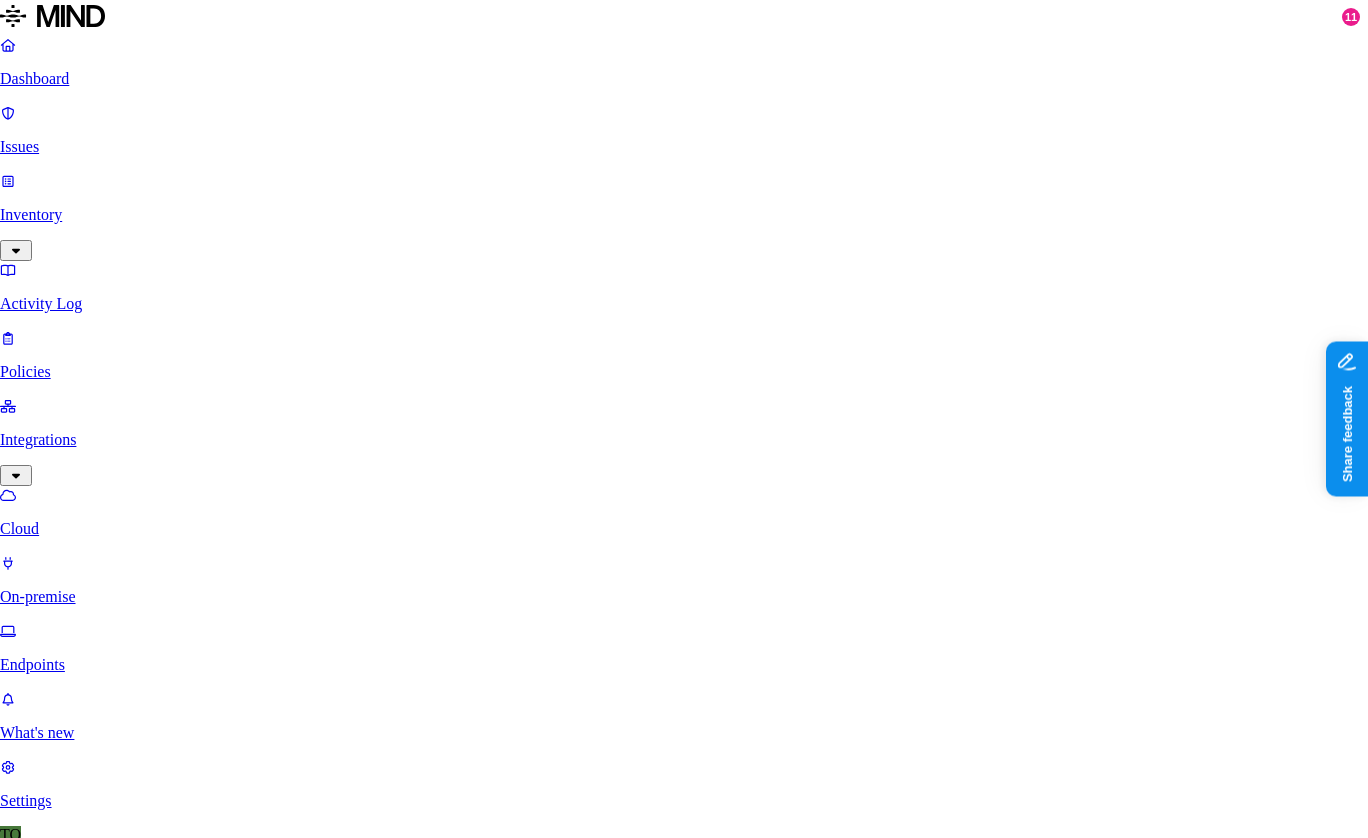 scroll, scrollTop: 685, scrollLeft: 0, axis: vertical 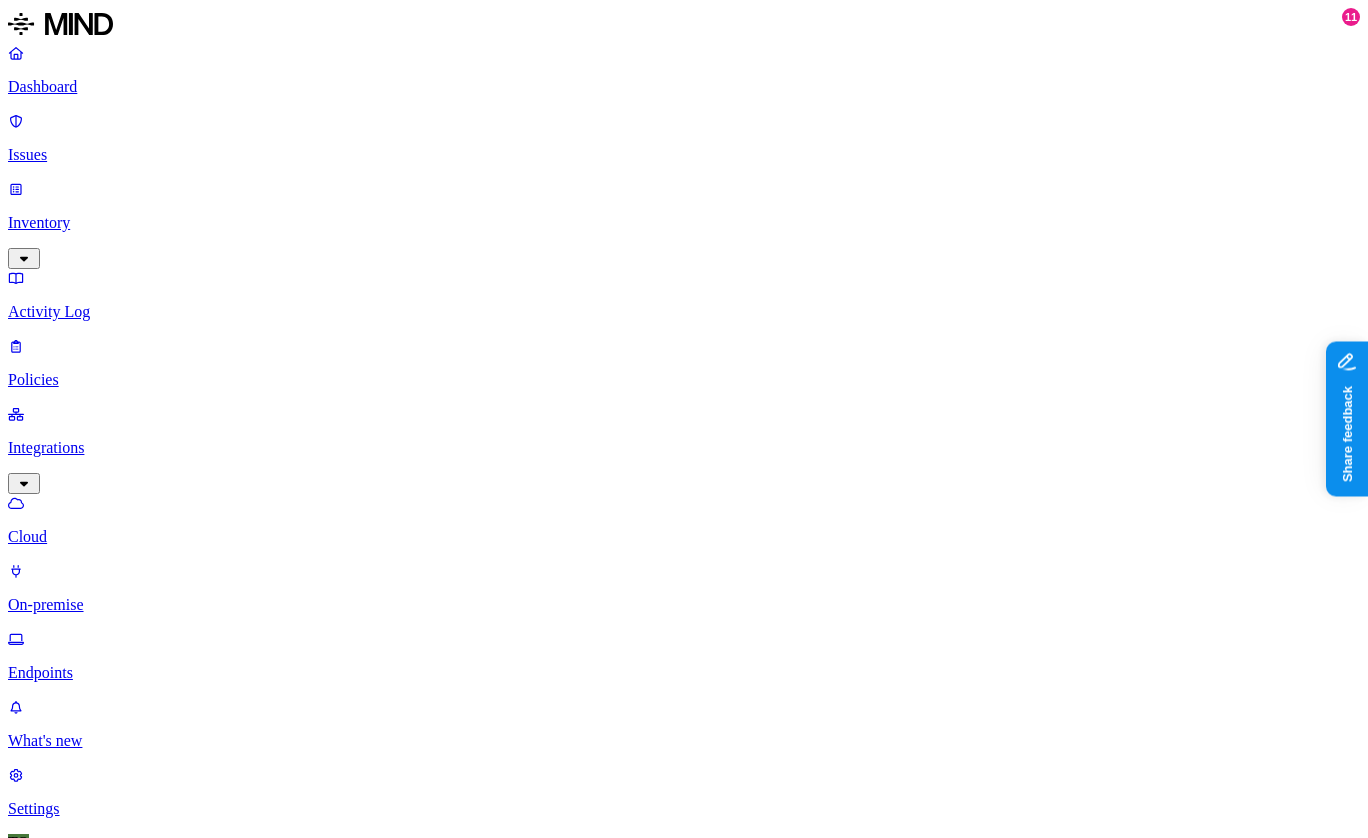 click on "Policies" at bounding box center [684, 380] 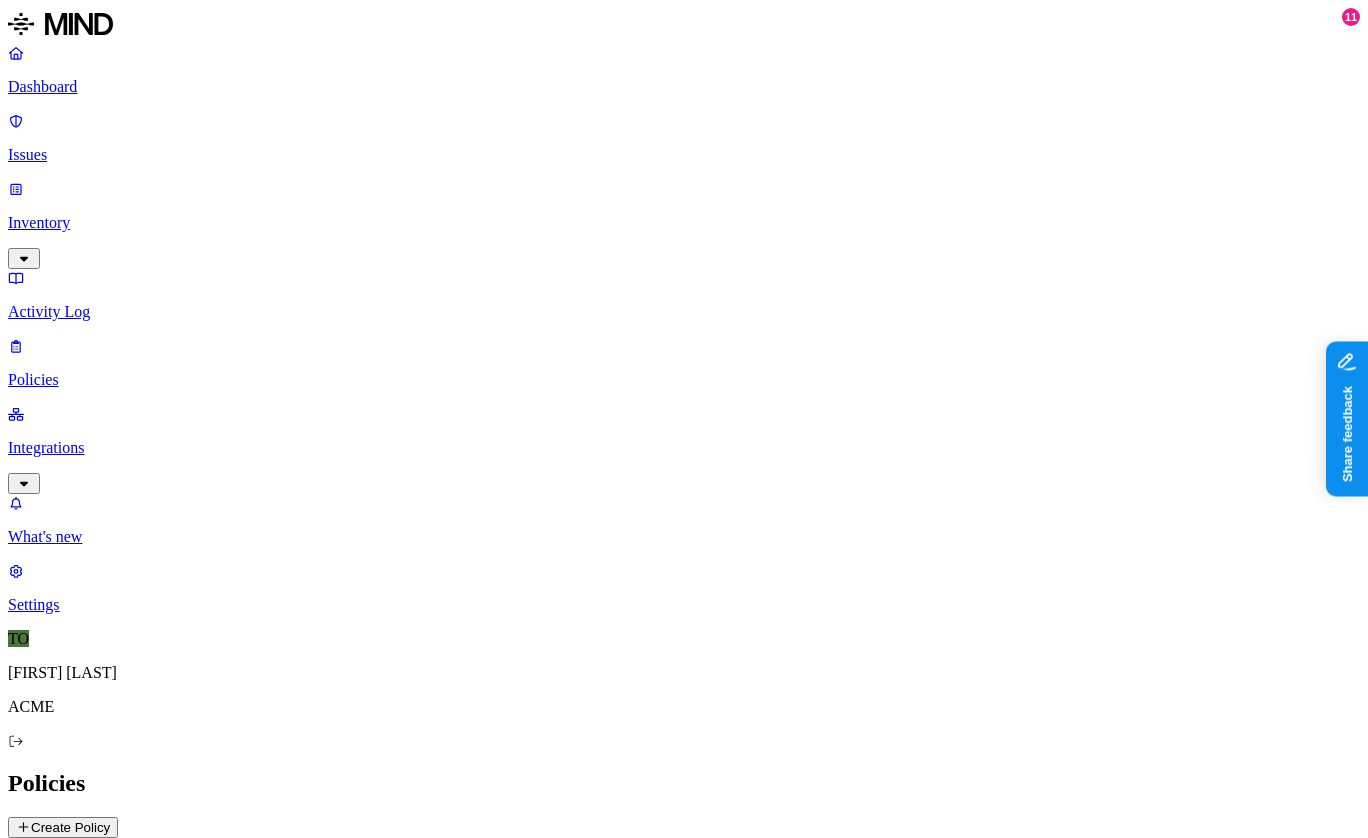 click on "SSN shared with external user" at bounding box center [174, 1164] 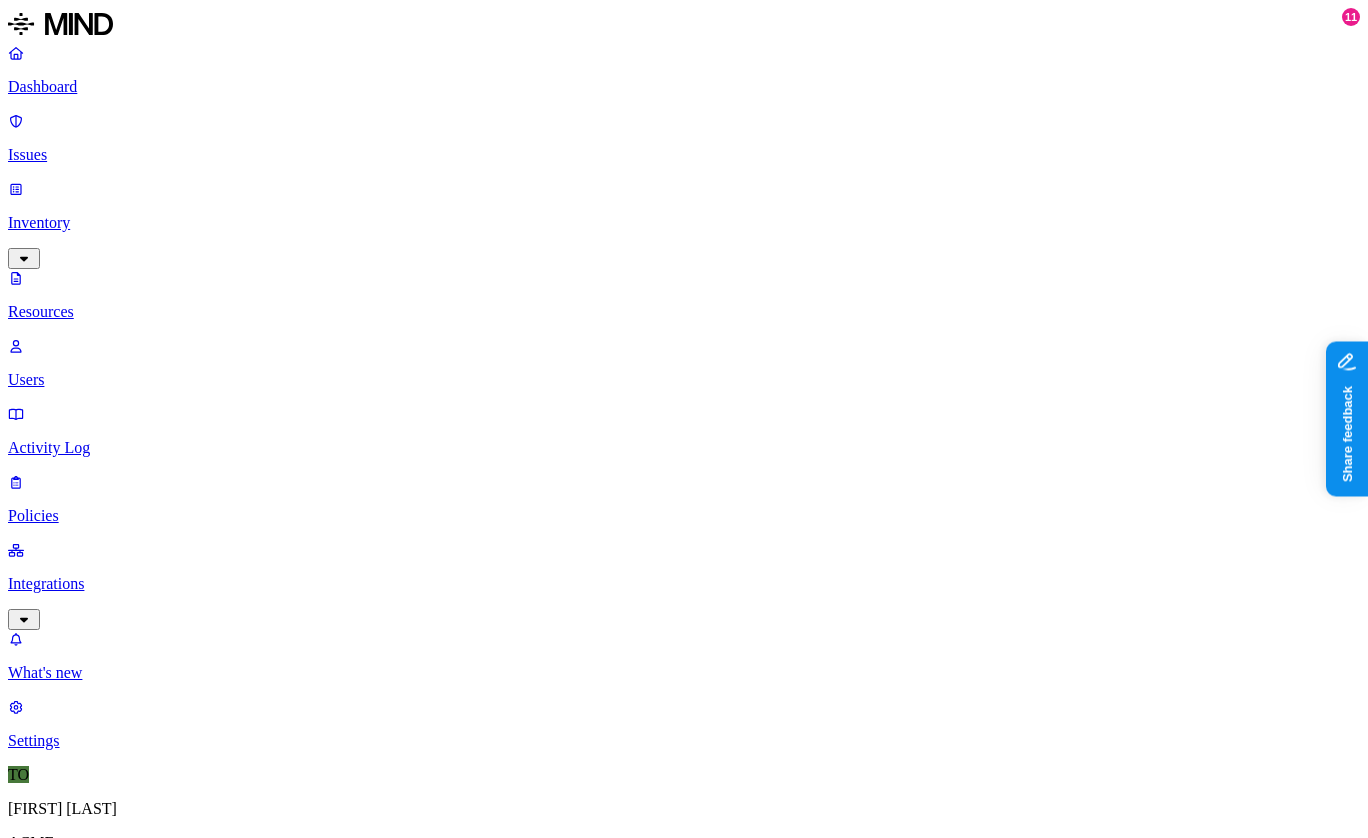 click on "Users" at bounding box center (684, 380) 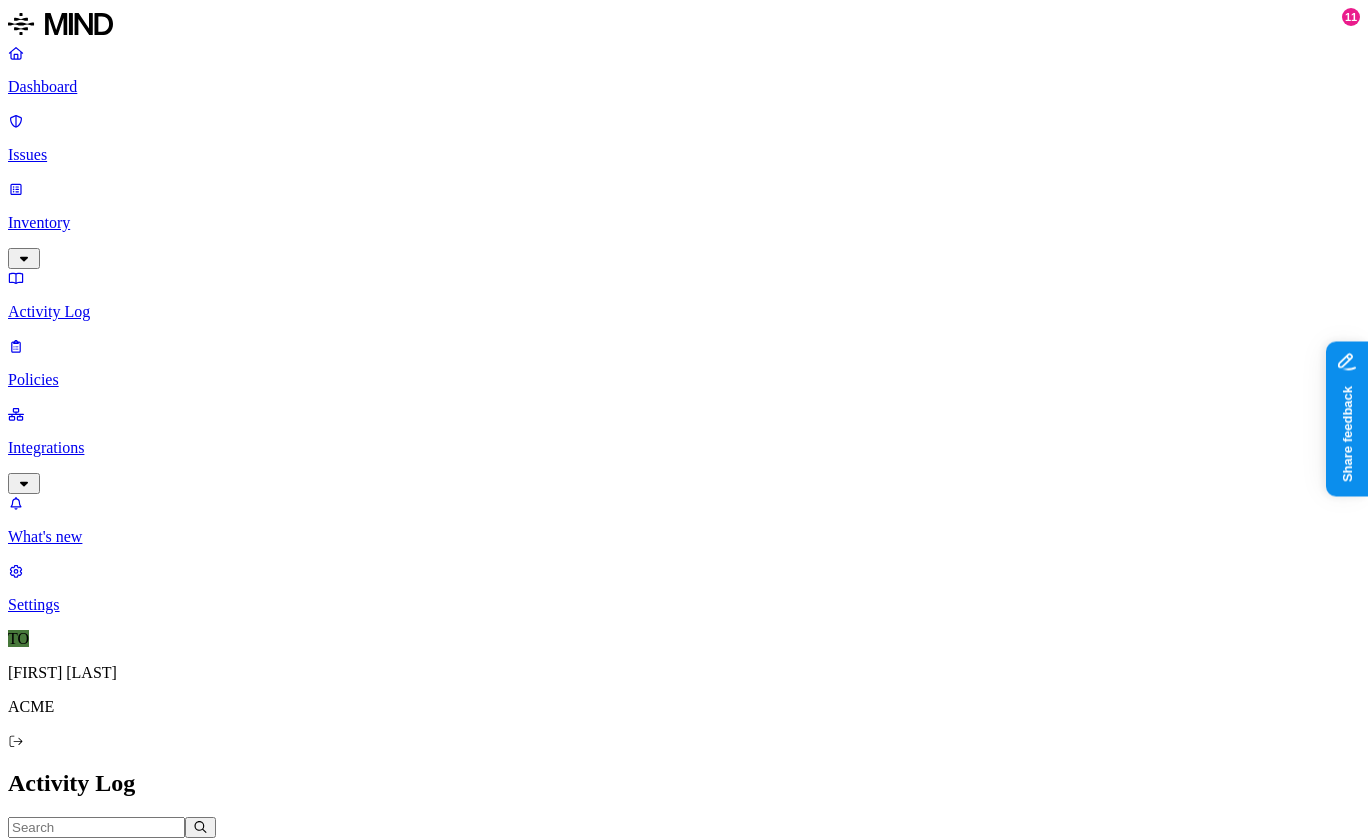 scroll, scrollTop: 188, scrollLeft: 0, axis: vertical 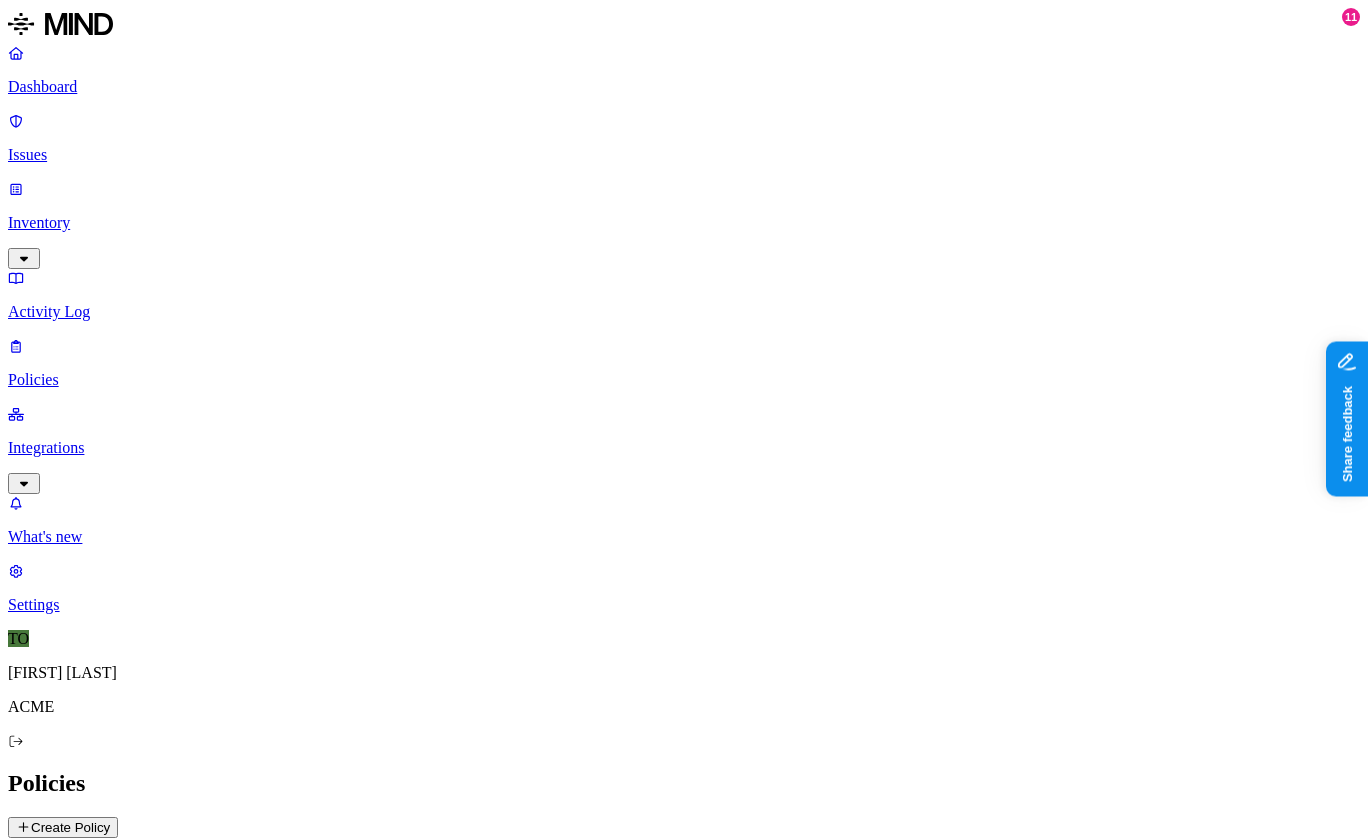 click on "SSN shared with external user" at bounding box center (174, 1164) 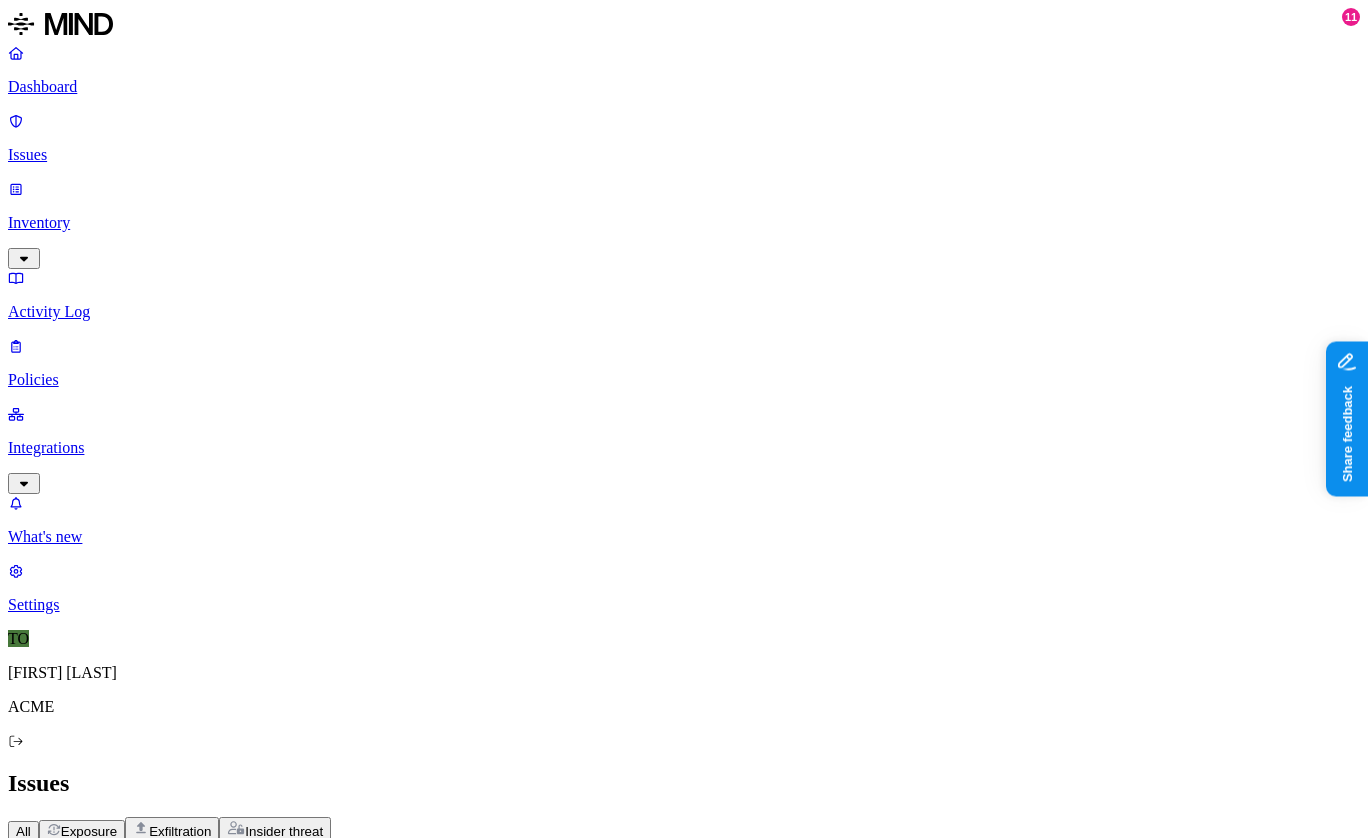 scroll, scrollTop: 153, scrollLeft: 0, axis: vertical 